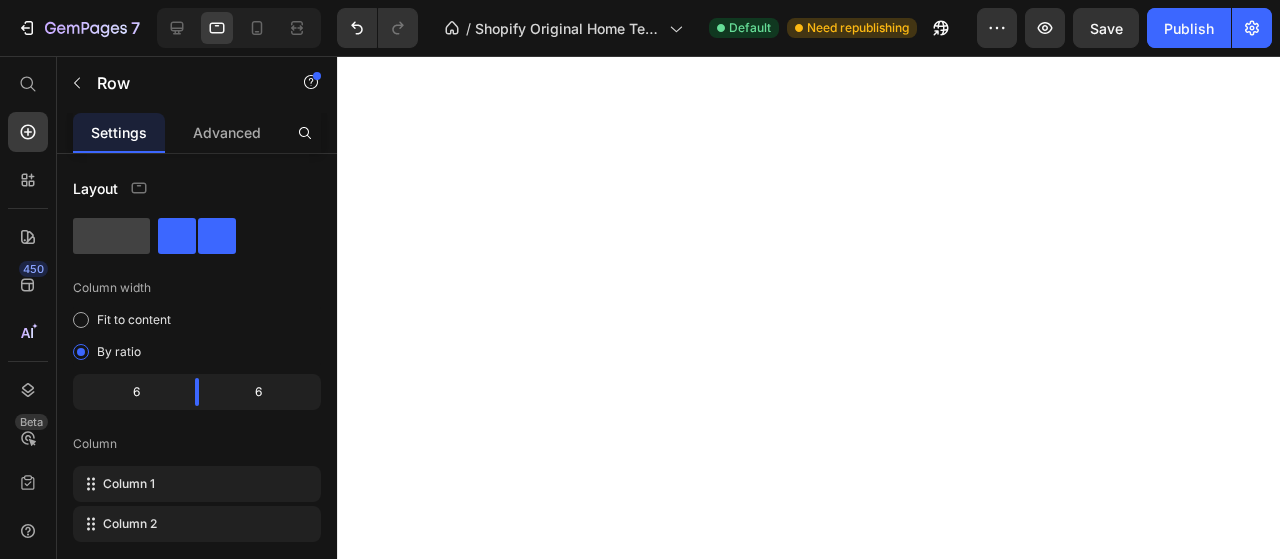 scroll, scrollTop: 0, scrollLeft: 0, axis: both 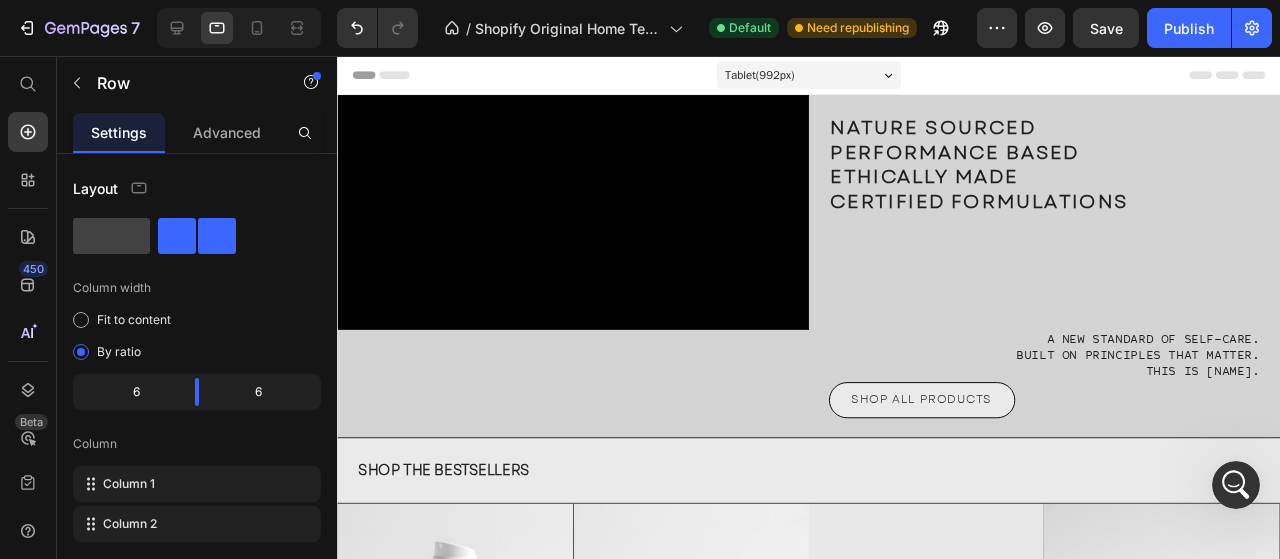 click 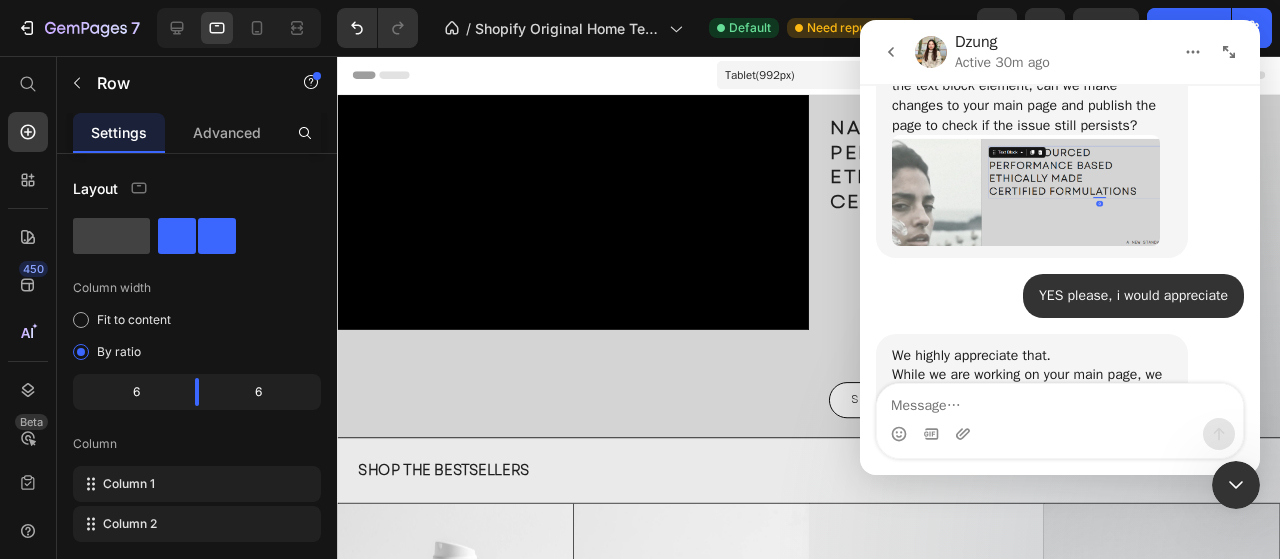 scroll, scrollTop: 5844, scrollLeft: 0, axis: vertical 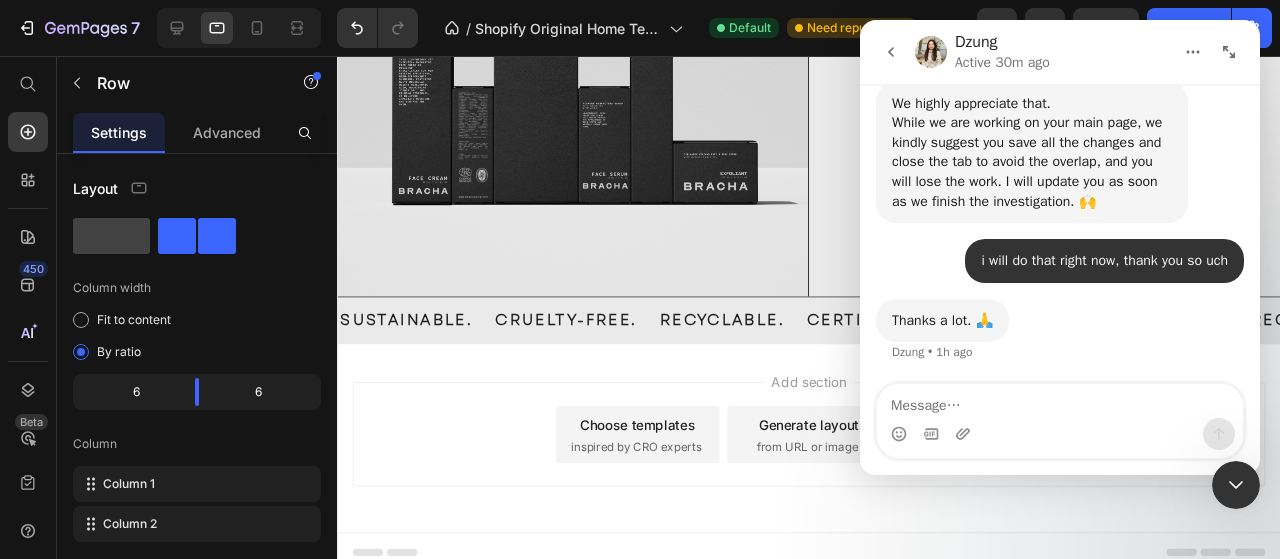 drag, startPoint x: 1245, startPoint y: 483, endPoint x: 2112, endPoint y: 917, distance: 969.5592 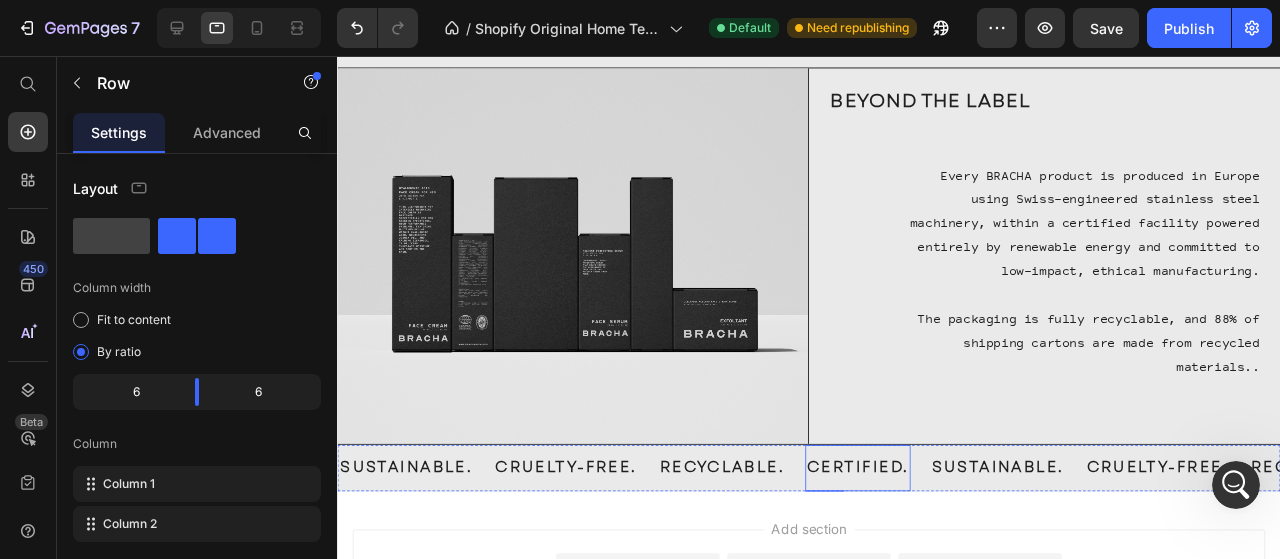 scroll, scrollTop: 1935, scrollLeft: 0, axis: vertical 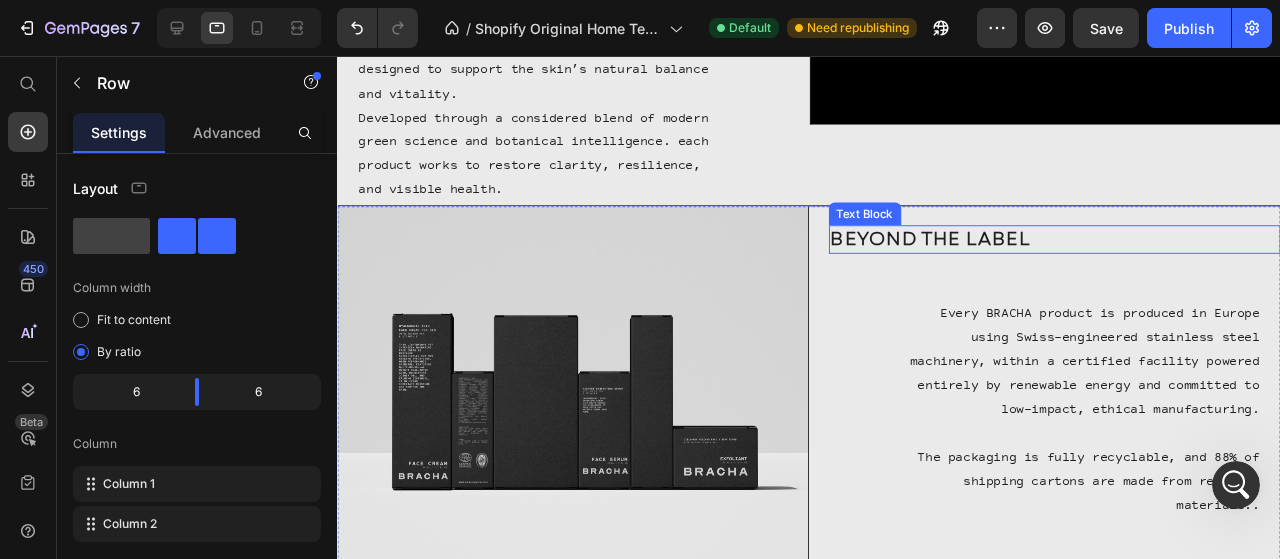 click on "BEYOND THE LABEL" at bounding box center (1092, 249) 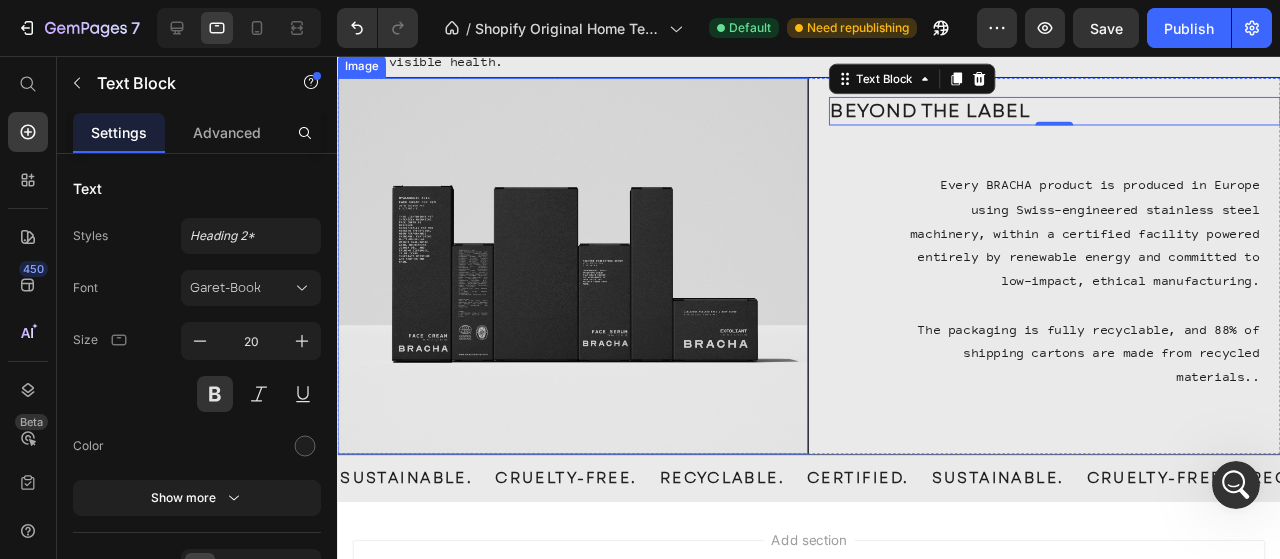 scroll, scrollTop: 1635, scrollLeft: 0, axis: vertical 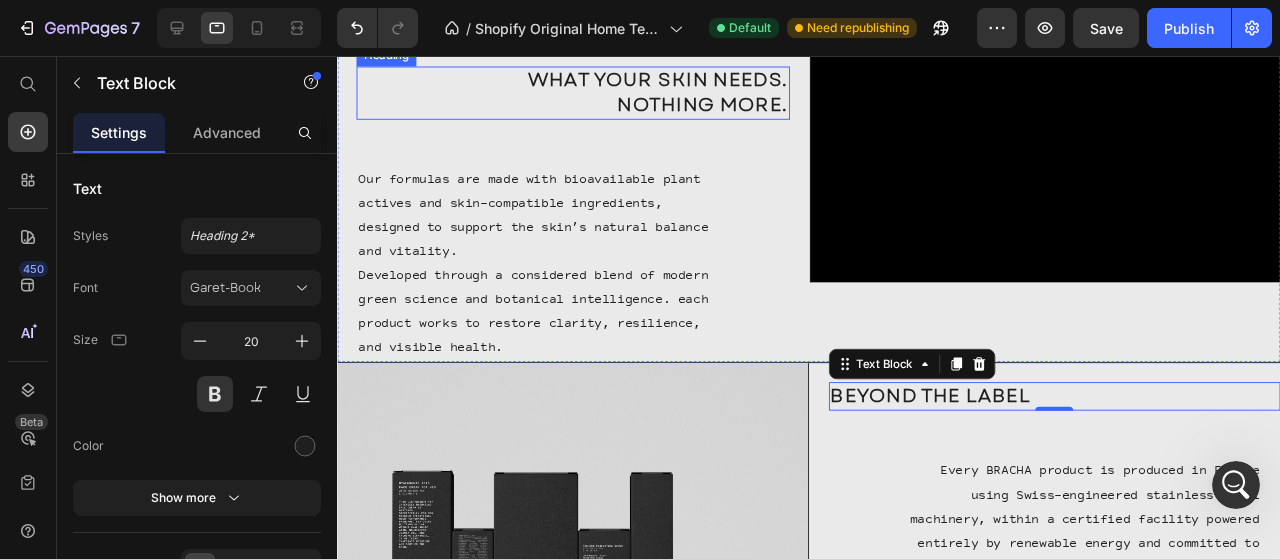 click on "WHAT YOUR SKIN NEEDS. NOTHING MORE." at bounding box center (585, 95) 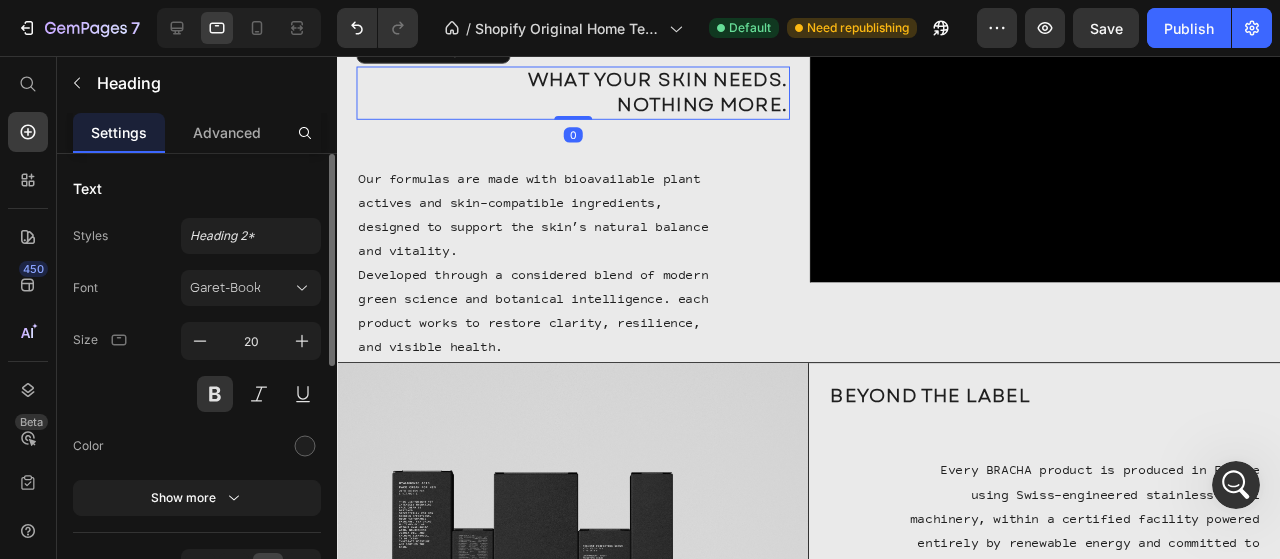 scroll, scrollTop: 546, scrollLeft: 0, axis: vertical 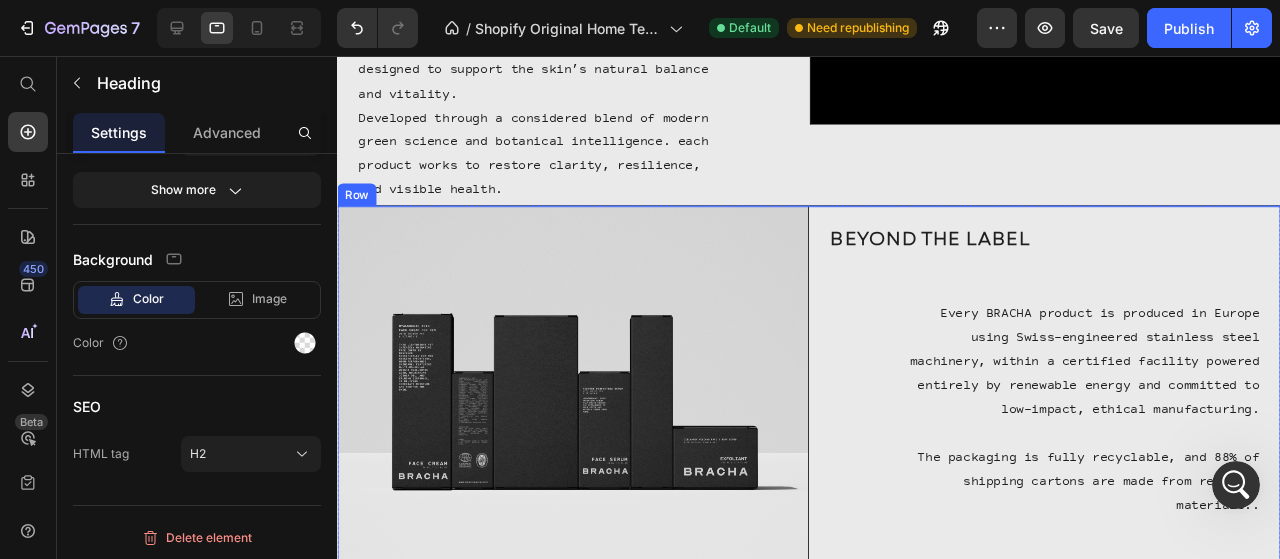 click on "BEYOND THE LABEL" at bounding box center (1092, 249) 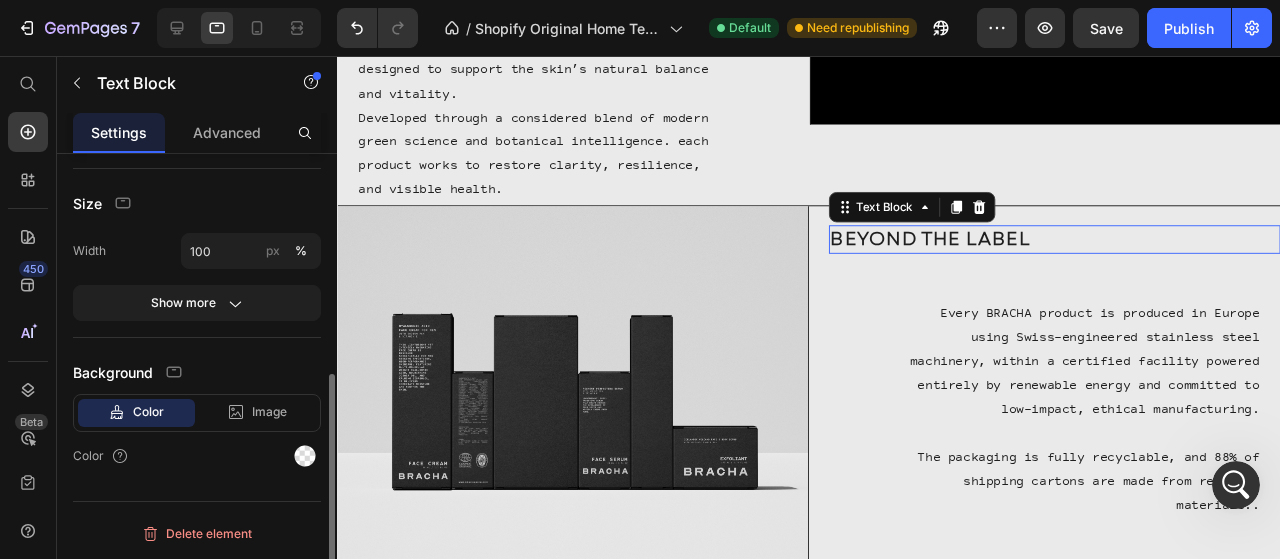 scroll, scrollTop: 0, scrollLeft: 0, axis: both 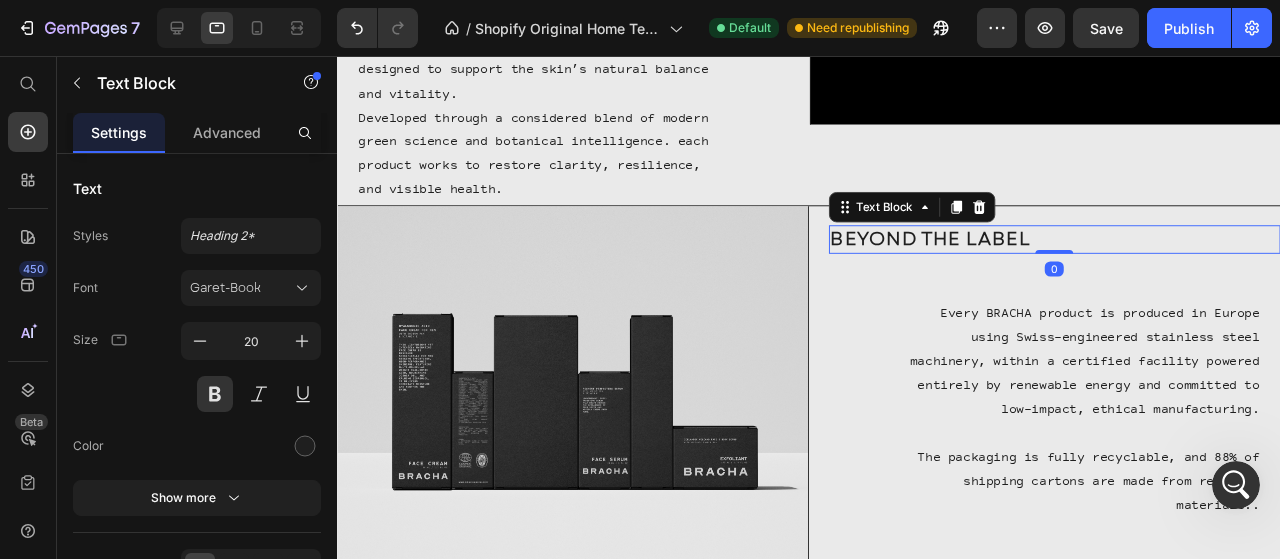 click 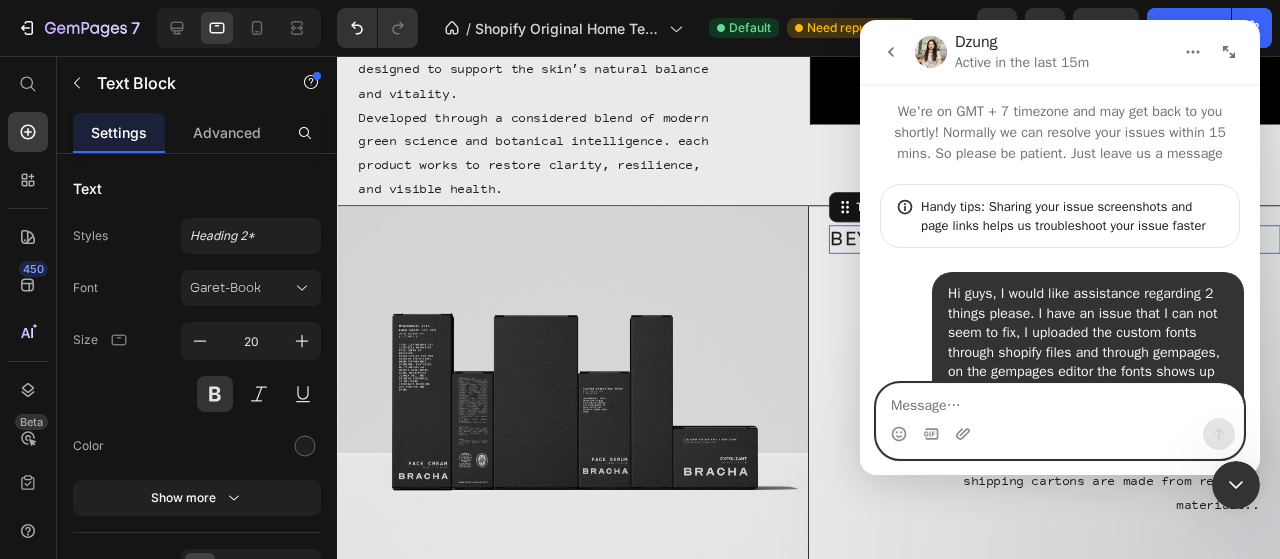 scroll, scrollTop: 5844, scrollLeft: 0, axis: vertical 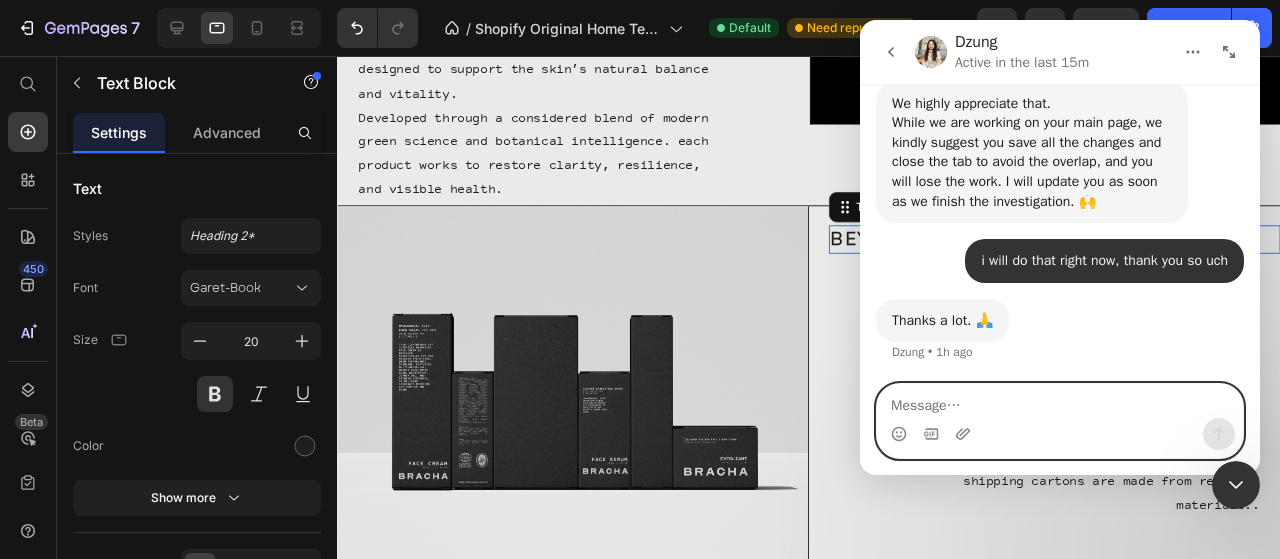 click at bounding box center [1060, 401] 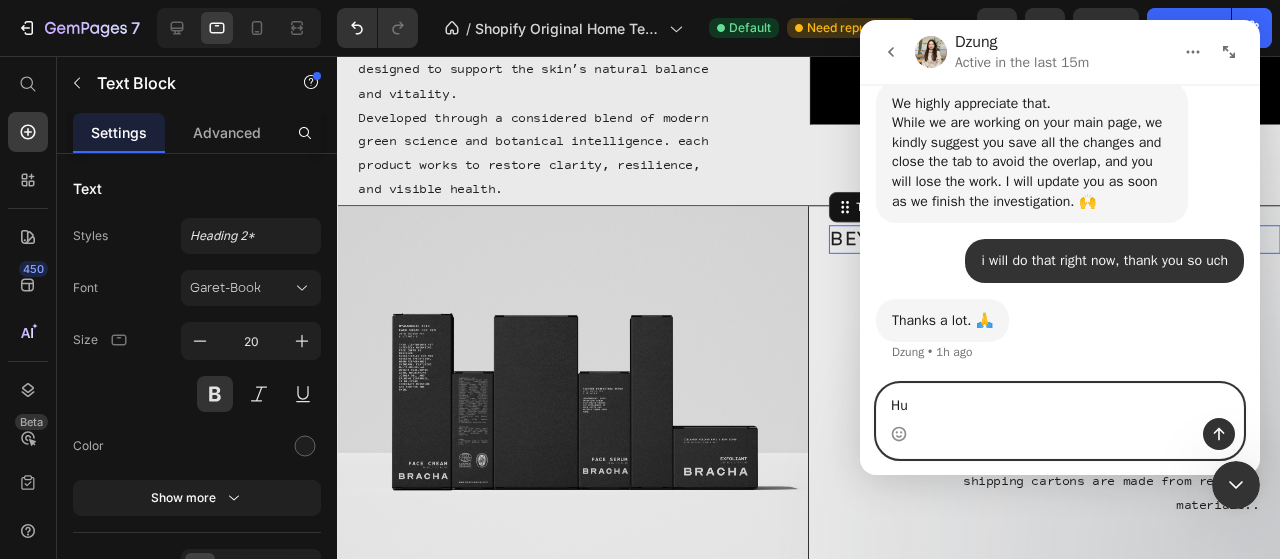 drag, startPoint x: 966, startPoint y: 405, endPoint x: 802, endPoint y: 398, distance: 164.14932 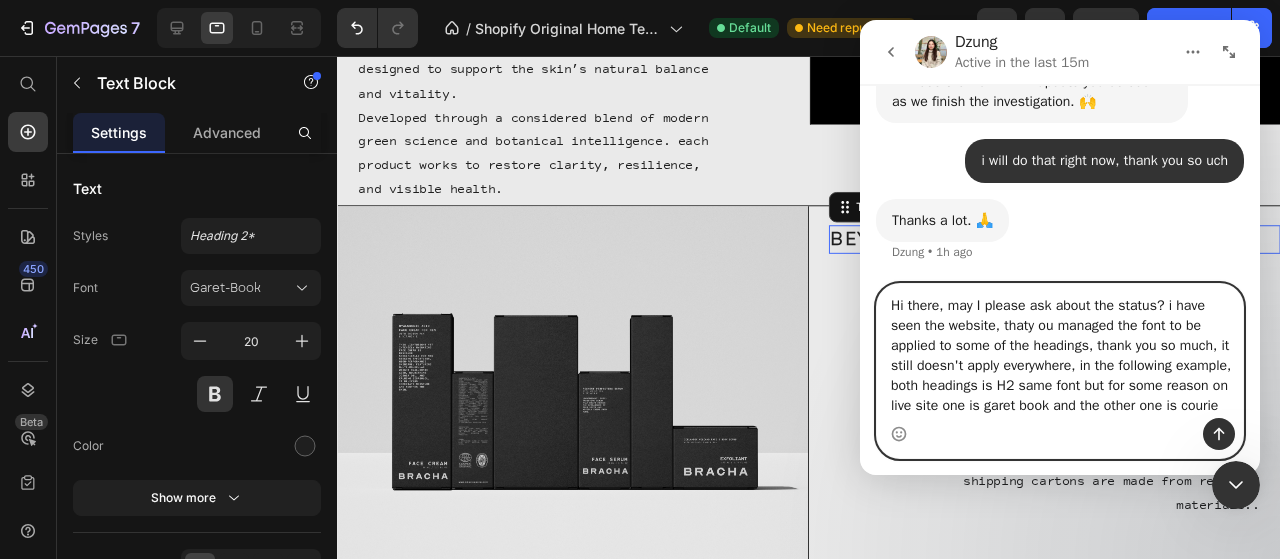 scroll, scrollTop: 5964, scrollLeft: 0, axis: vertical 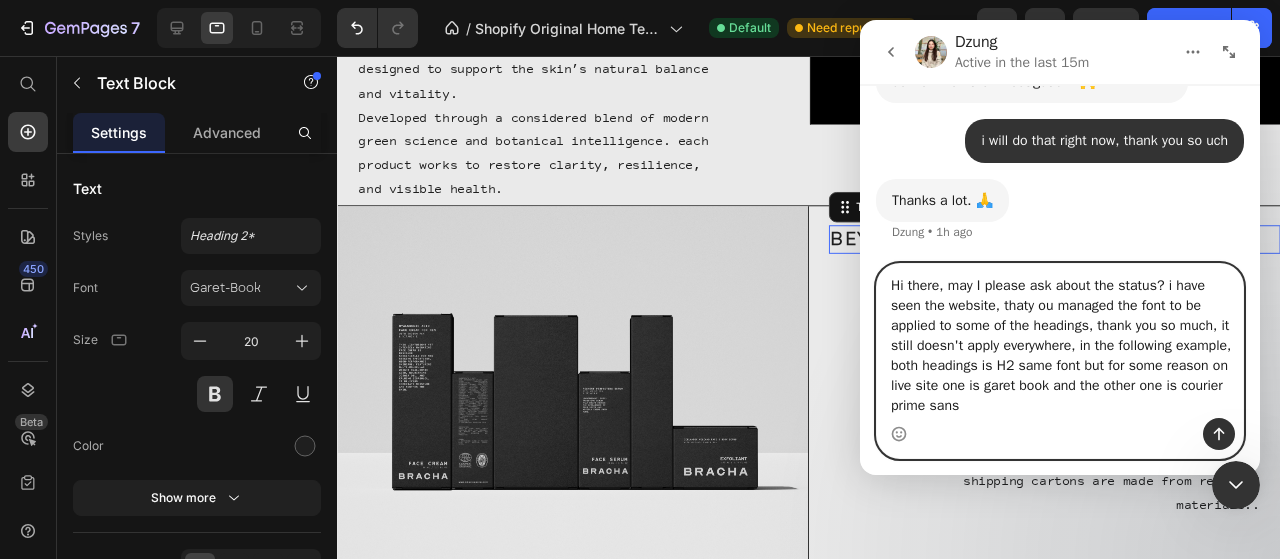 type on "Hi there, may I please ask about the status? i have seen the website, thaty ou managed the font to be applied to some of the headings, thank you so much, it still doesn't apply everywhere, in the following example, both headings is H2 same font but for some reason on live site one is garet book and the other one is courier prime sans" 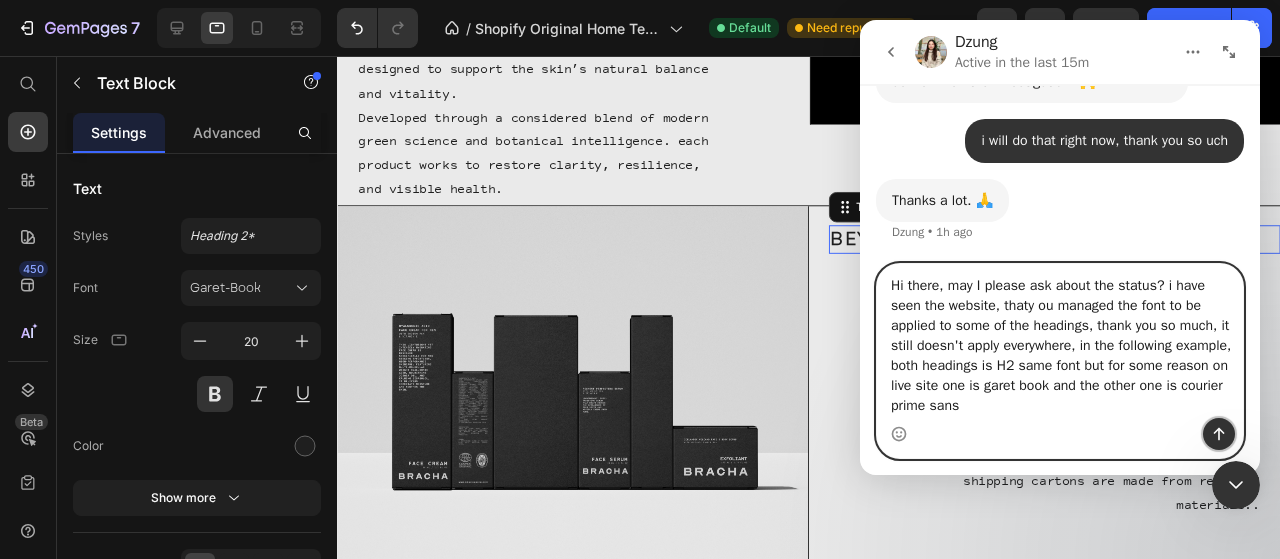 click 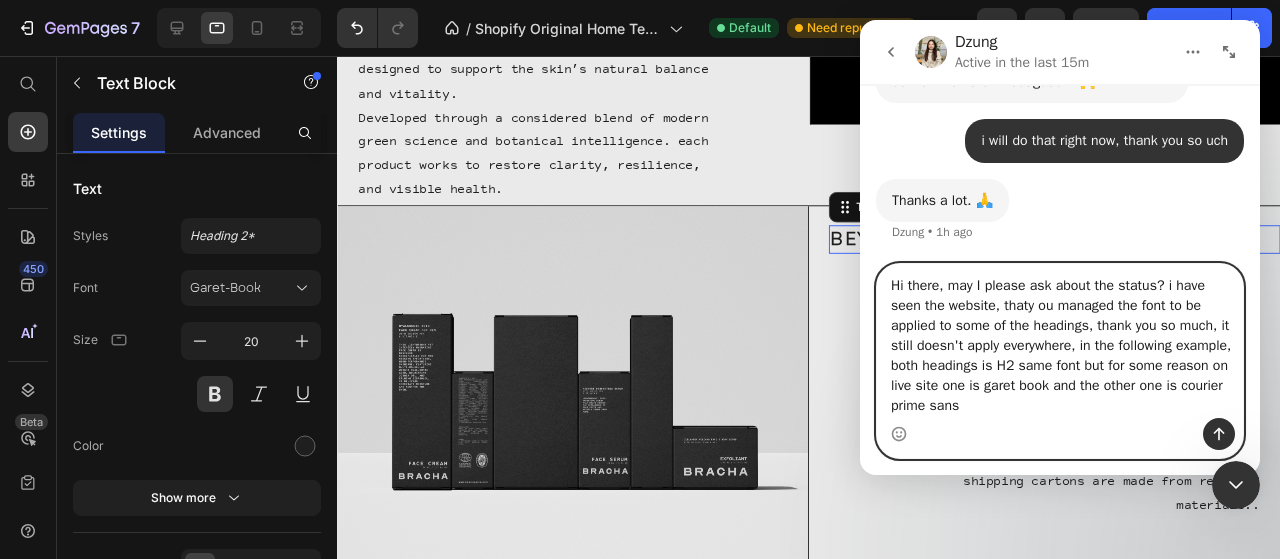 type 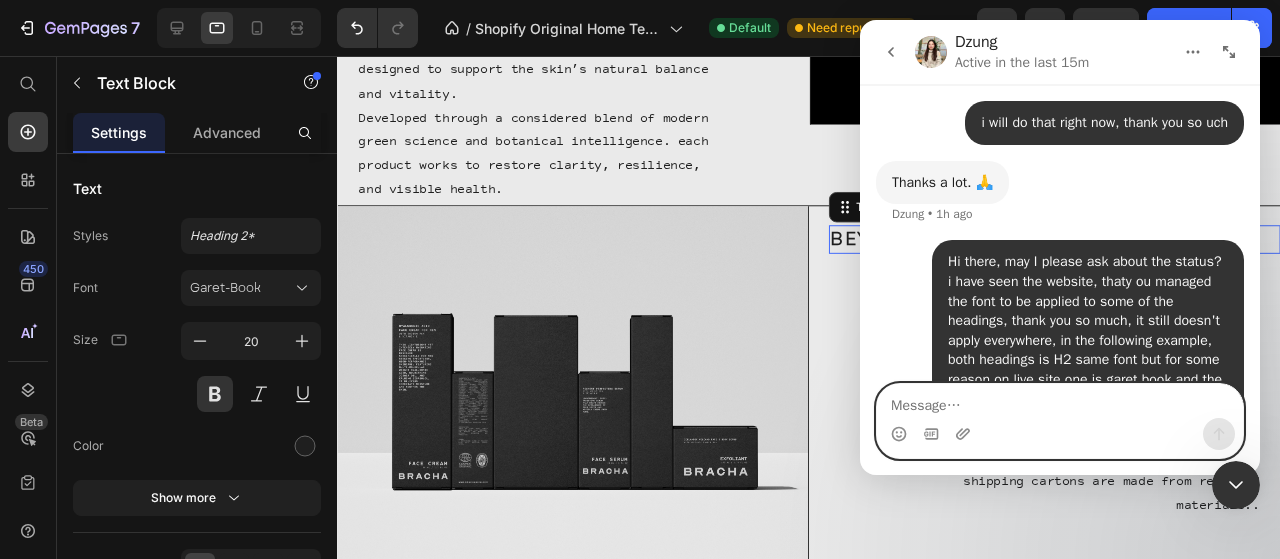 scroll, scrollTop: 6040, scrollLeft: 0, axis: vertical 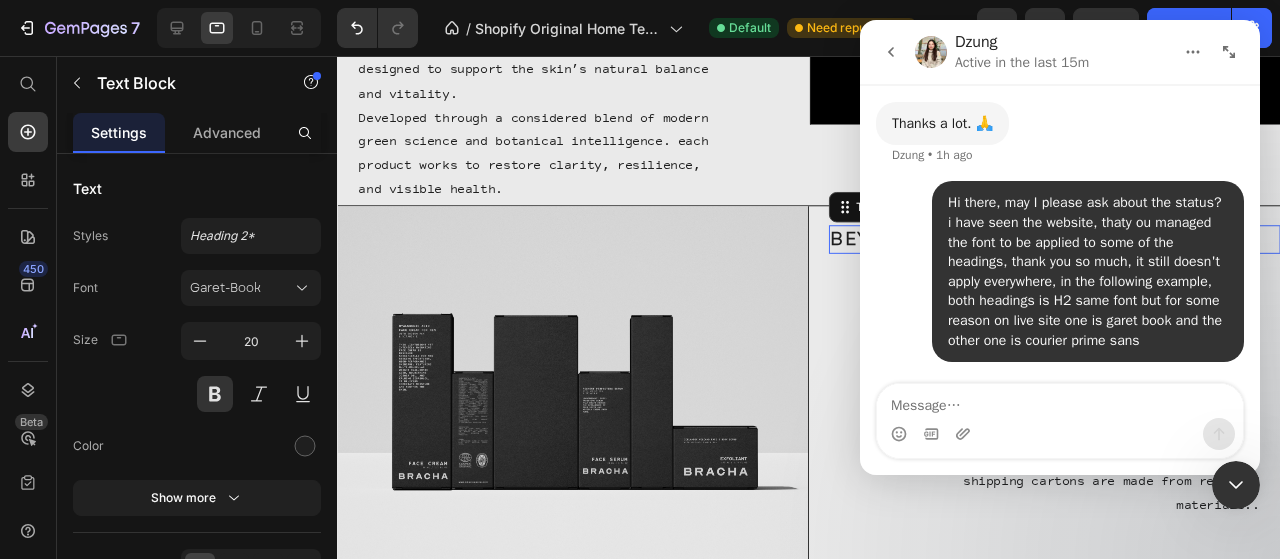 click at bounding box center [965, 434] 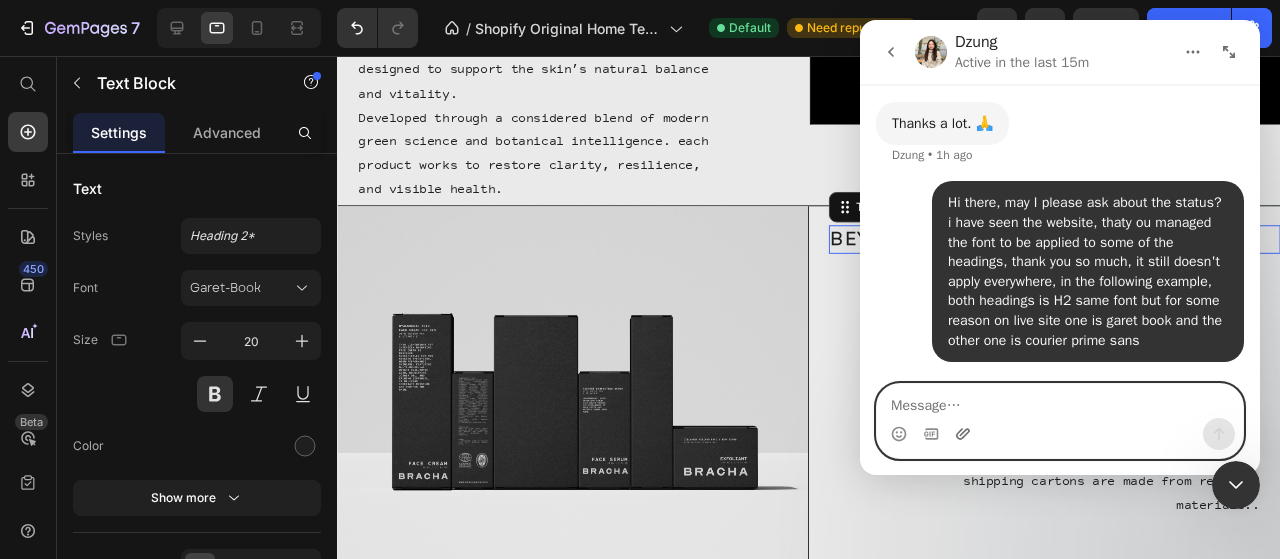 click 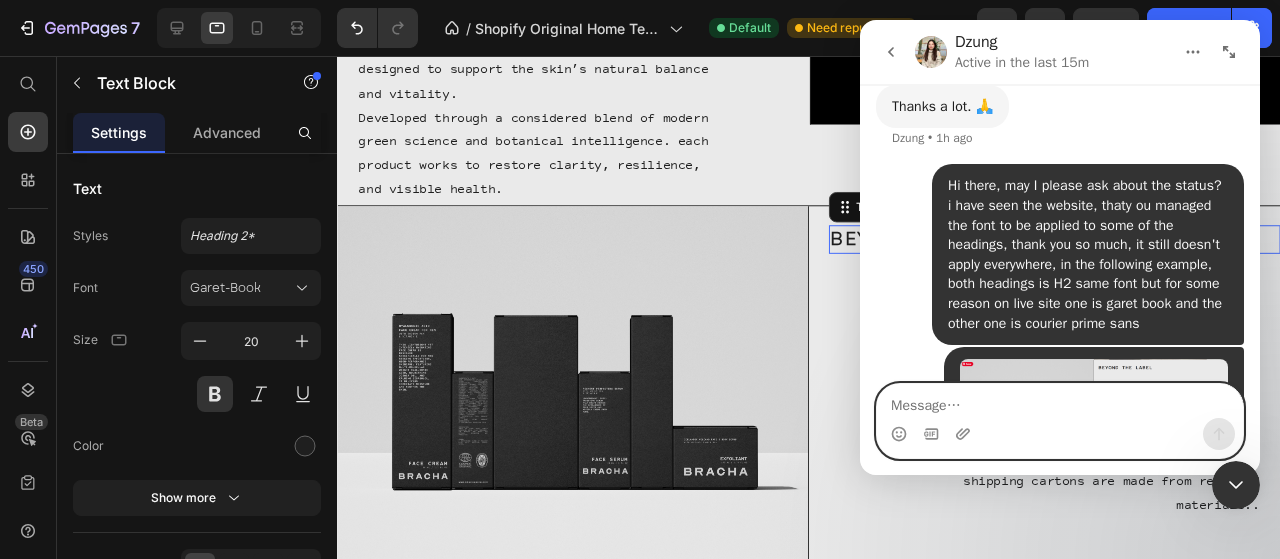 scroll, scrollTop: 6286, scrollLeft: 0, axis: vertical 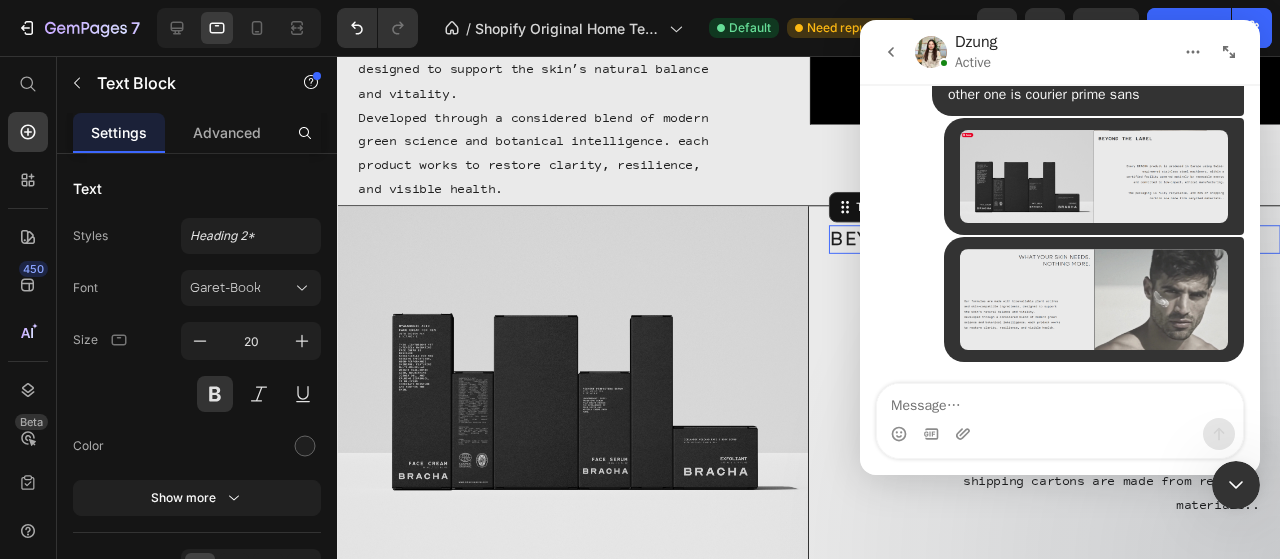 click 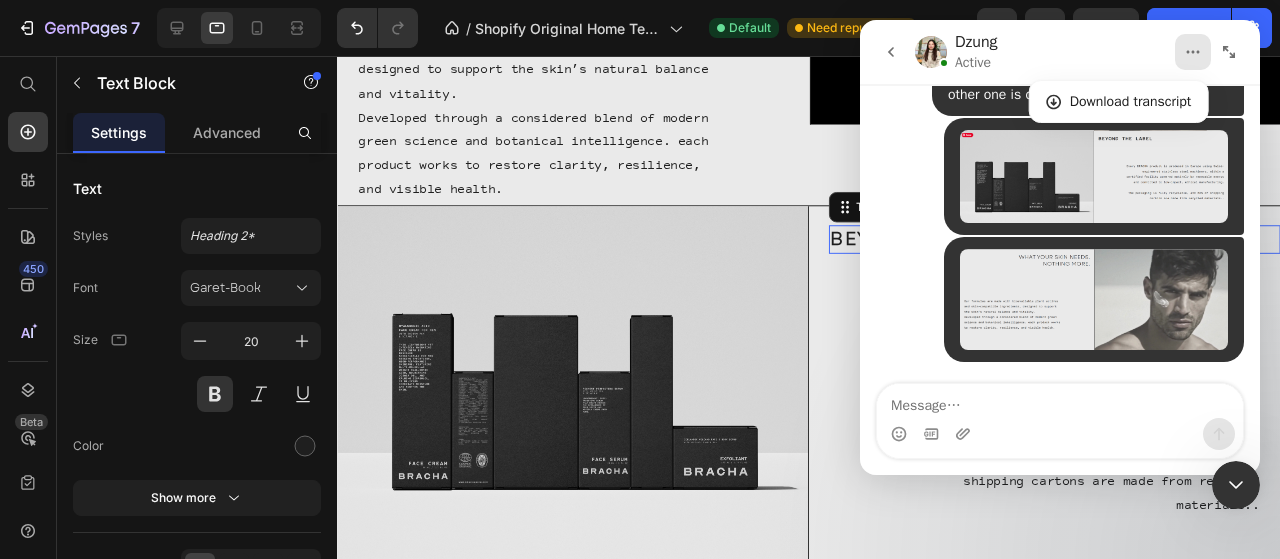scroll, scrollTop: 6286, scrollLeft: 0, axis: vertical 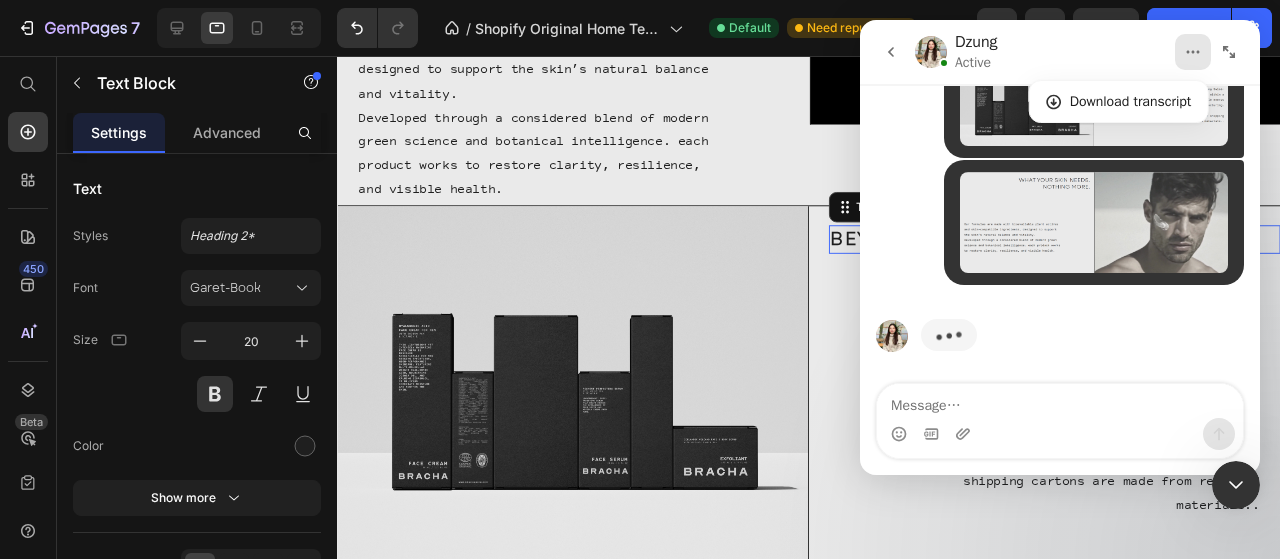 click 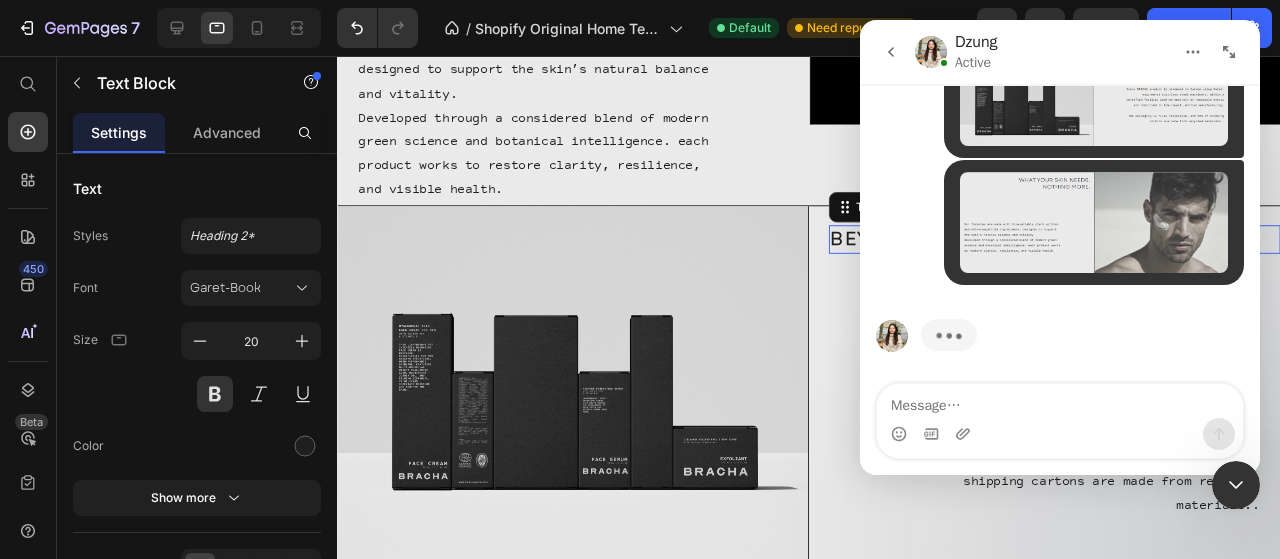 click at bounding box center [1236, 485] 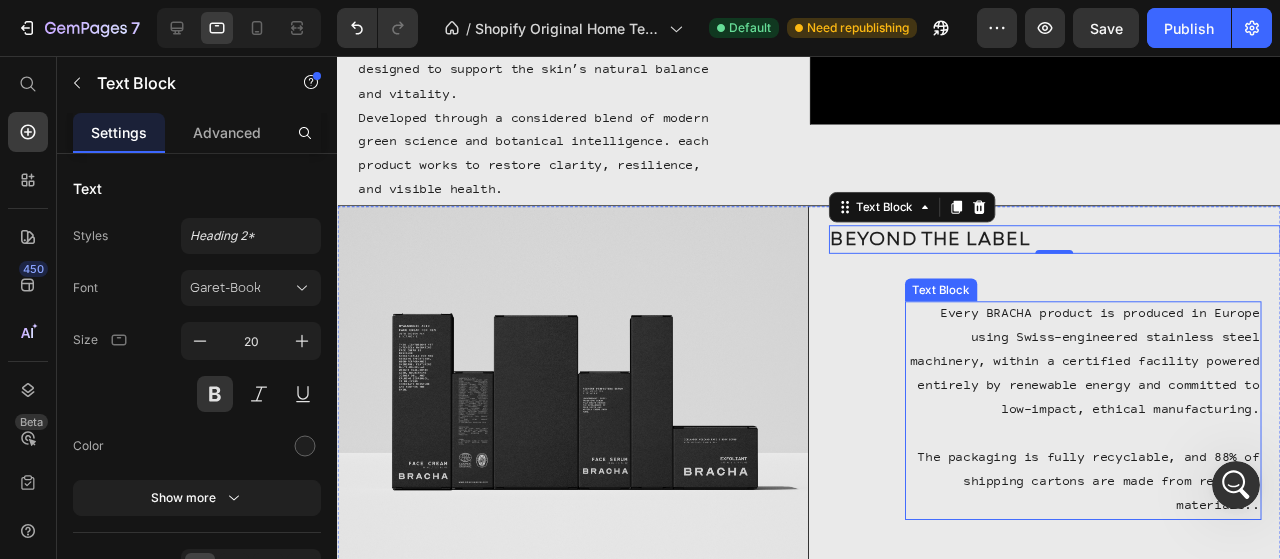 scroll, scrollTop: 2235, scrollLeft: 0, axis: vertical 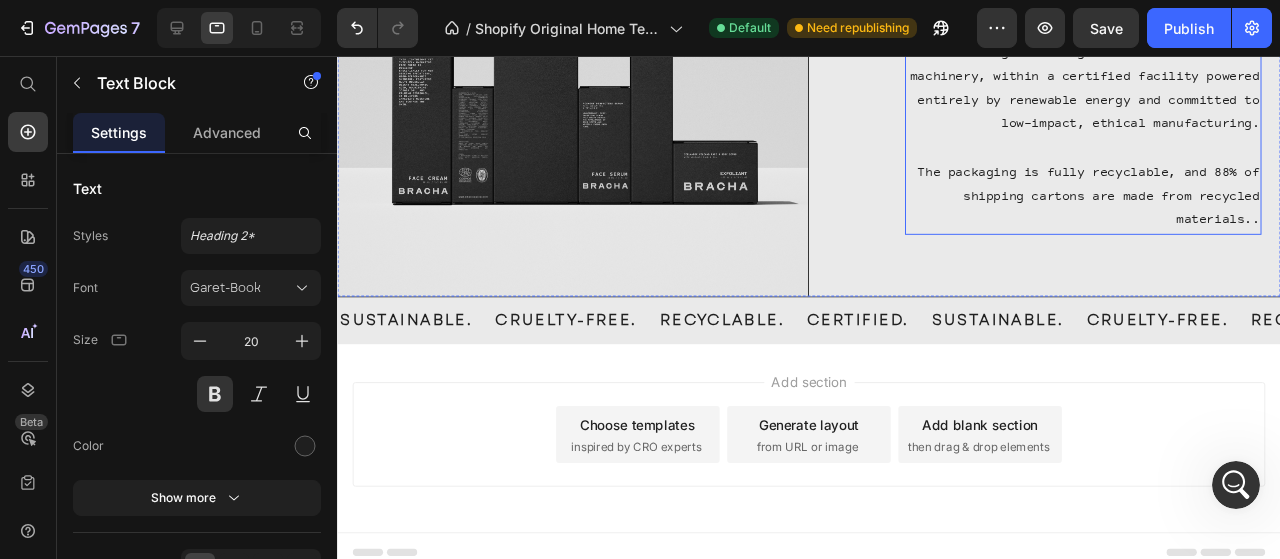 click on "​" at bounding box center [1122, 154] 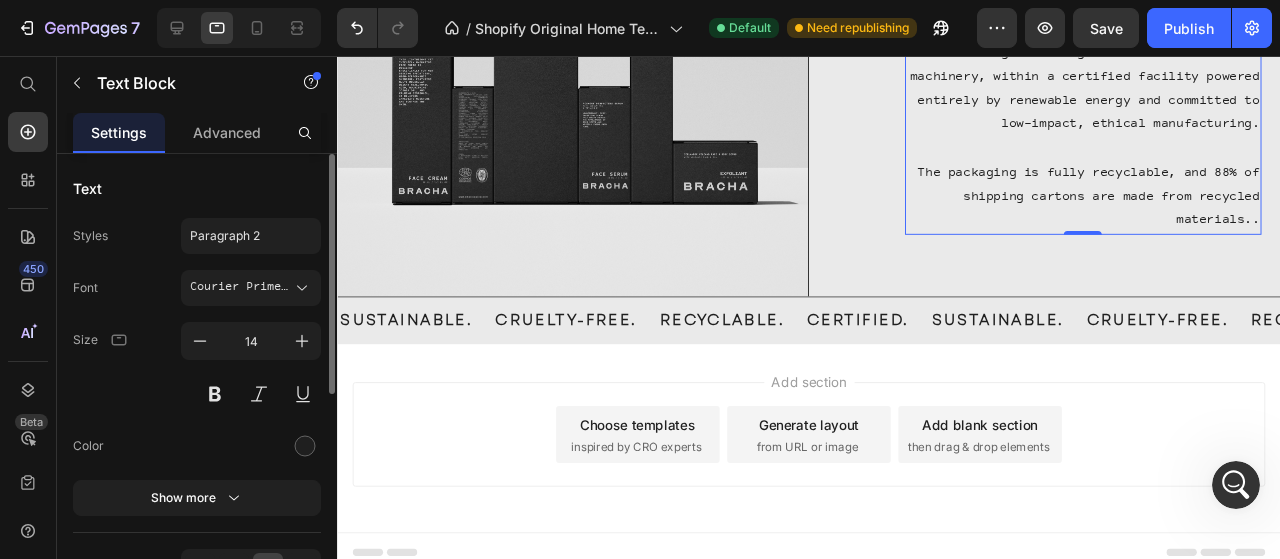 scroll, scrollTop: 6286, scrollLeft: 0, axis: vertical 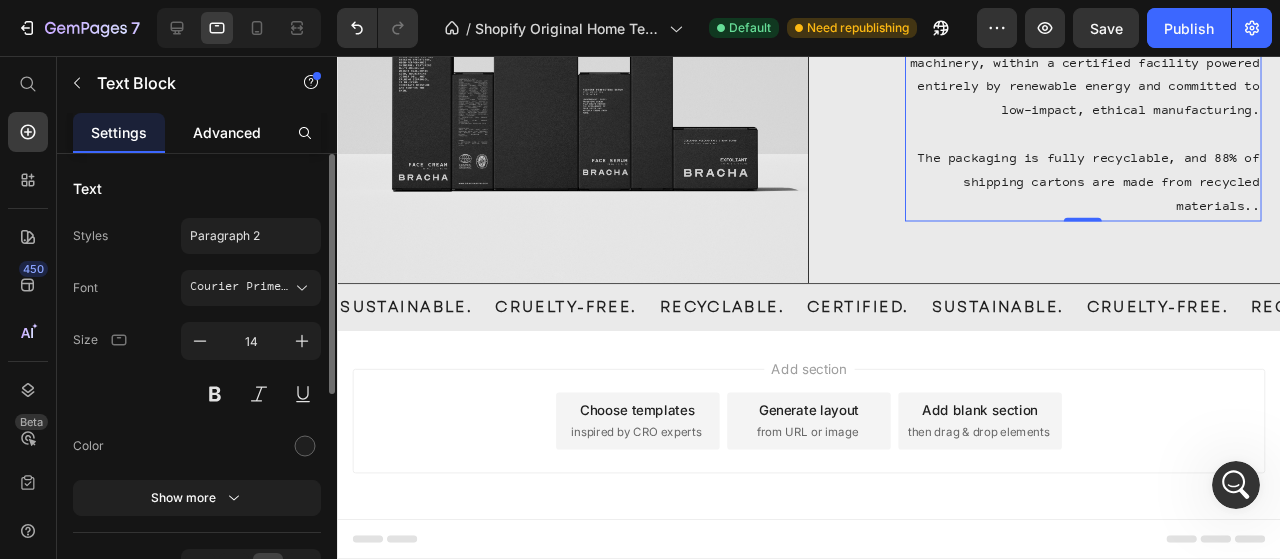 click on "Advanced" at bounding box center [227, 132] 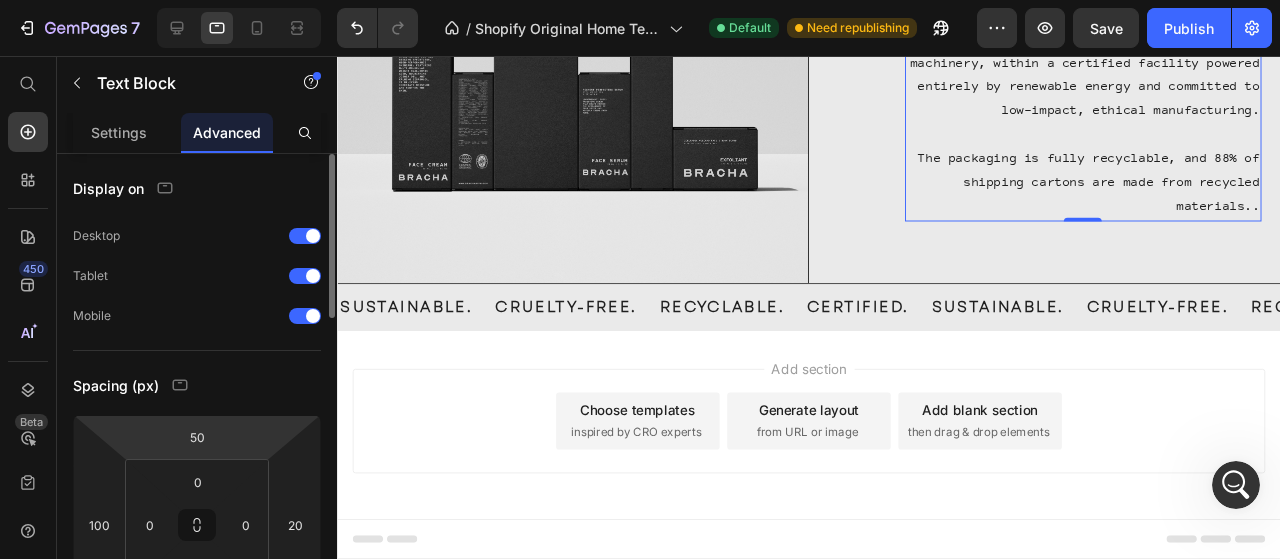 scroll, scrollTop: 300, scrollLeft: 0, axis: vertical 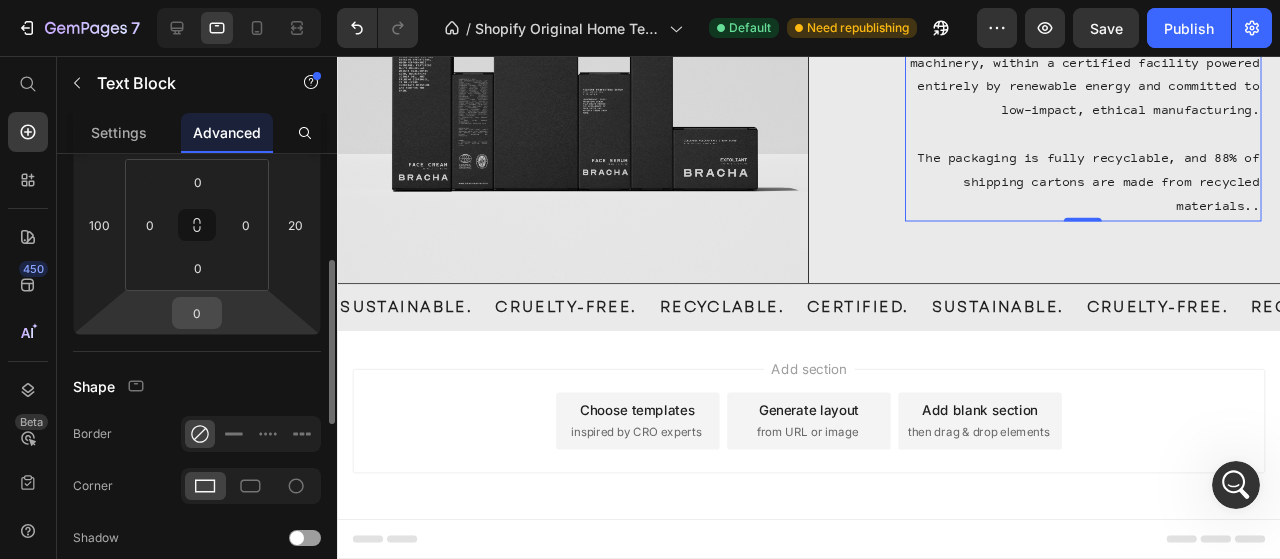 click on "0" at bounding box center (197, 313) 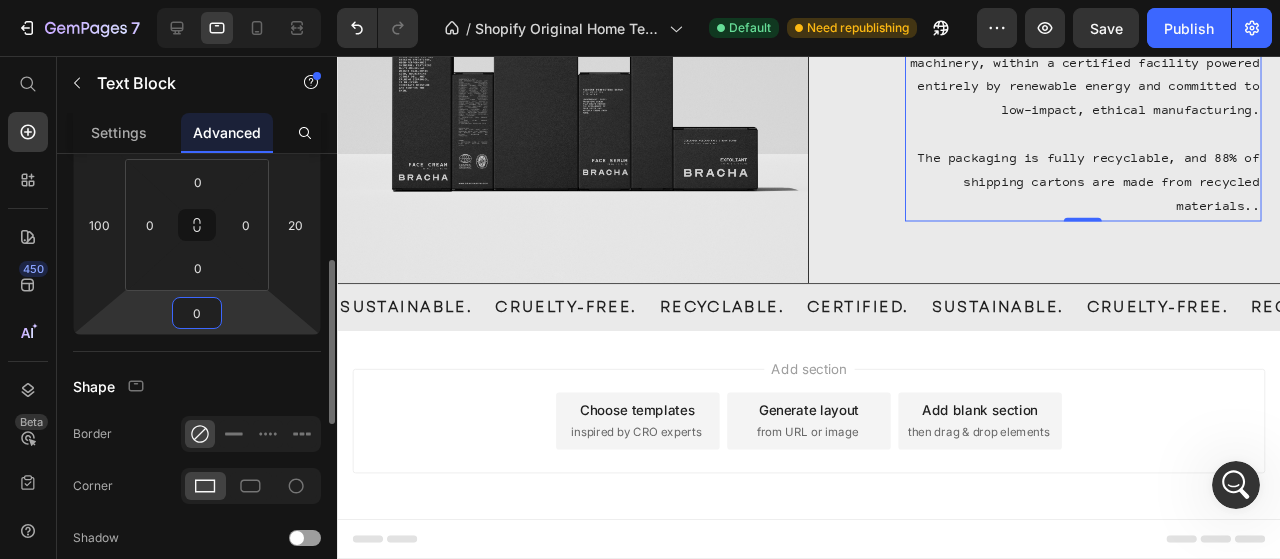 click on "0" at bounding box center (197, 313) 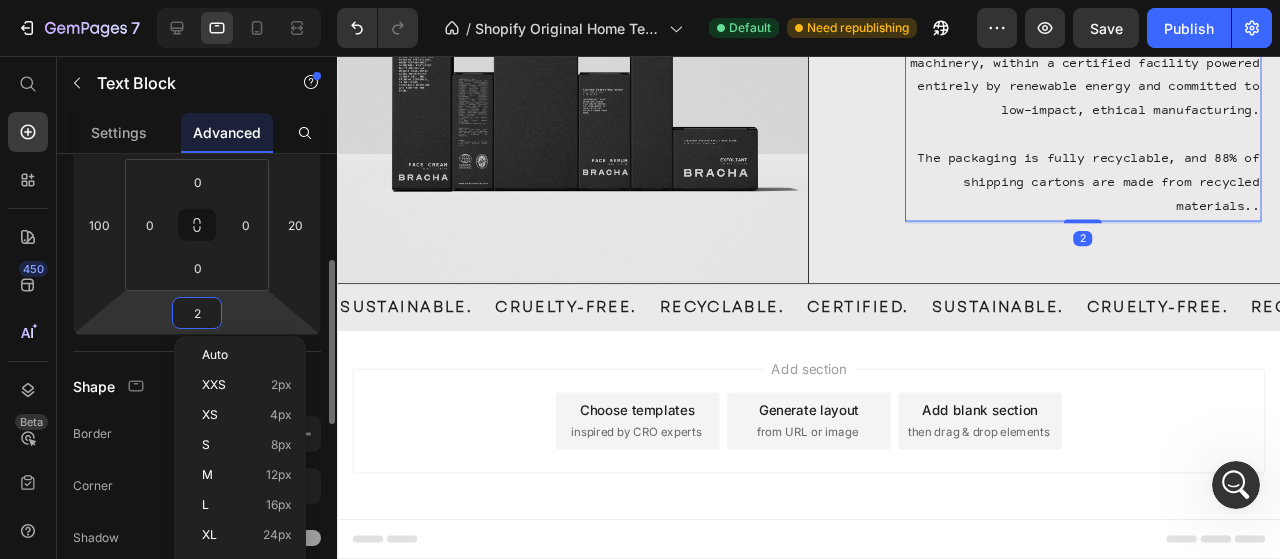 scroll, scrollTop: 6364, scrollLeft: 0, axis: vertical 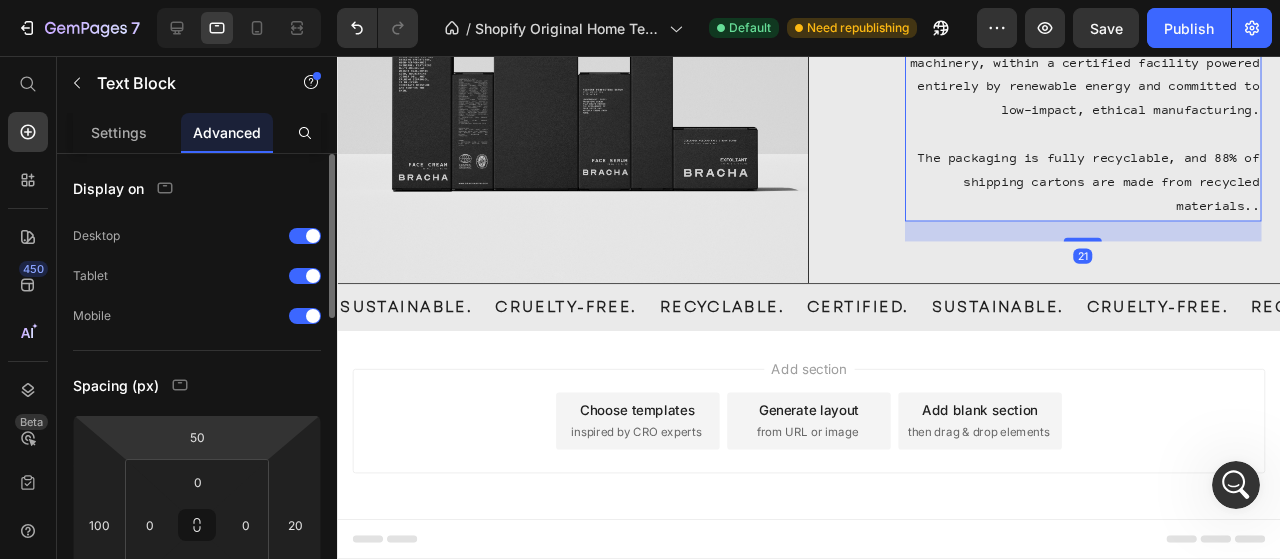 type on "21" 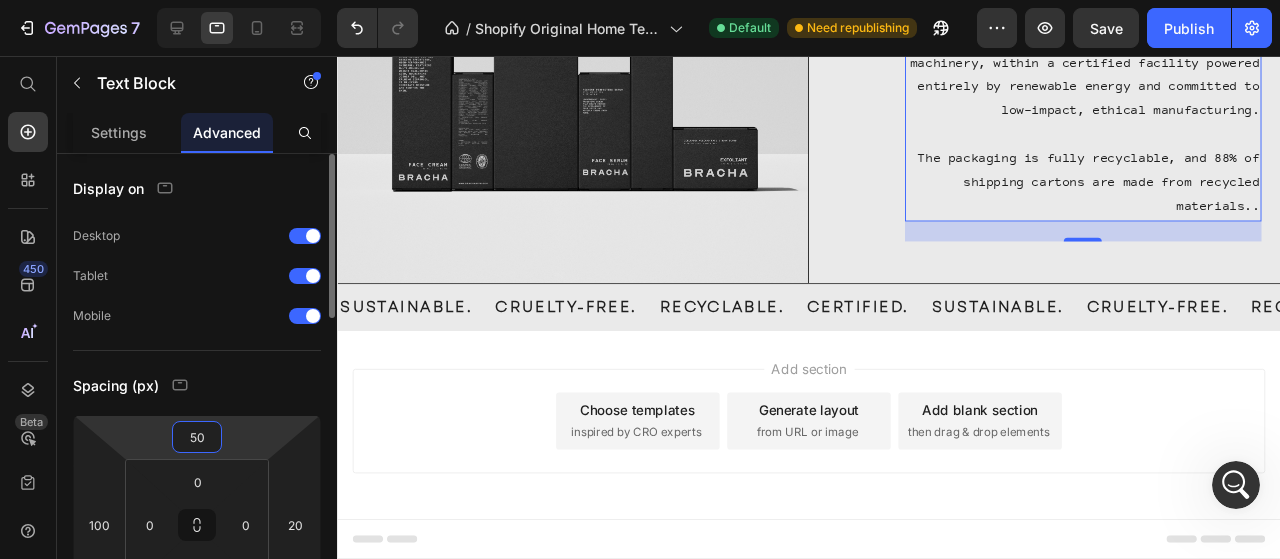 click on "50" at bounding box center (197, 437) 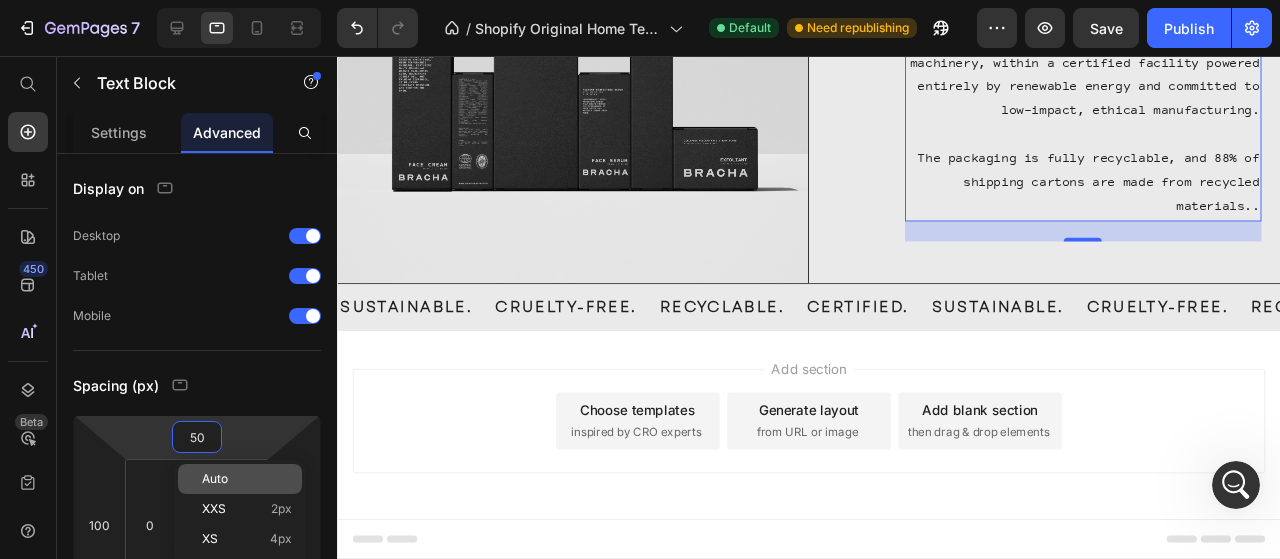 click on "Auto" at bounding box center [247, 479] 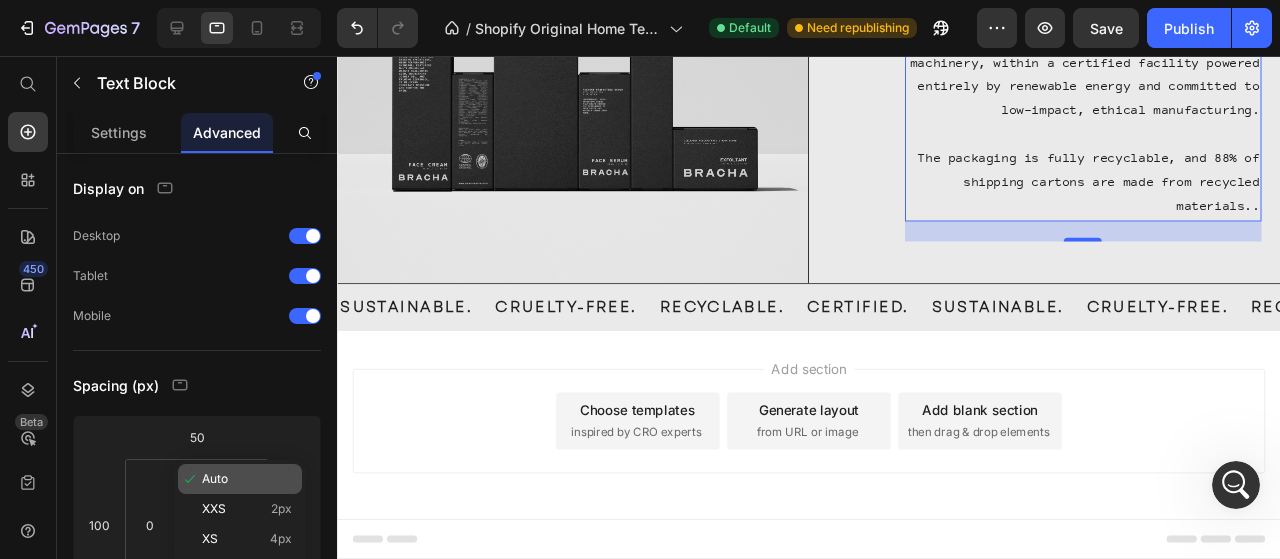 type 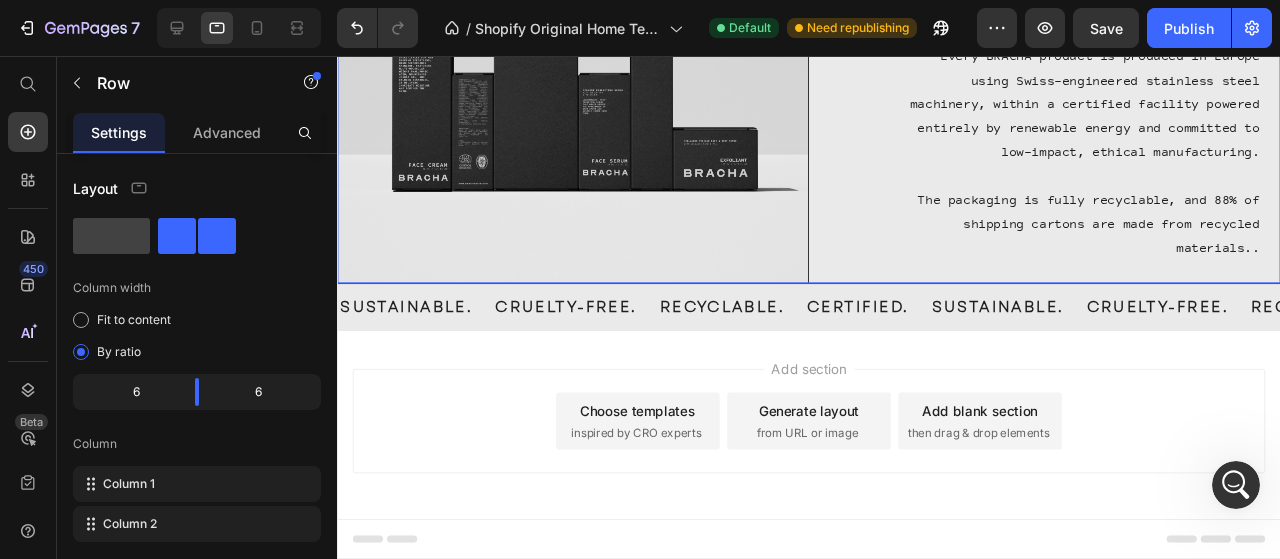 click on "BEYOND THE LABEL Text Block Every BRACHA product is produced in Europe using Swiss-engineered stainless steel machinery, within a certified facility powered entirely by renewable energy and committed to low-impact, ethical manufacturing. ​ The packaging is fully recyclable, and 88% of shipping cartons are made from recycled materials.. Text Block   21" at bounding box center (1082, 98) 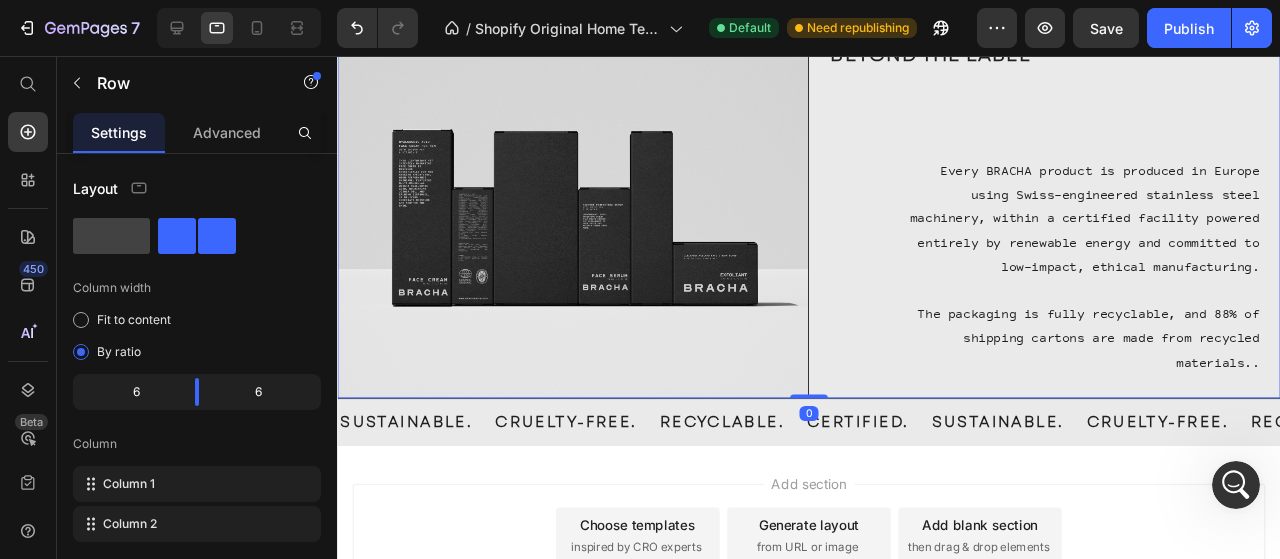 scroll, scrollTop: 1694, scrollLeft: 0, axis: vertical 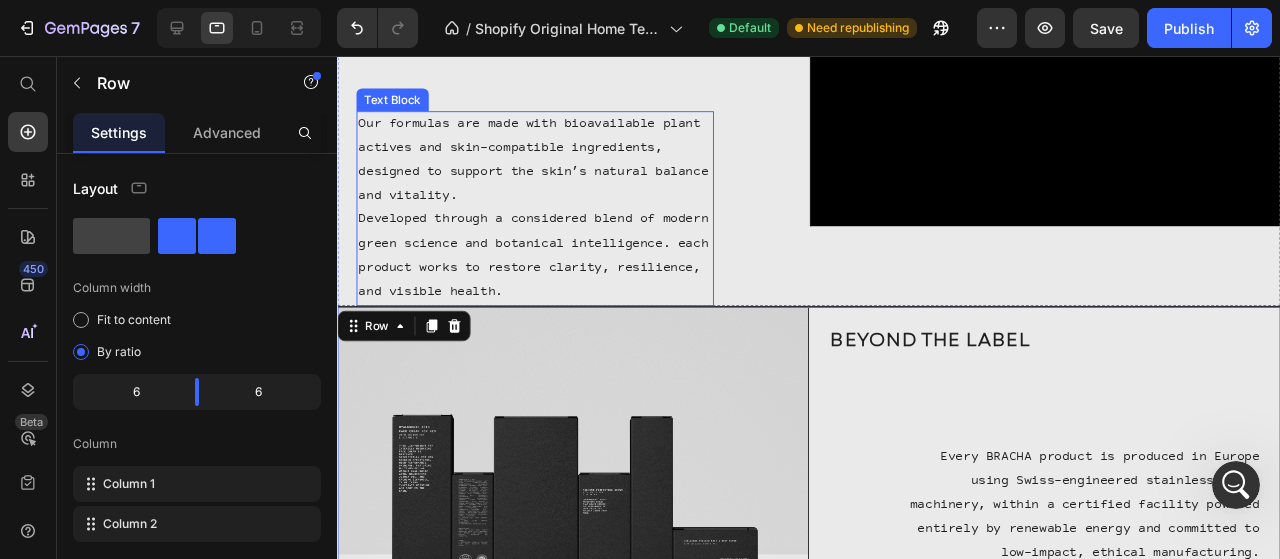 click on "Developed through a considered blend of modern green science and botanical intelligence. each product works to restore clarity, resilience, and visible health." at bounding box center (545, 266) 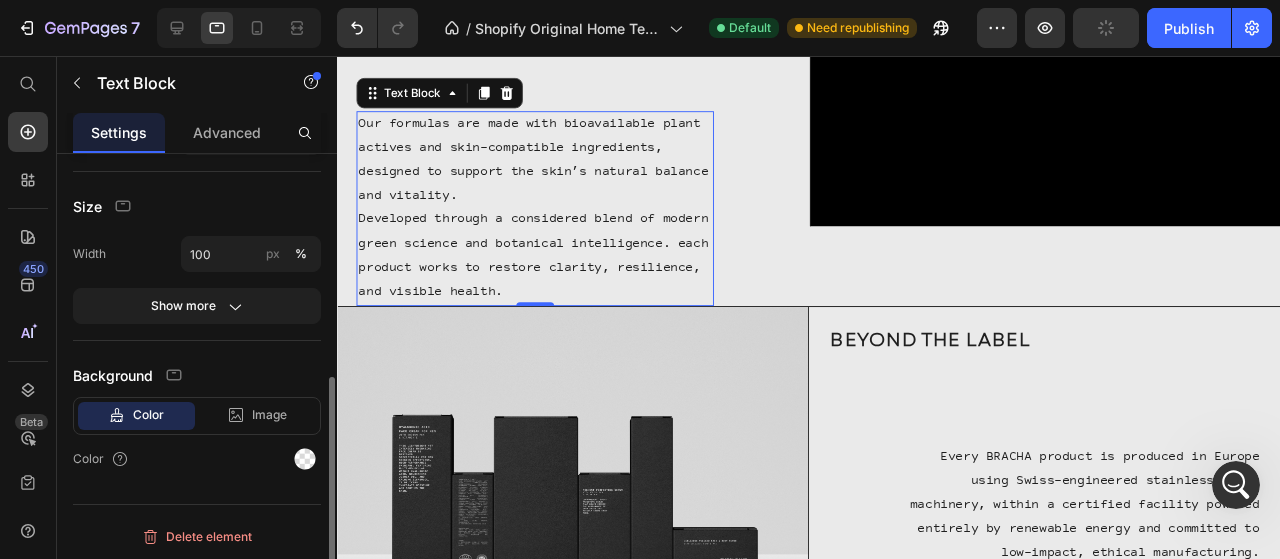 scroll, scrollTop: 130, scrollLeft: 0, axis: vertical 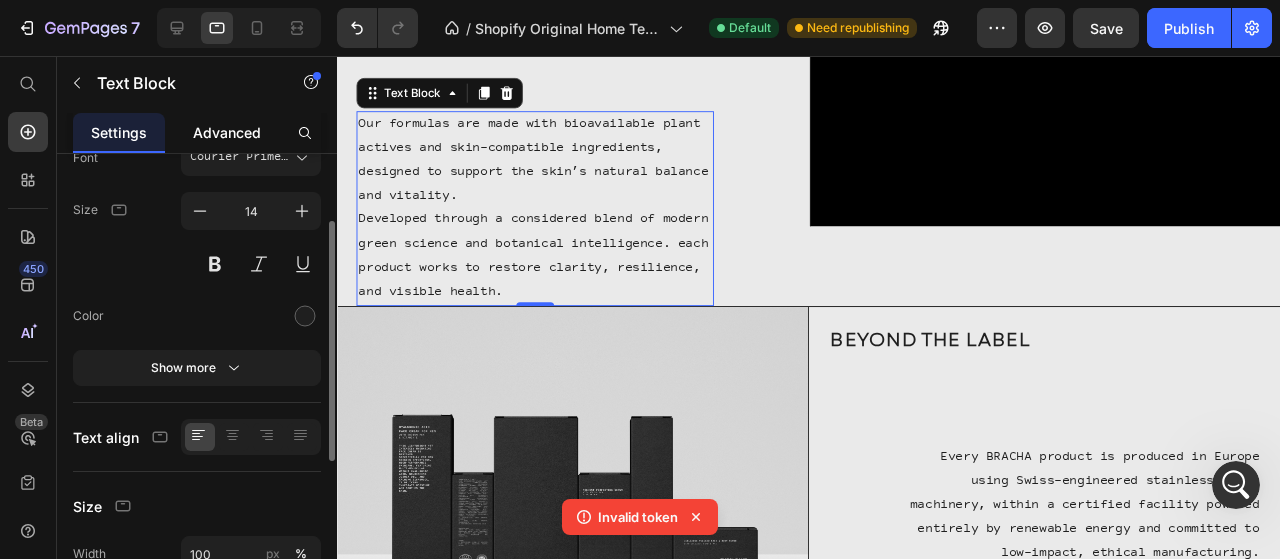 click on "Advanced" at bounding box center [227, 132] 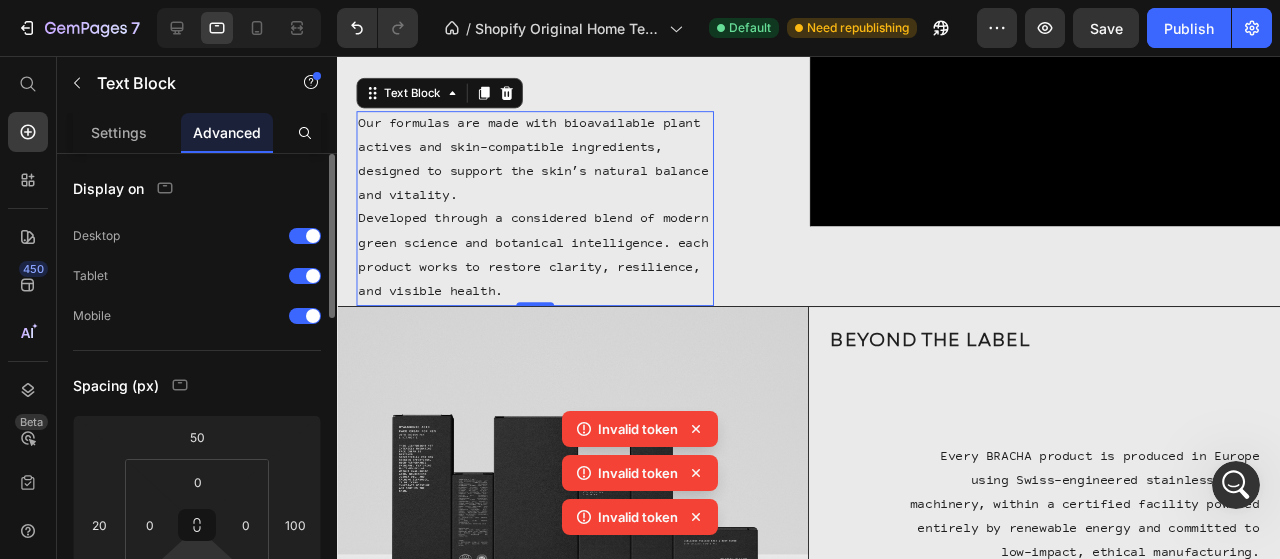scroll, scrollTop: 300, scrollLeft: 0, axis: vertical 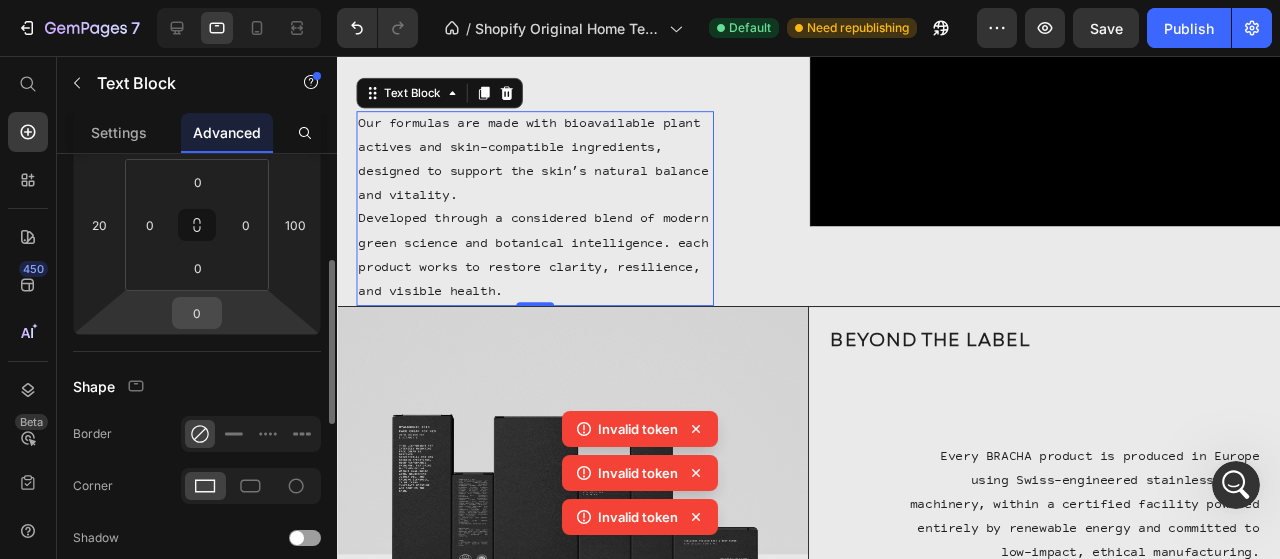click on "0" at bounding box center (197, 313) 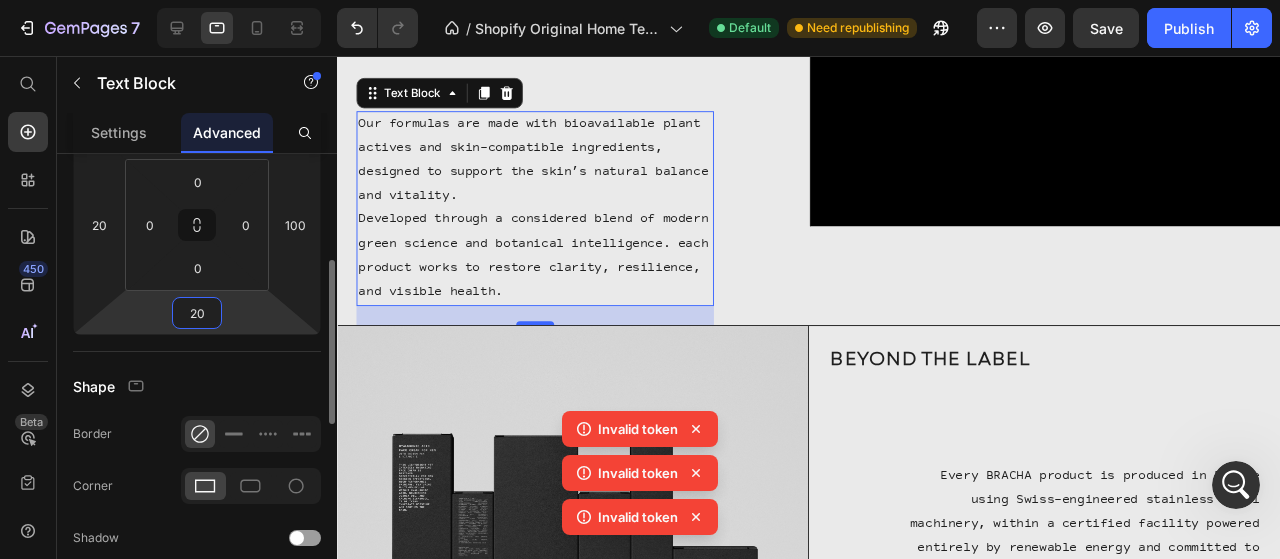 type on "20" 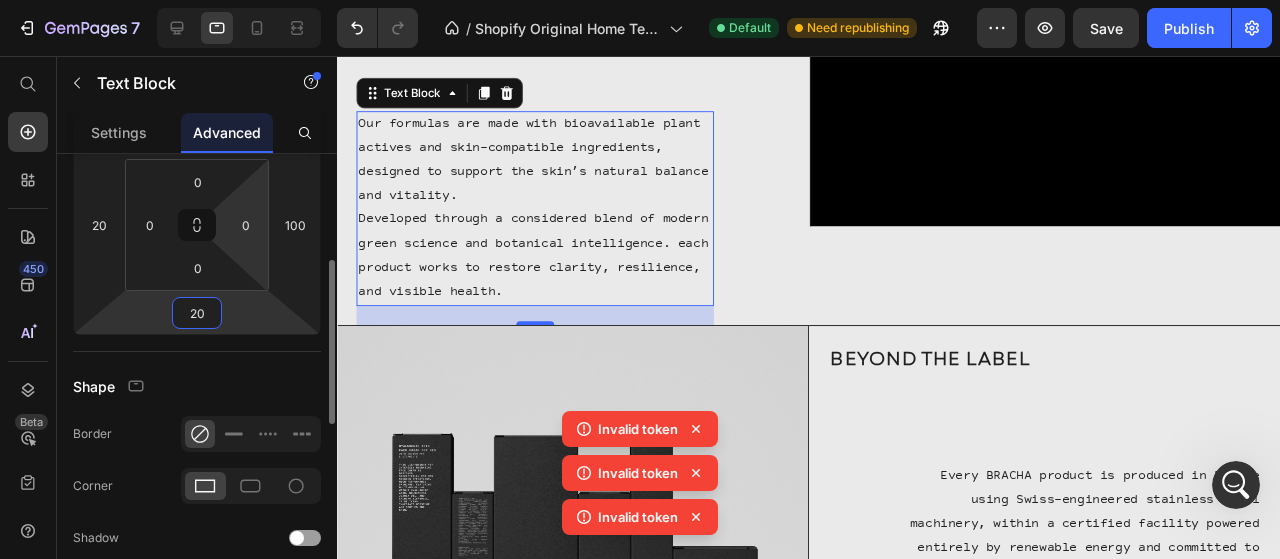 scroll, scrollTop: 0, scrollLeft: 0, axis: both 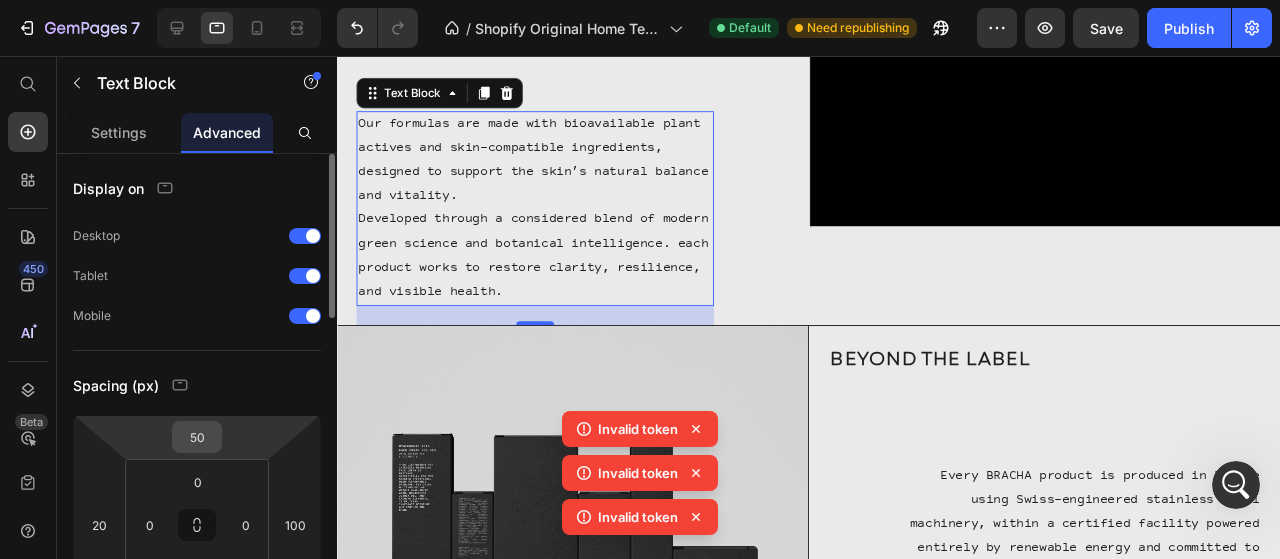 click on "50" at bounding box center [197, 437] 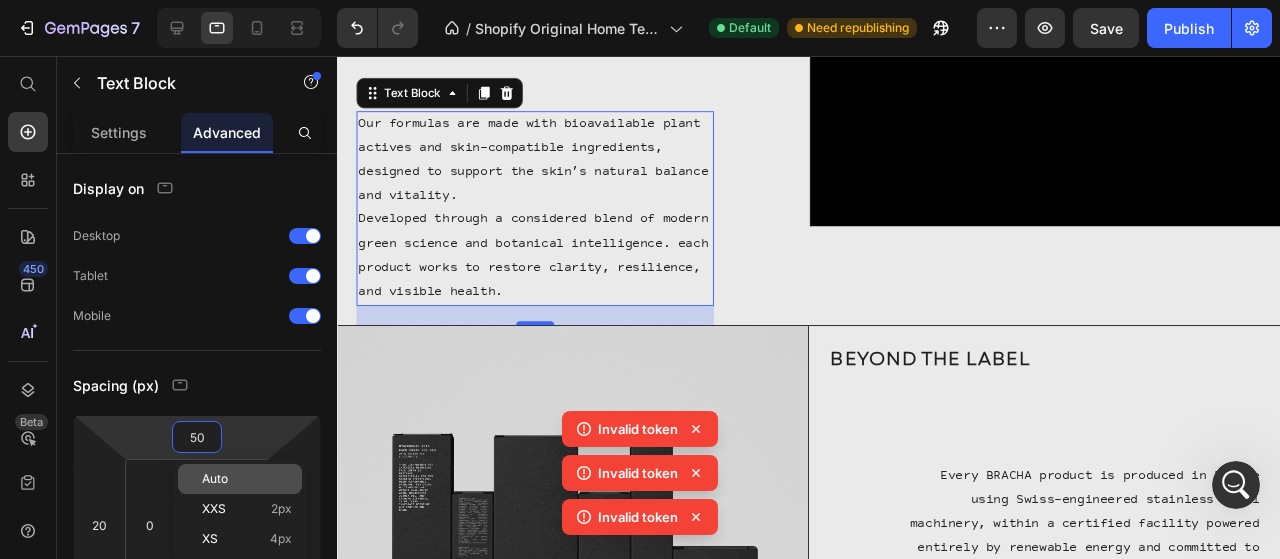 click on "Auto" at bounding box center (247, 479) 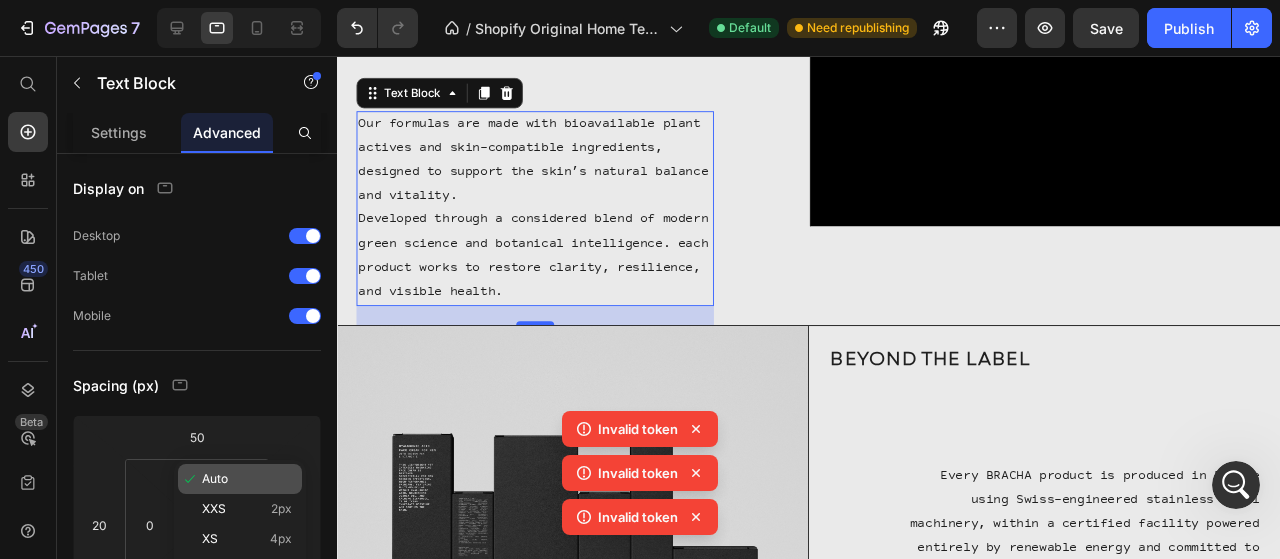 type 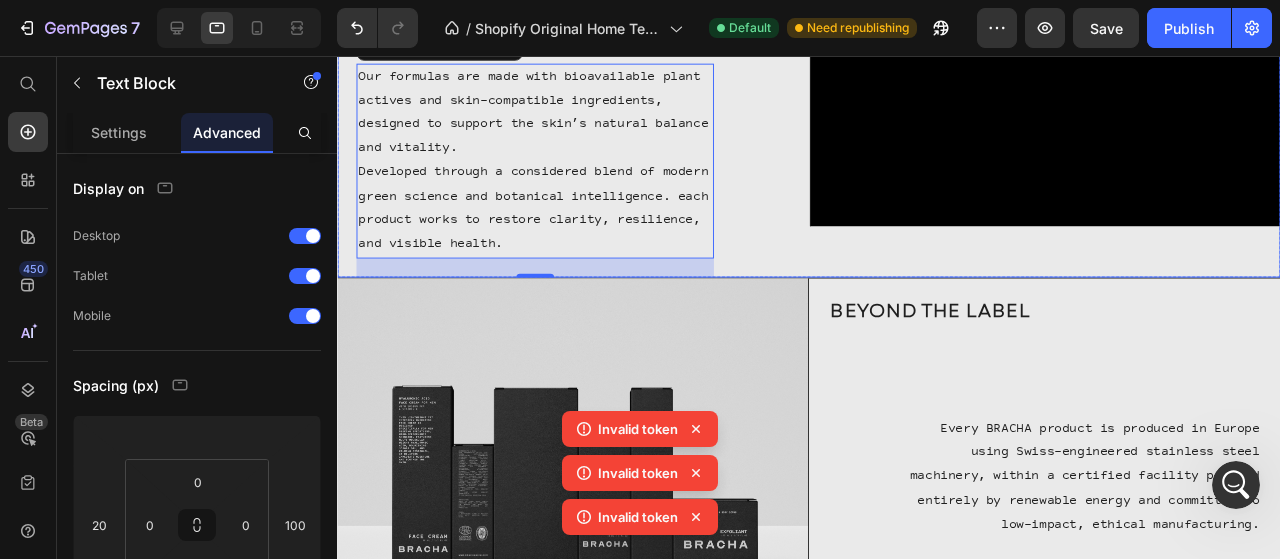 click on "WHAT YOUR SKIN NEEDS. NOTHING MORE. Heading Our formulas are made with bioavailable plant actives and skin-compatible ingredients, designed to support the skin’s natural balance and vitality. Developed through a considered blend of modern green science and botanical intelligence. each product works to restore clarity, resilience, and visible health. Text Block   20" at bounding box center [585, 139] 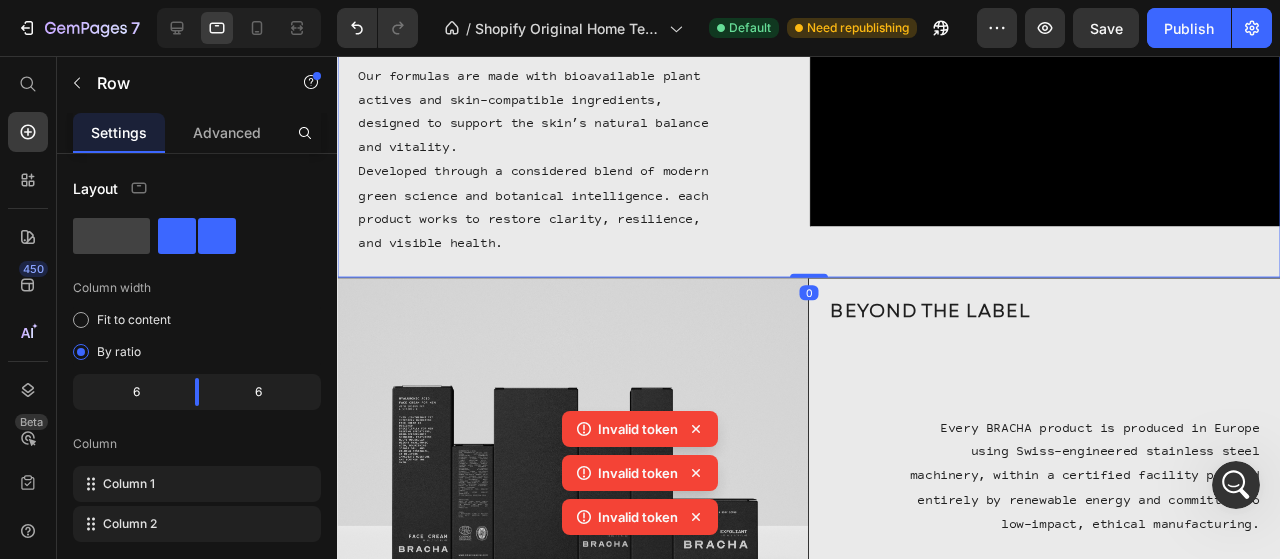 click 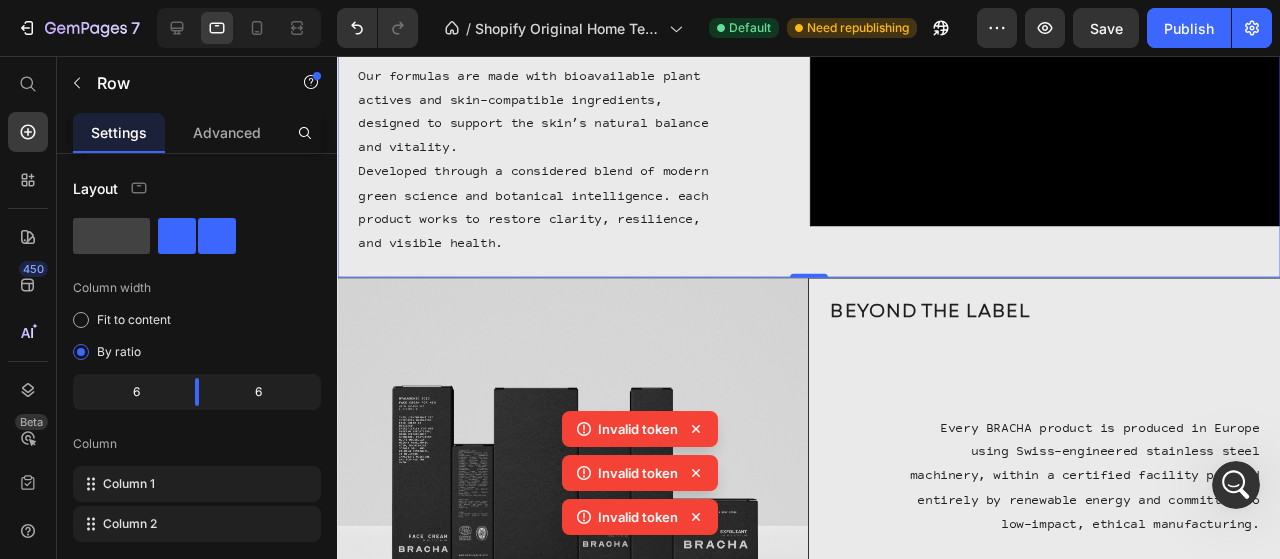 click 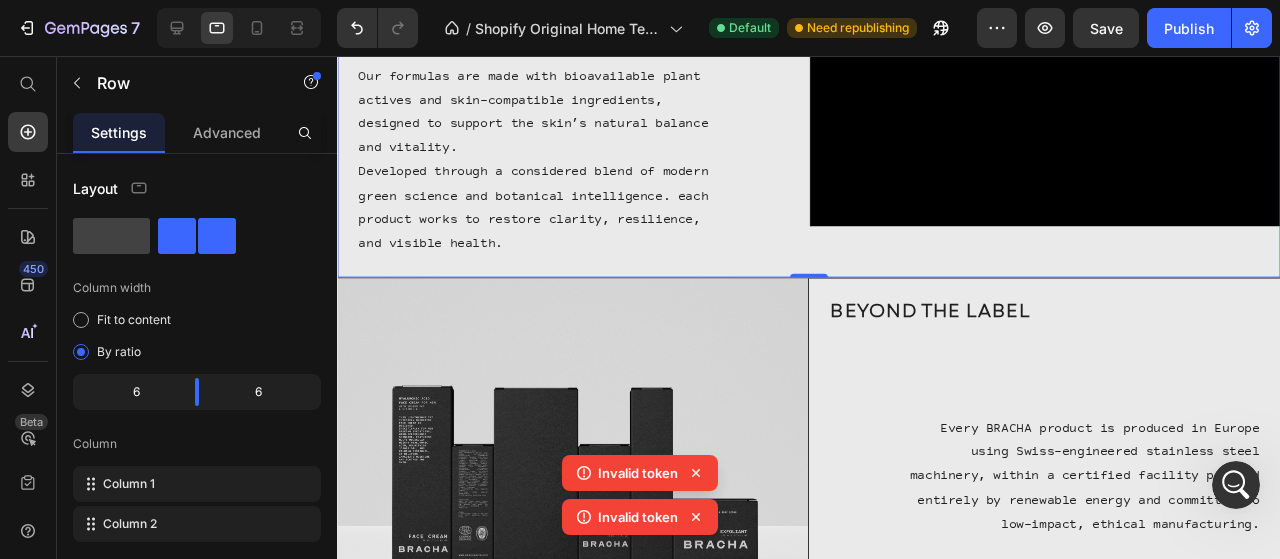 click on "Invalid token" 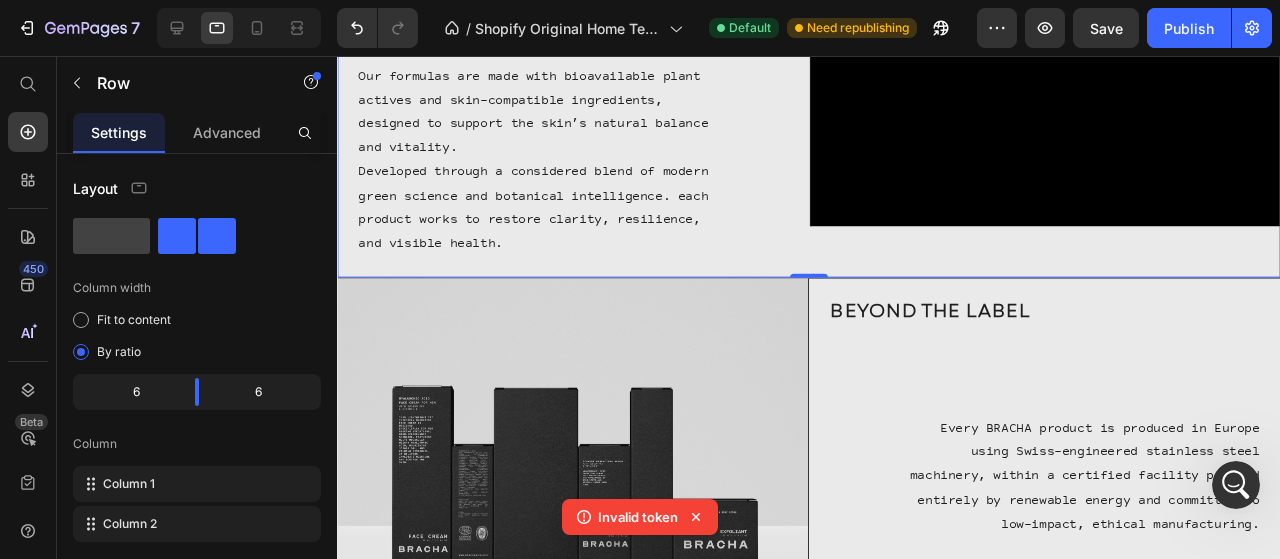 click 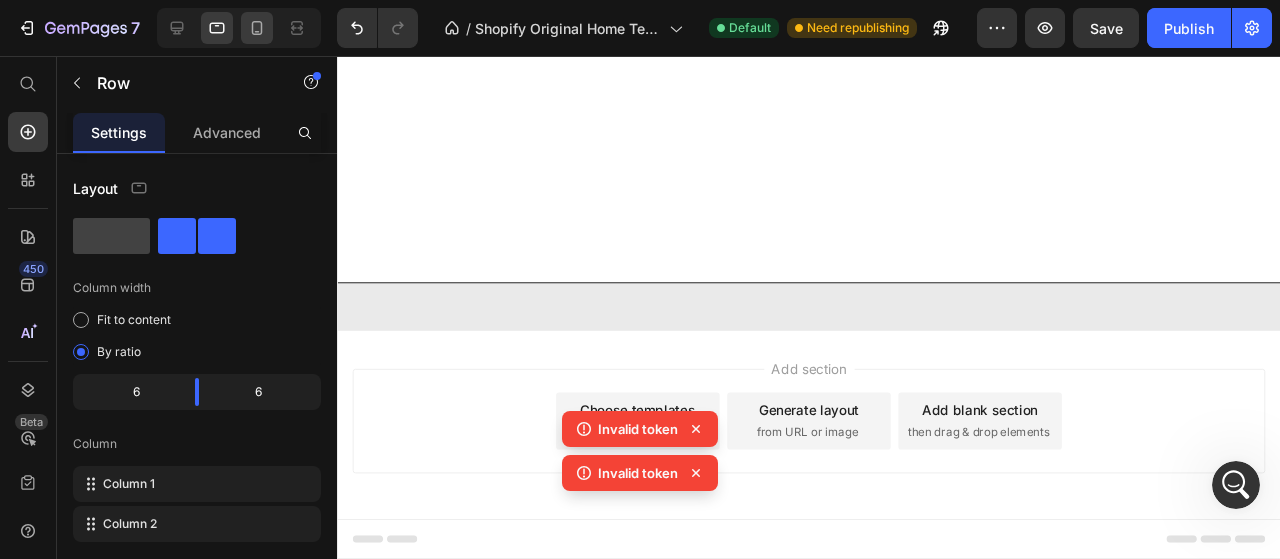 scroll, scrollTop: 0, scrollLeft: 0, axis: both 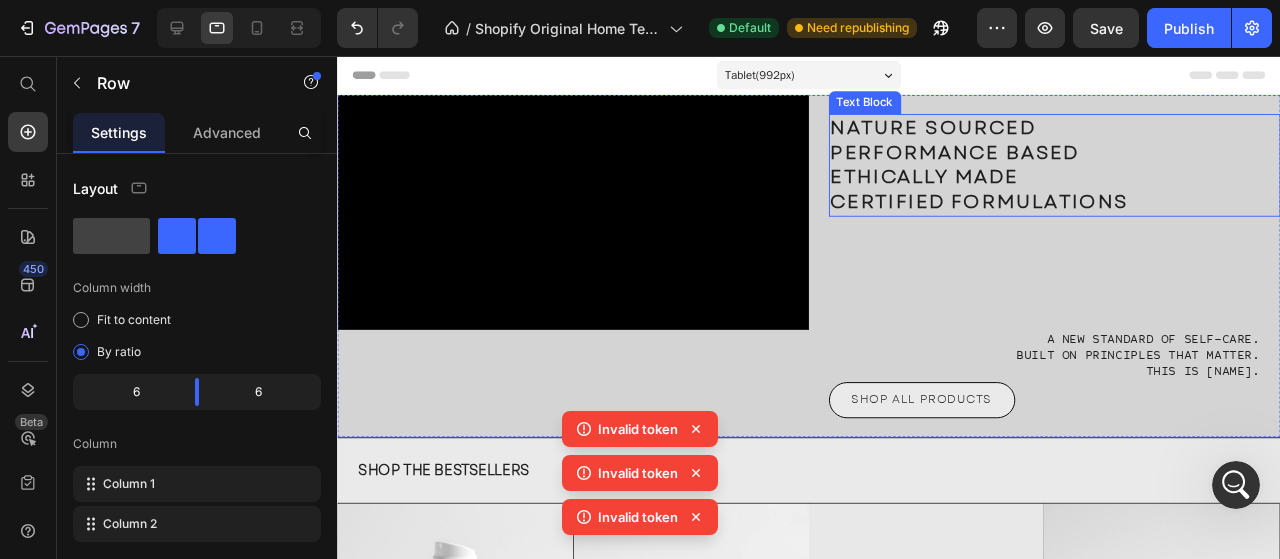 click on "ETHICALLY MADE" at bounding box center [955, 183] 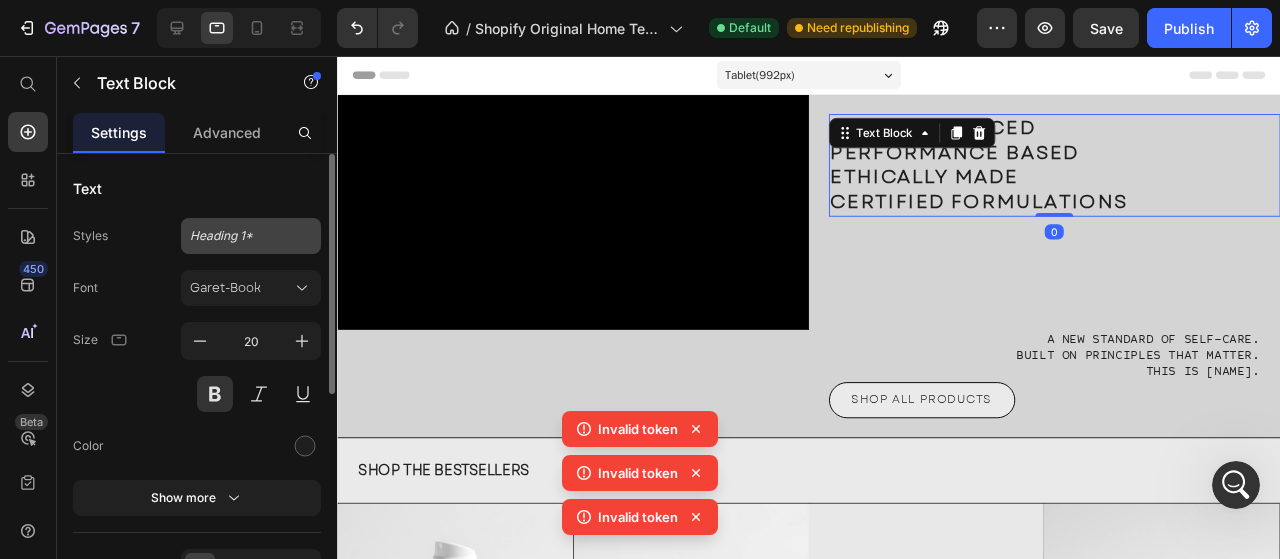 scroll, scrollTop: 300, scrollLeft: 0, axis: vertical 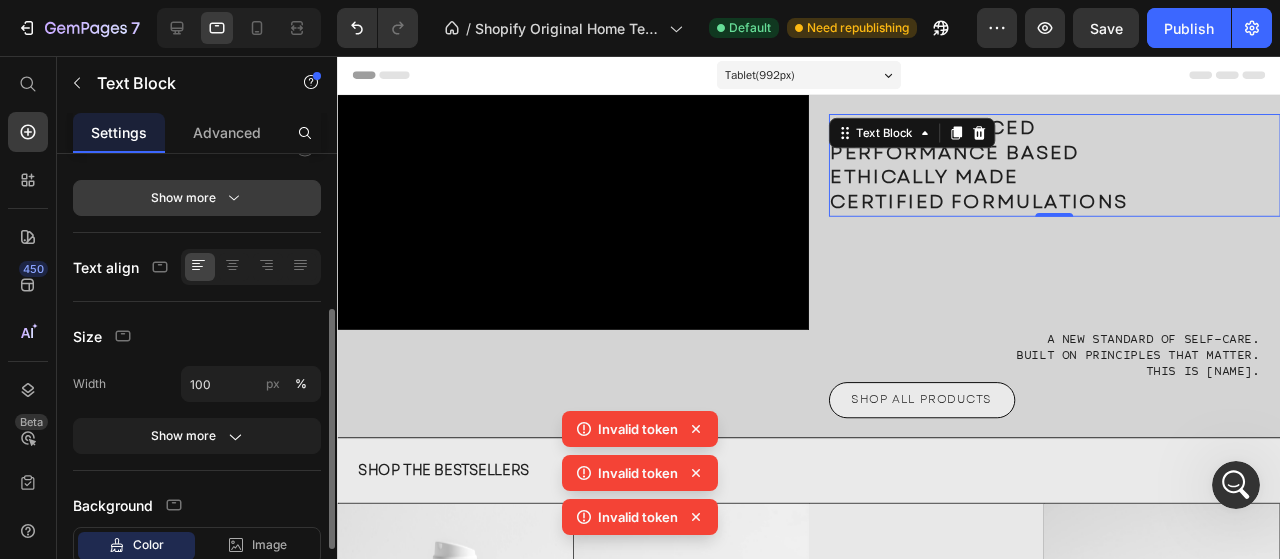 click 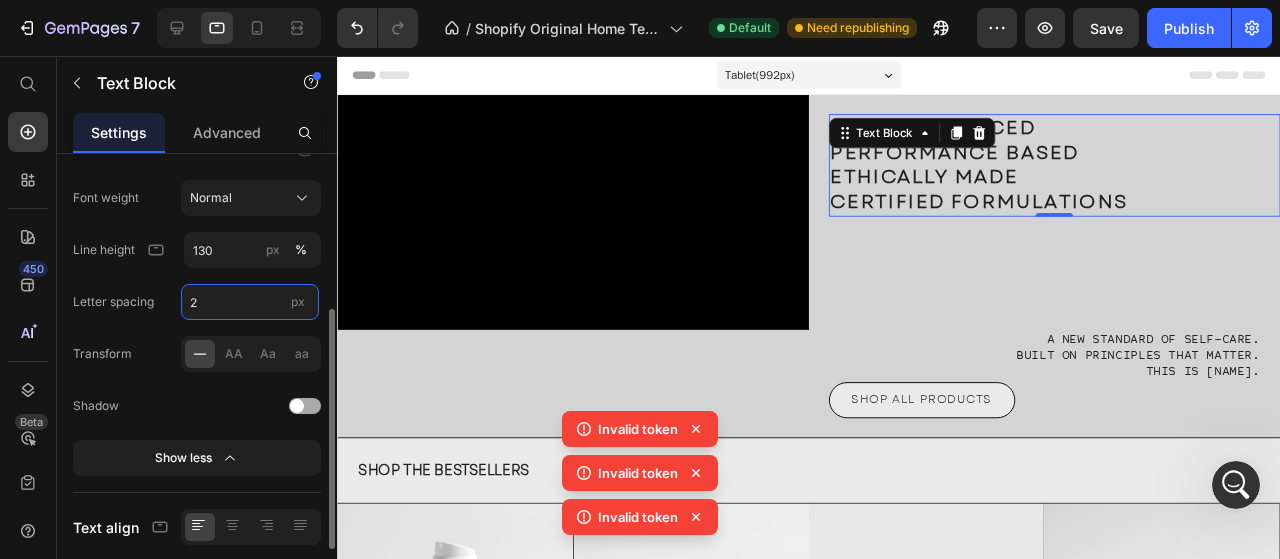 click on "2" at bounding box center [250, 302] 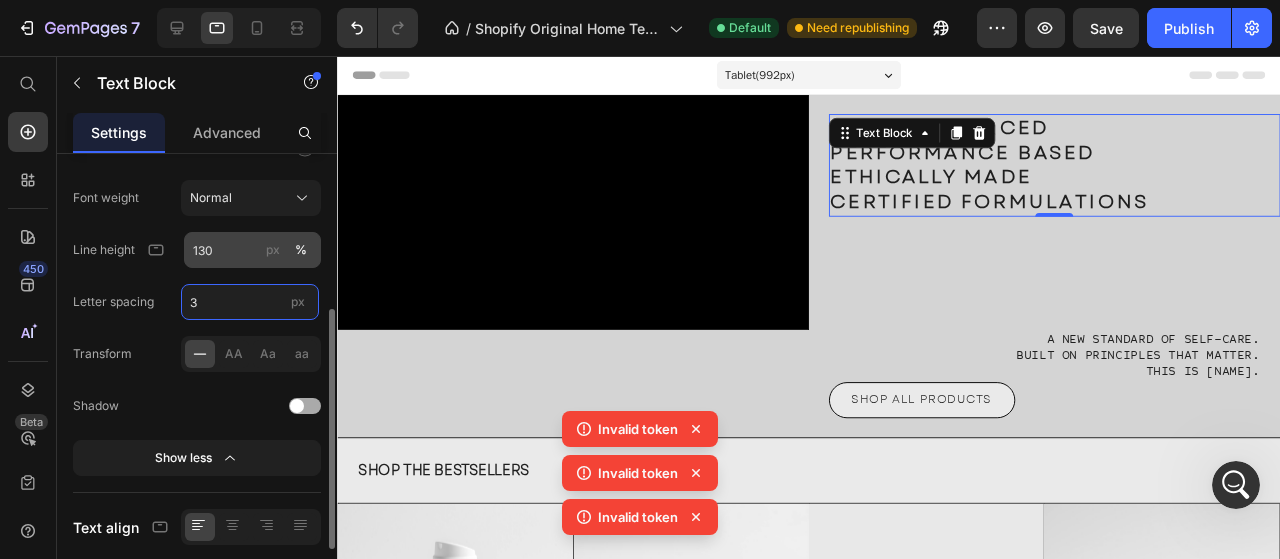 type on "3" 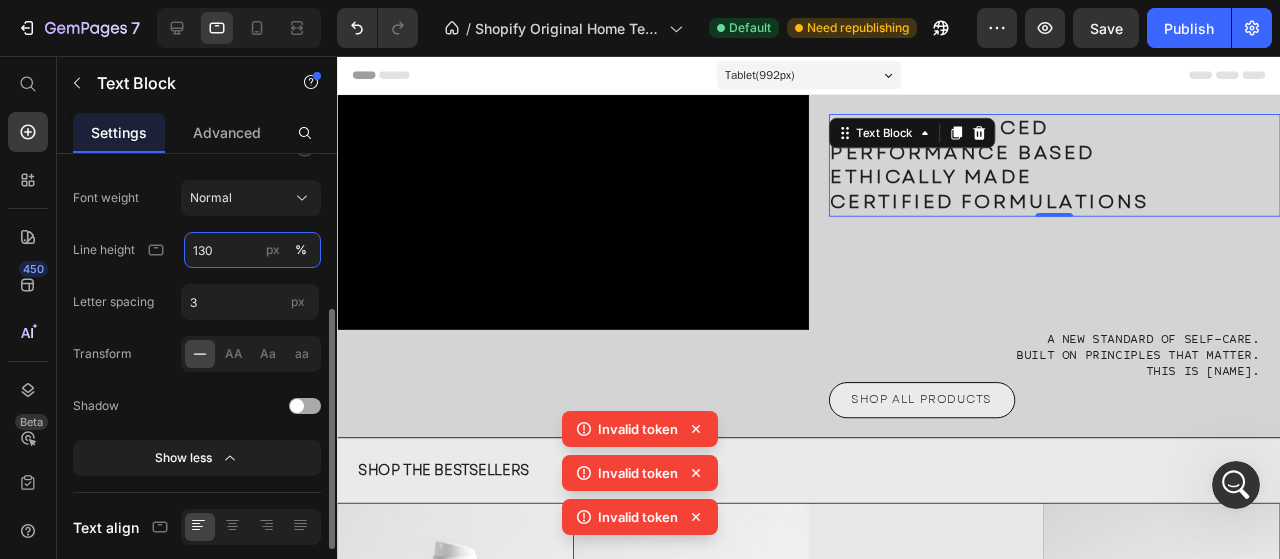 click on "130" at bounding box center [252, 250] 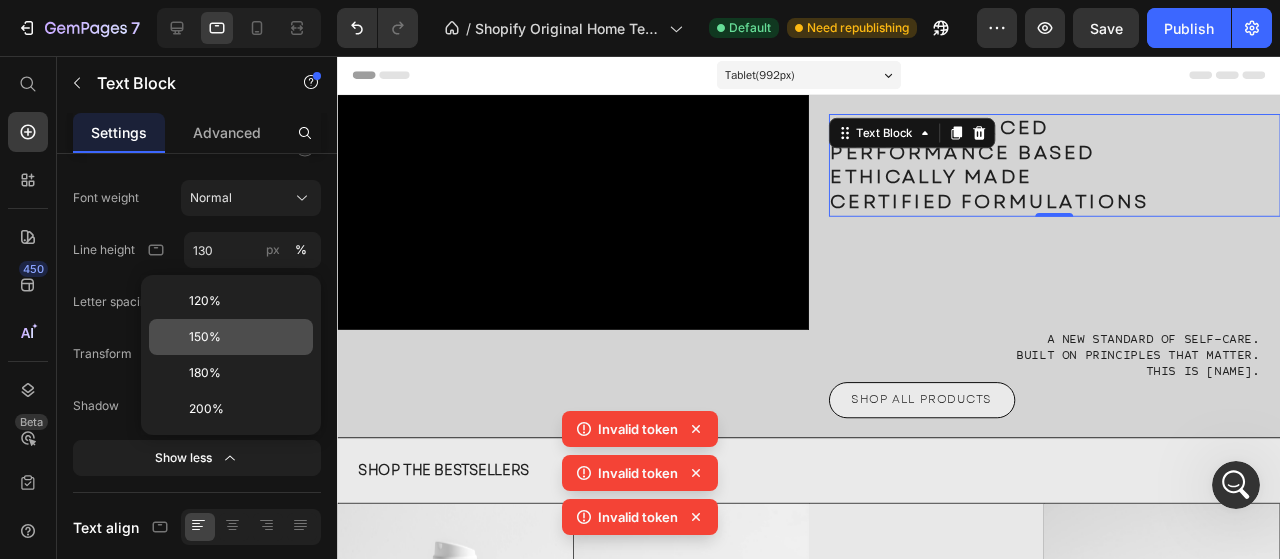 click on "150%" at bounding box center [247, 337] 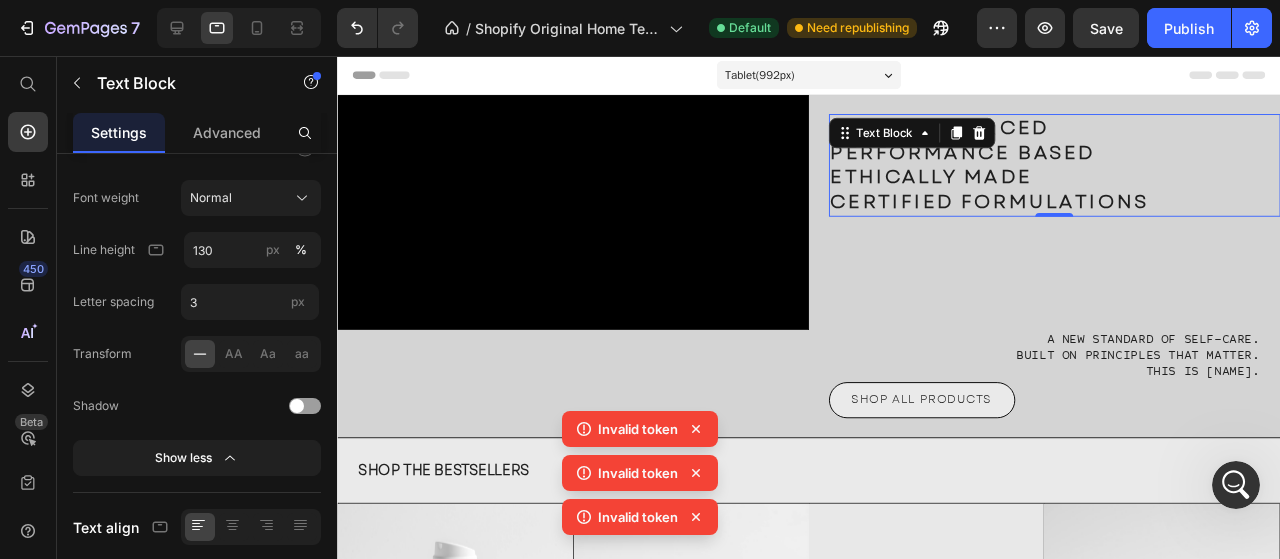 type on "150" 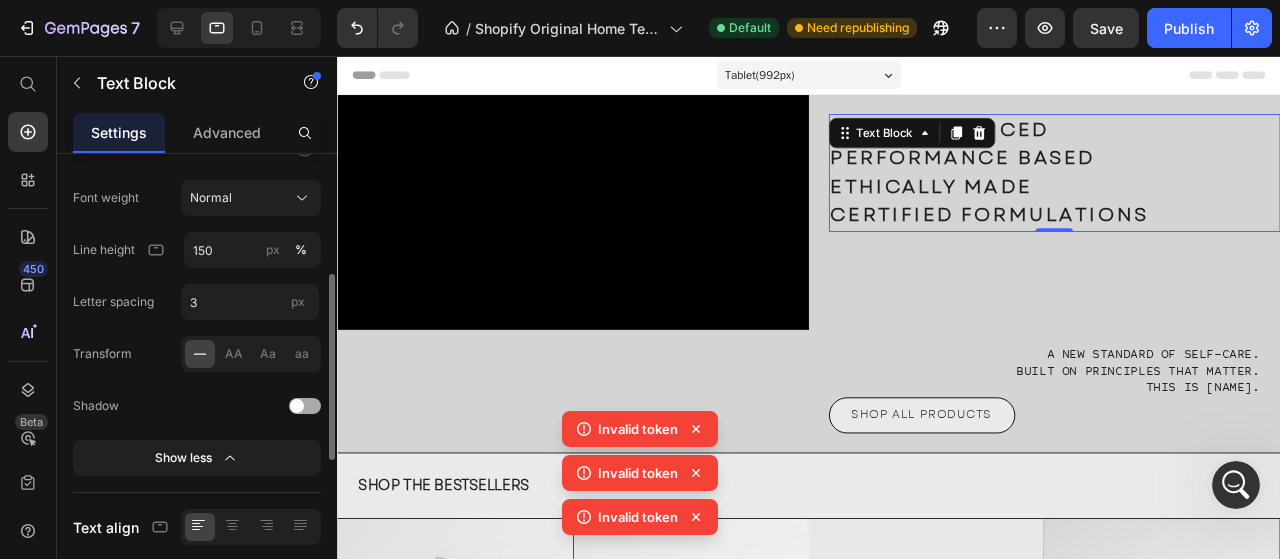 click on "Font Garet-Book Size 20 Color Font weight Normal Line height 150 px % Letter spacing 3 px Transform
AA Aa aa Shadow Show less" at bounding box center (197, 223) 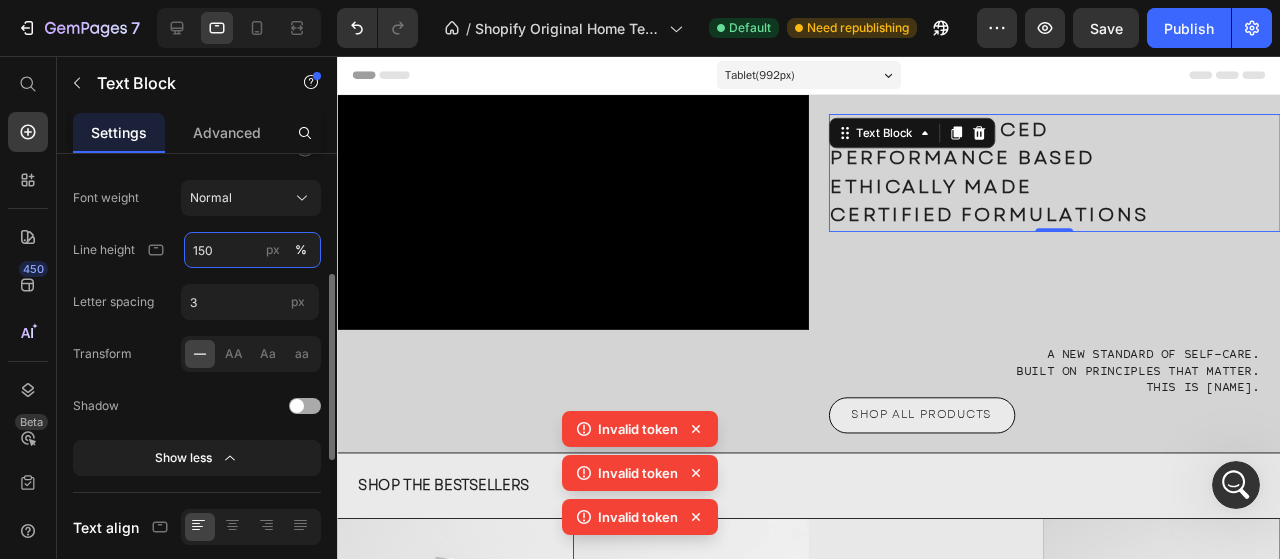 click on "150" at bounding box center [252, 250] 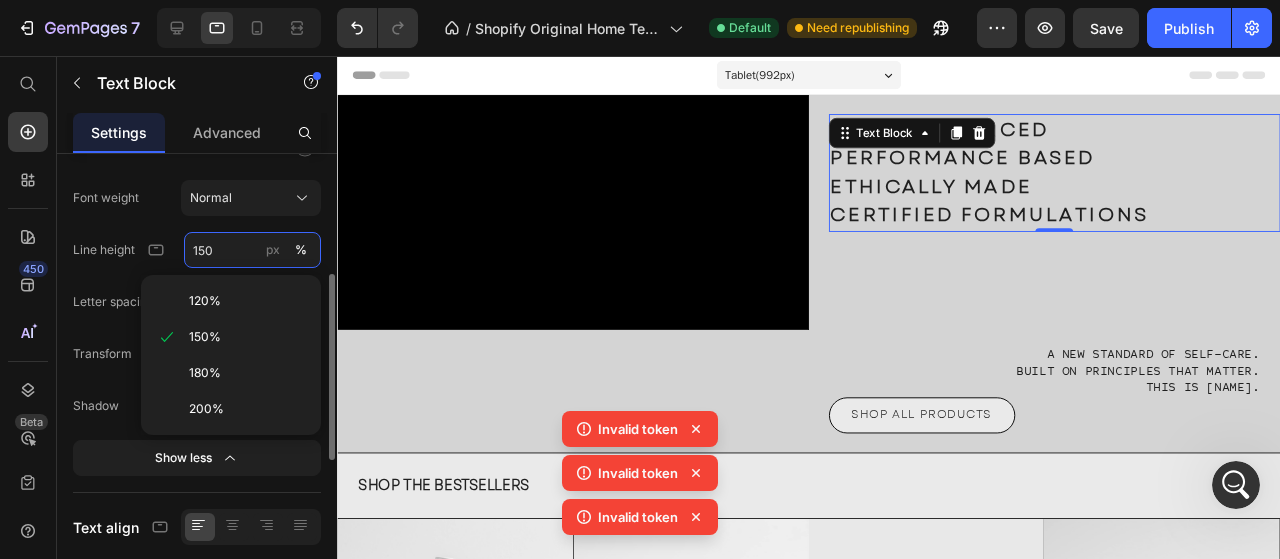 click on "150" at bounding box center [252, 250] 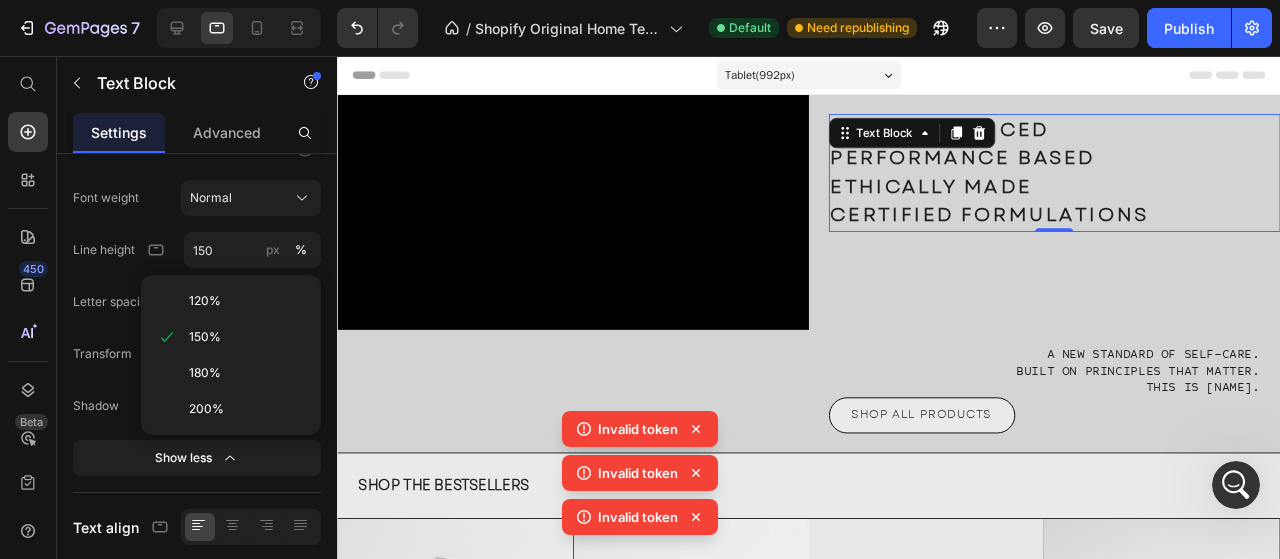 click on "Publish" at bounding box center [1189, 28] 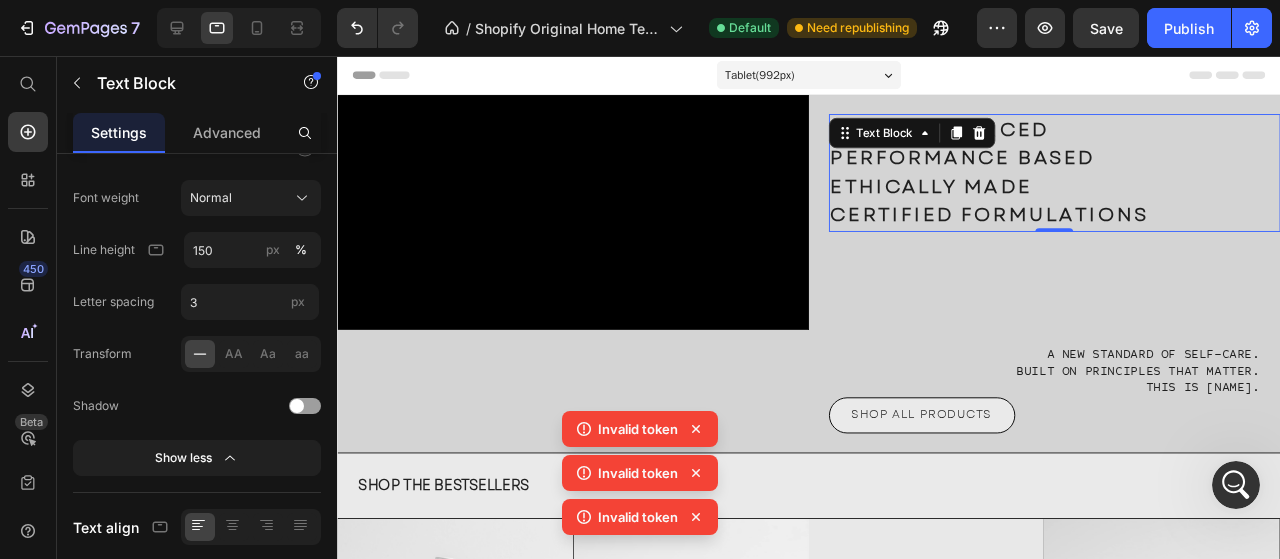 click 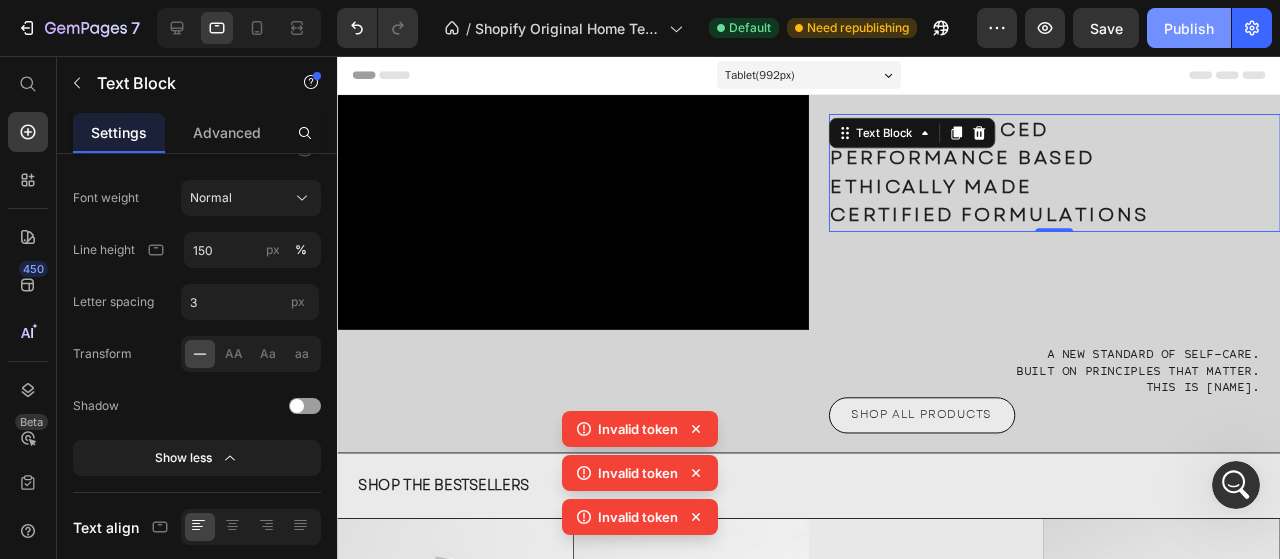 click on "Publish" 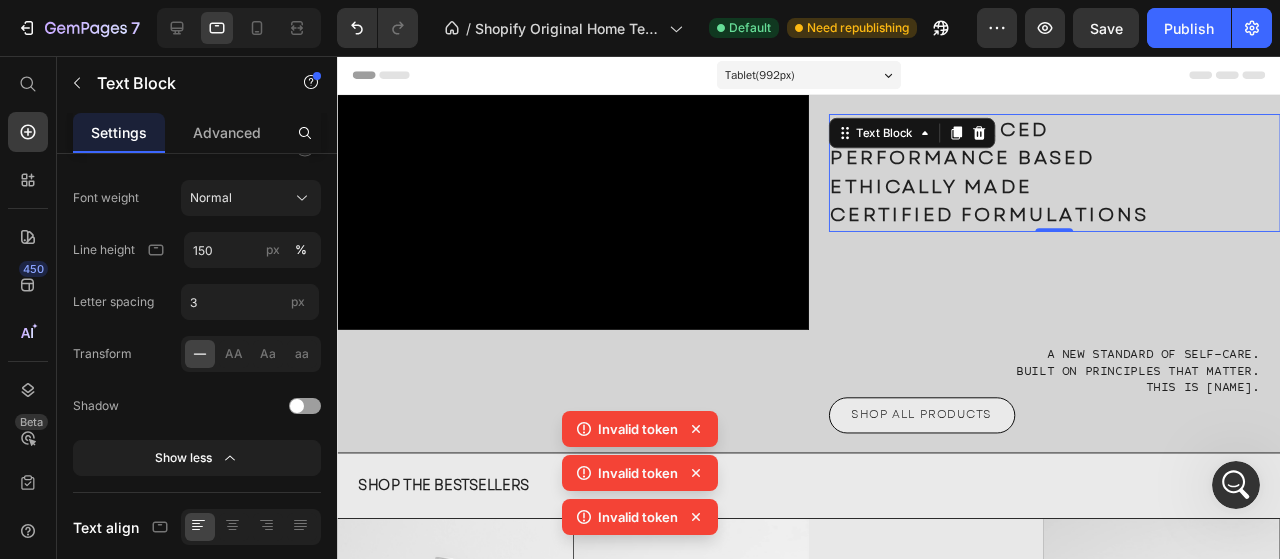 click on "NATURE SOURCED PERFORMANCE BASED ETHICALLY MADE CERTIFIED FORMULATIONS Text Block   0 A new standard of self-care. Built on principles that matter. This is [BRAND]. Text Block SHOP ALL PRODUCTS Button" at bounding box center [1082, 285] 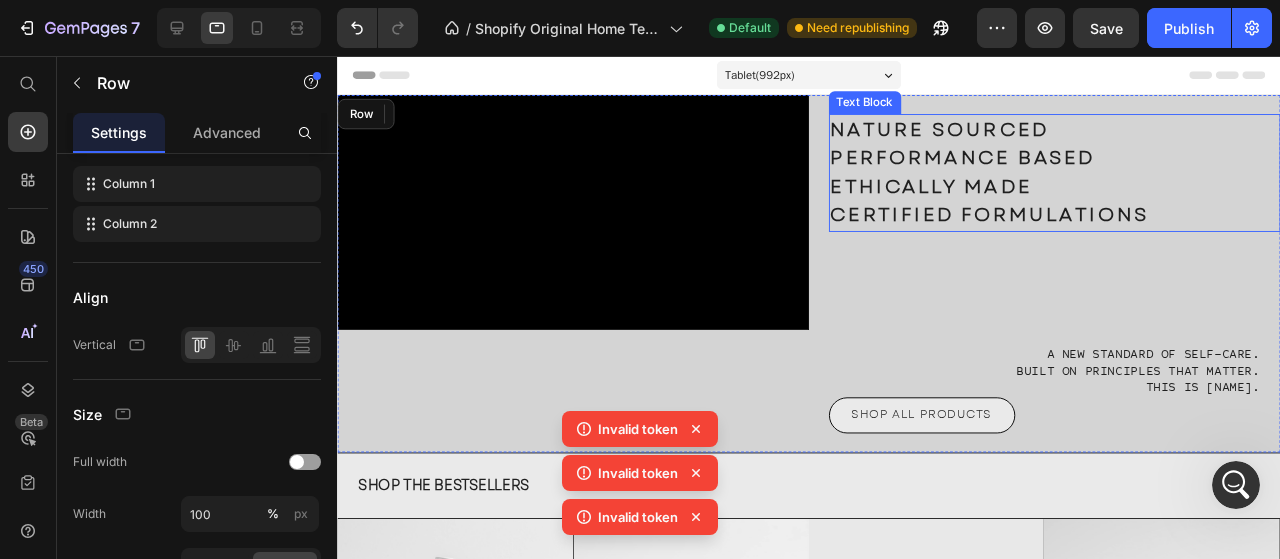 click on "PERFORMANCE BASED" at bounding box center (995, 163) 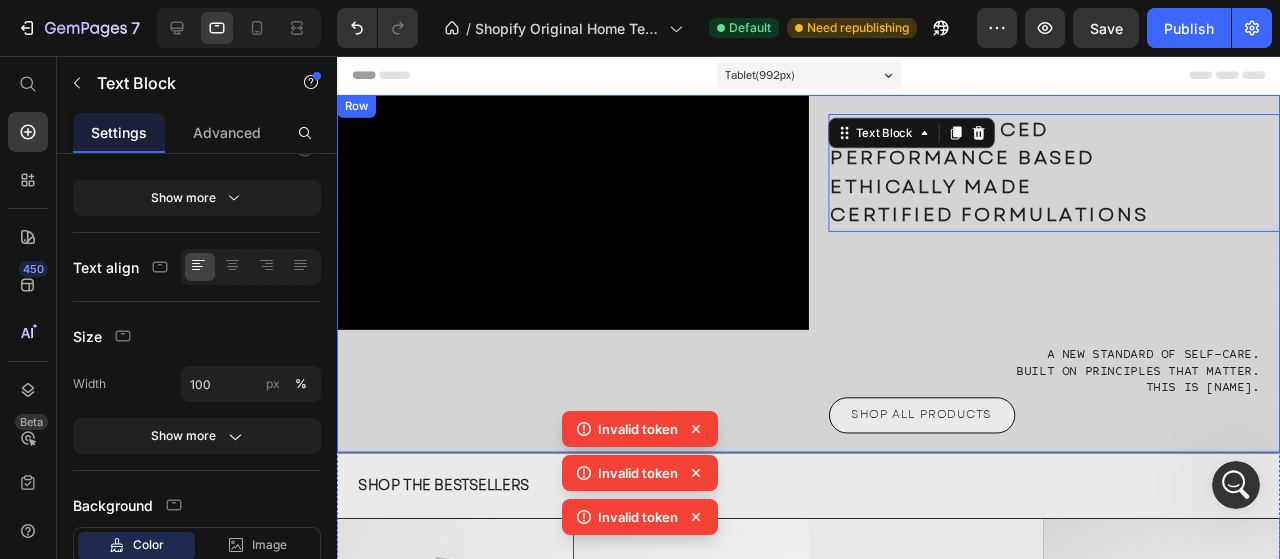 scroll, scrollTop: 0, scrollLeft: 0, axis: both 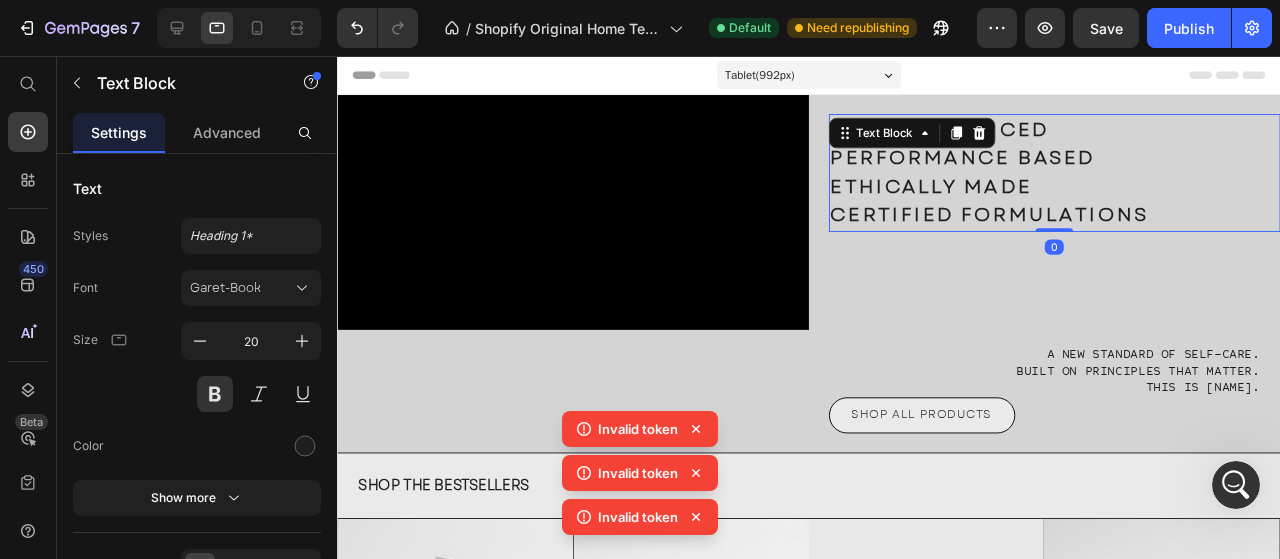 click 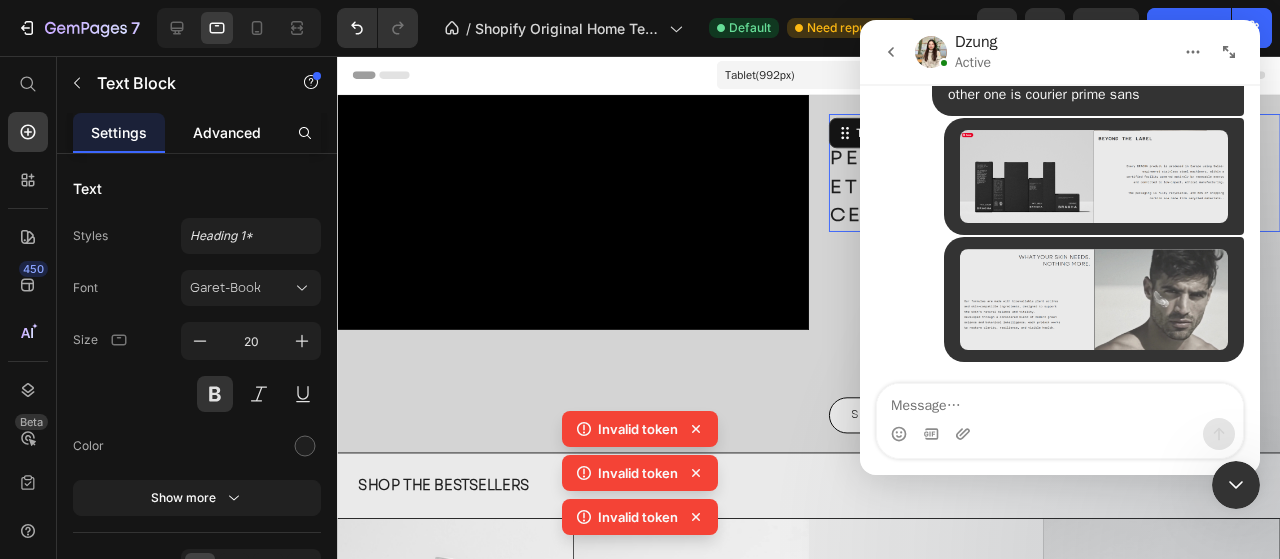 scroll, scrollTop: 6286, scrollLeft: 0, axis: vertical 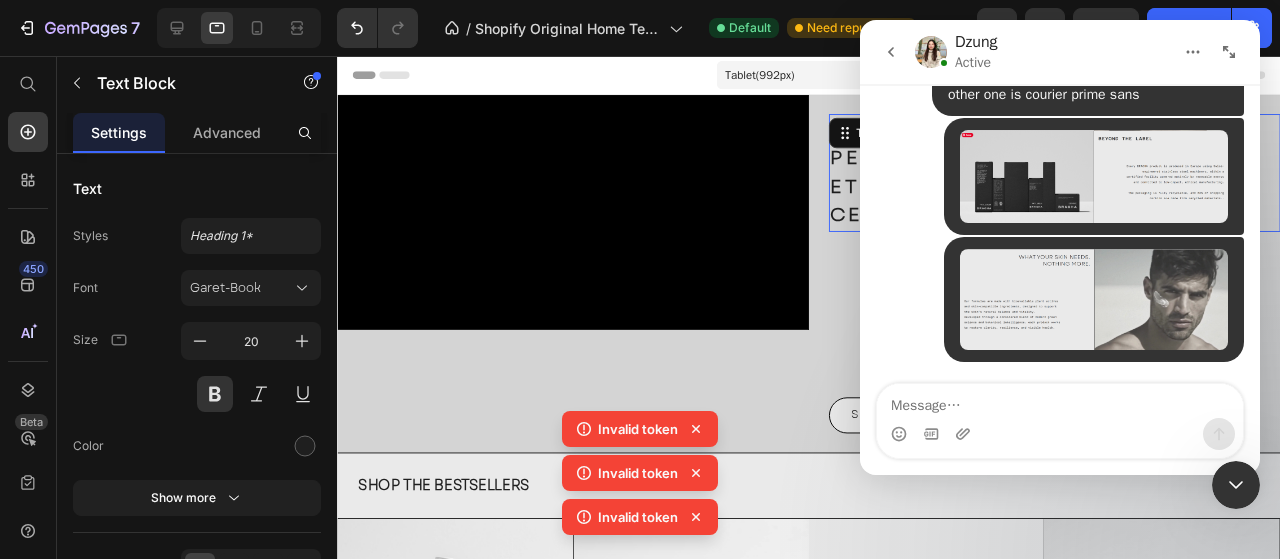 click 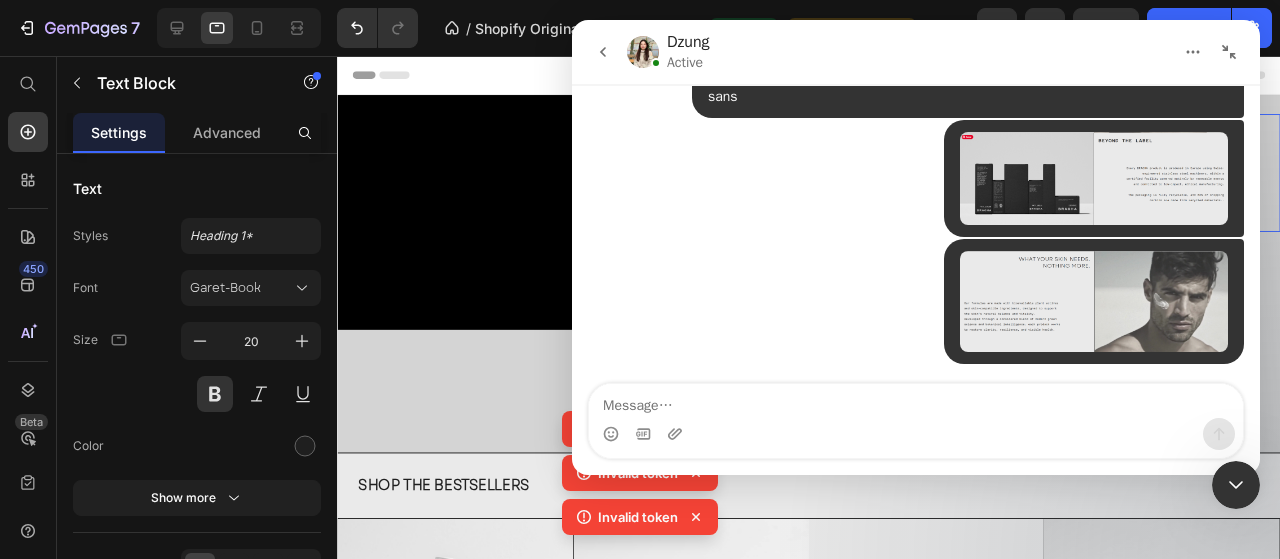 click 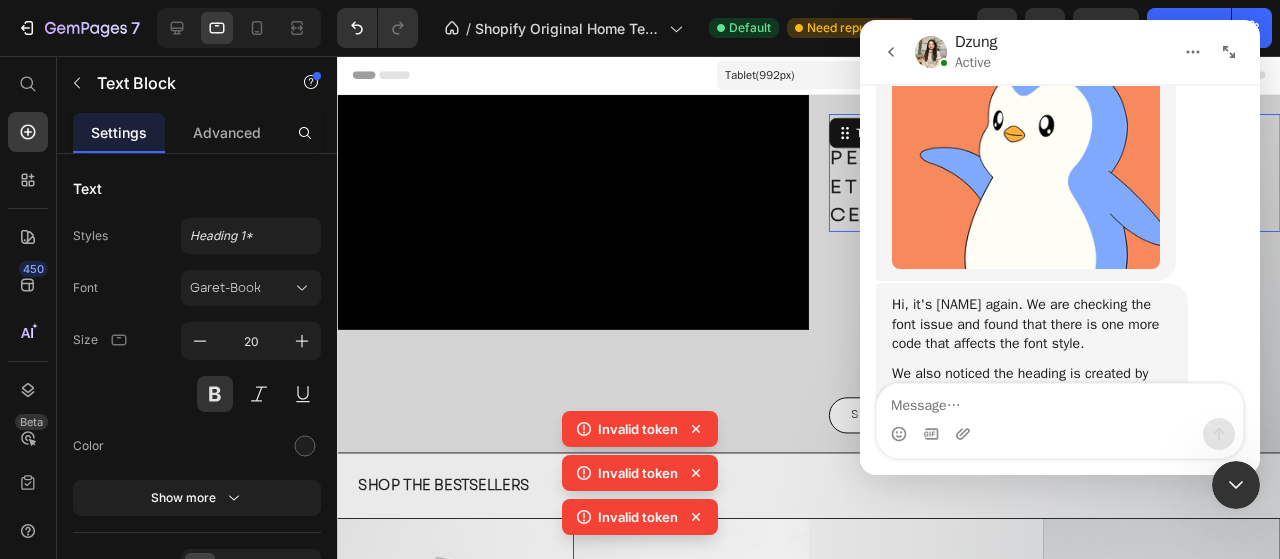 scroll, scrollTop: 6286, scrollLeft: 0, axis: vertical 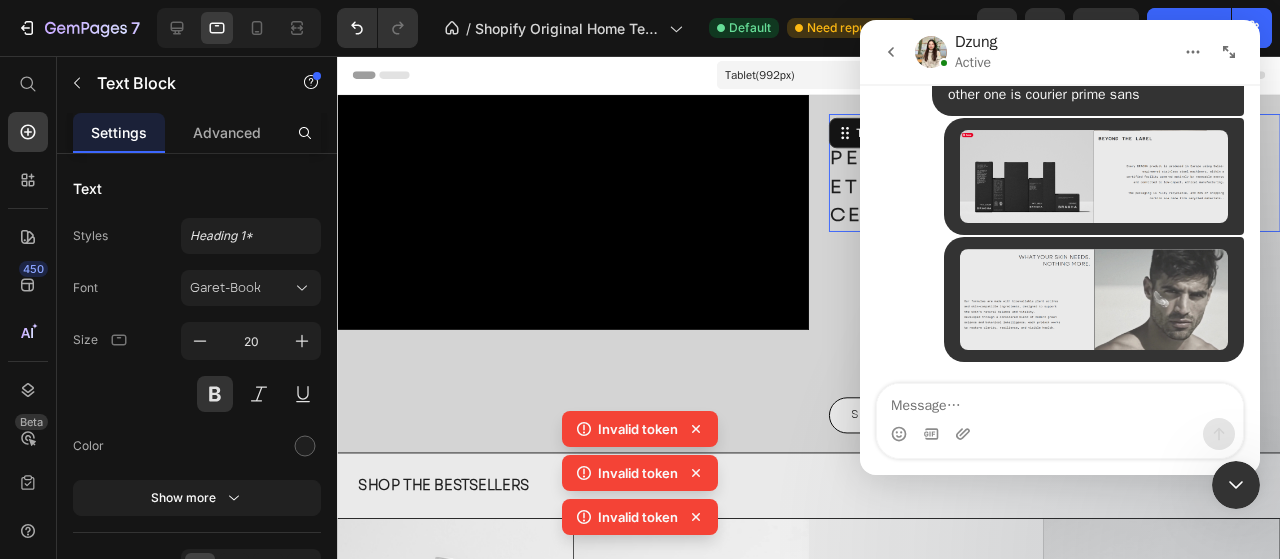 click 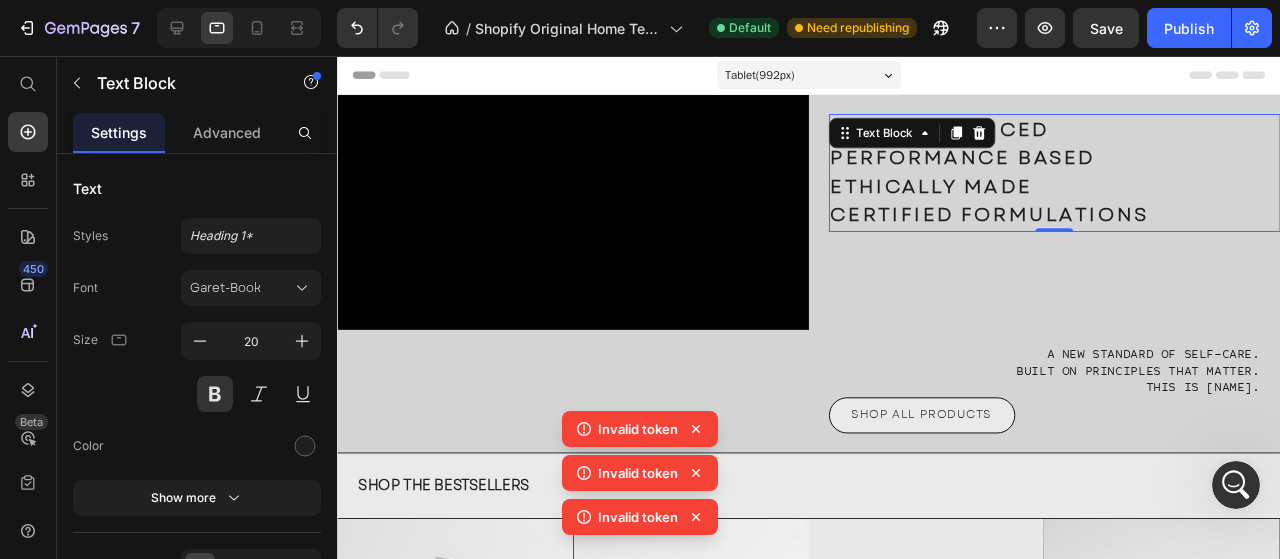 click on "Invalid token" 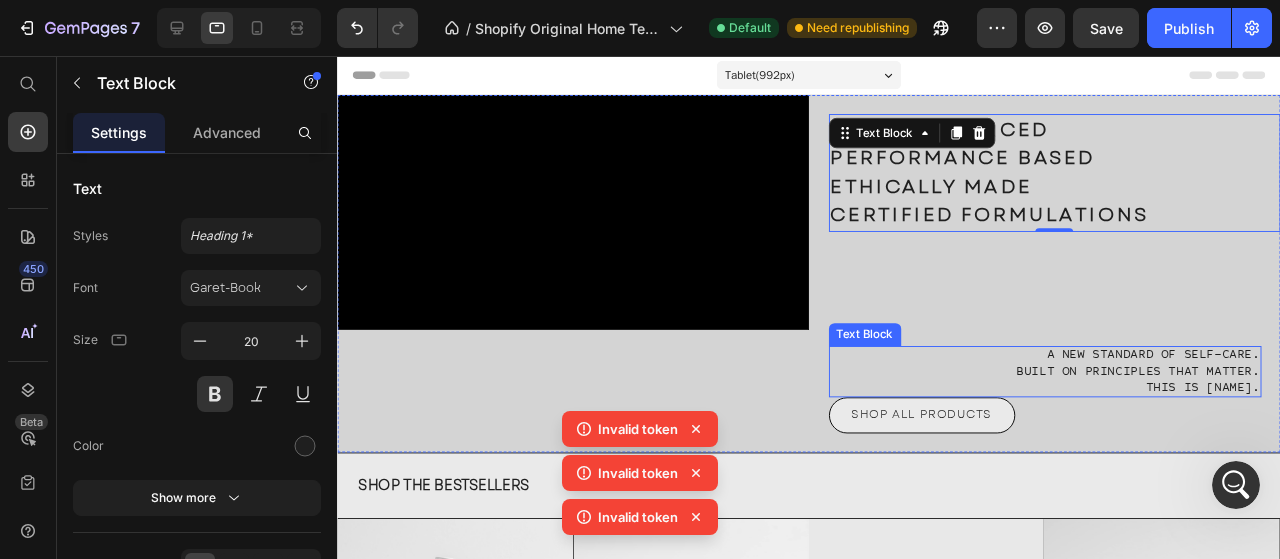drag, startPoint x: 918, startPoint y: 371, endPoint x: 1029, endPoint y: 502, distance: 171.70323 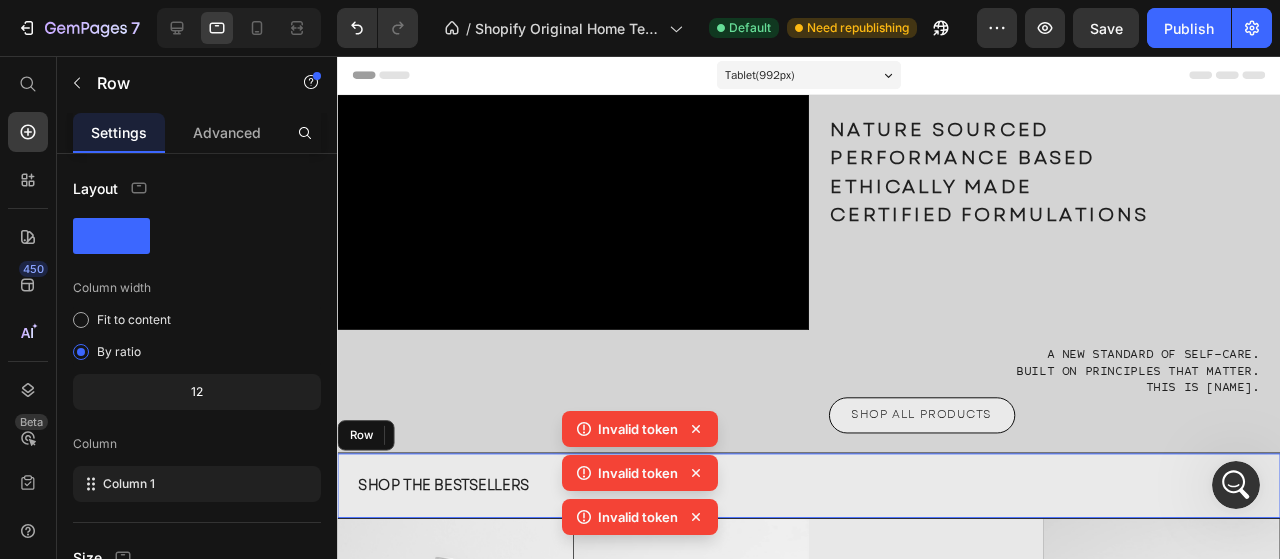 click on "SHOP THE BESTSELLERS Heading" at bounding box center [833, 508] 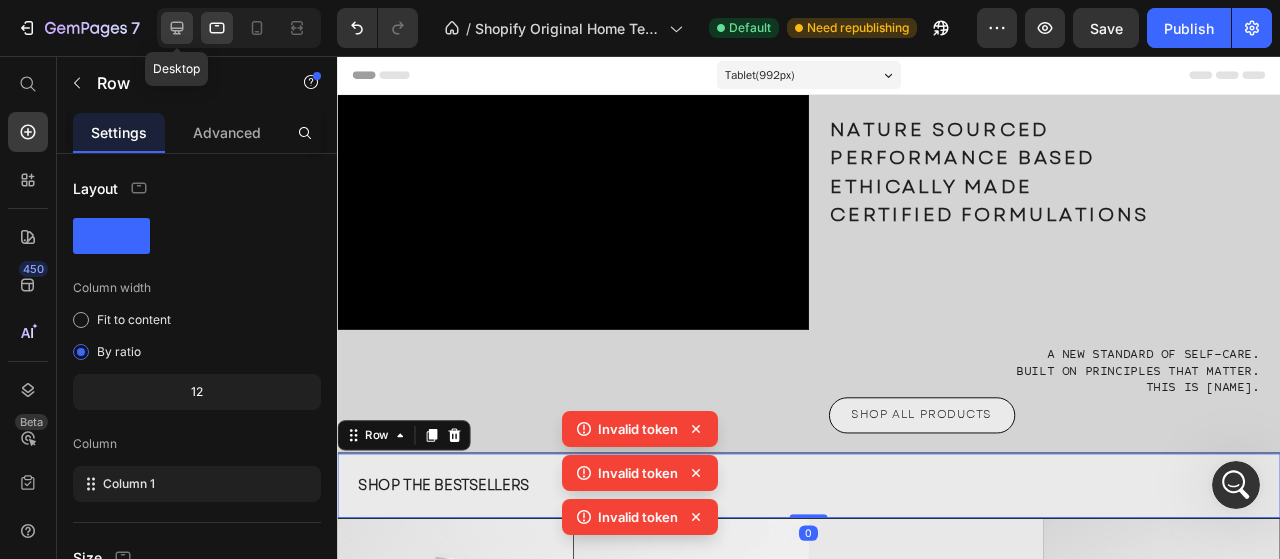 click 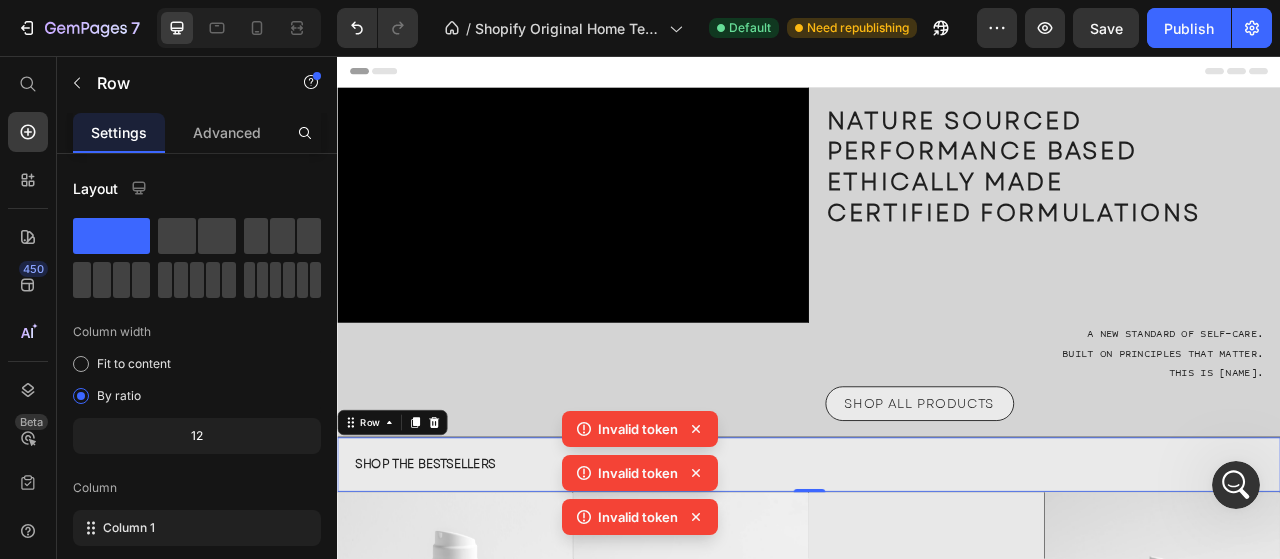 click 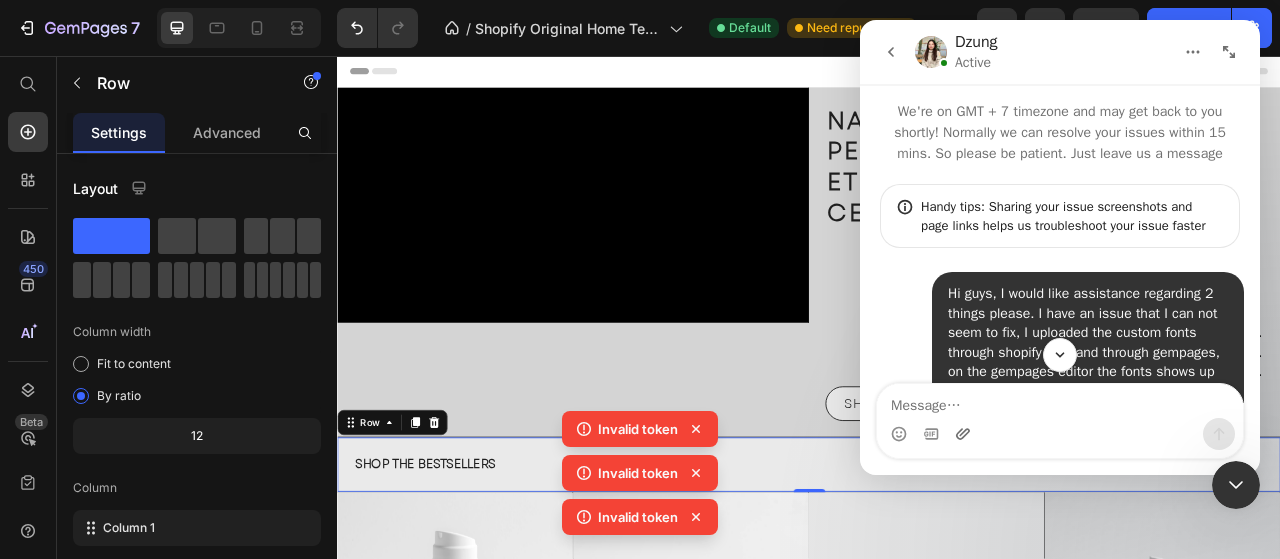 scroll, scrollTop: 4738, scrollLeft: 0, axis: vertical 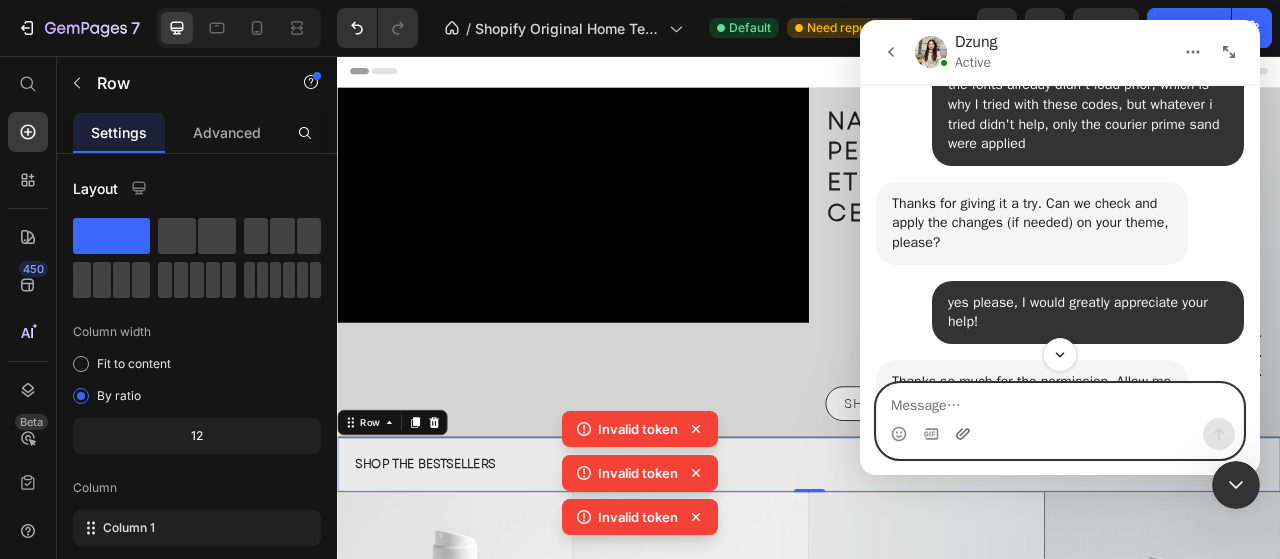 click 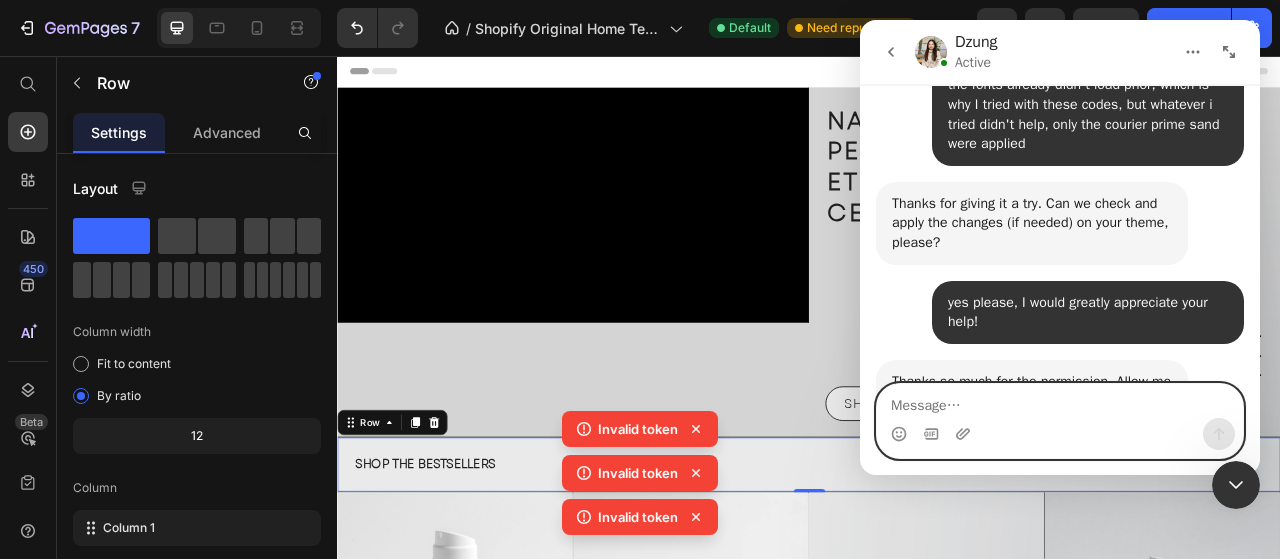 scroll, scrollTop: 6602, scrollLeft: 0, axis: vertical 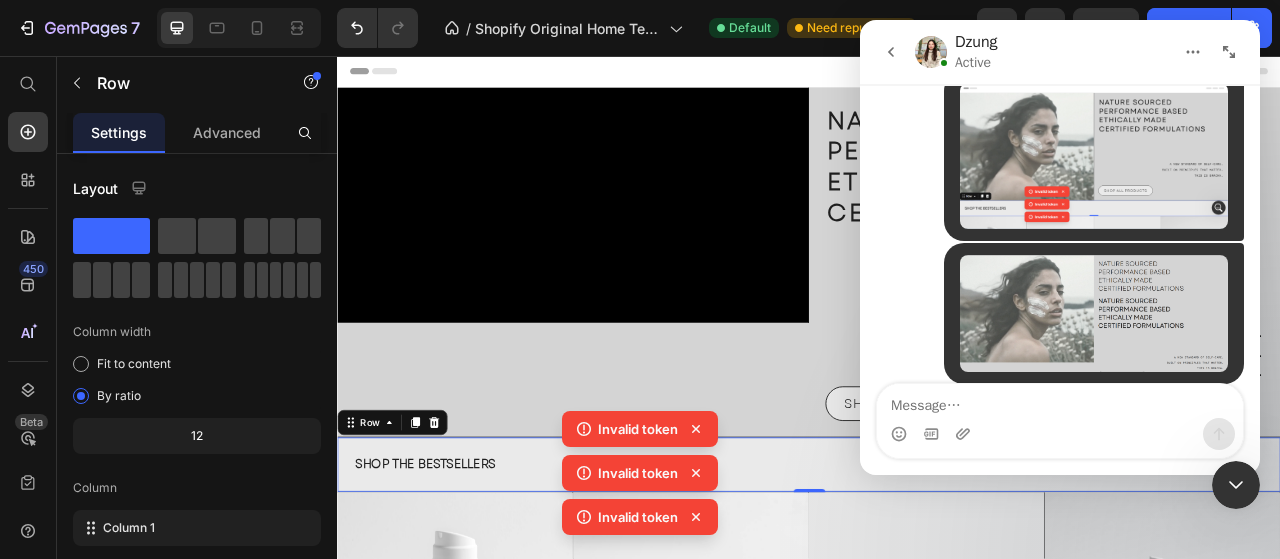 drag, startPoint x: 898, startPoint y: 243, endPoint x: 898, endPoint y: 201, distance: 42 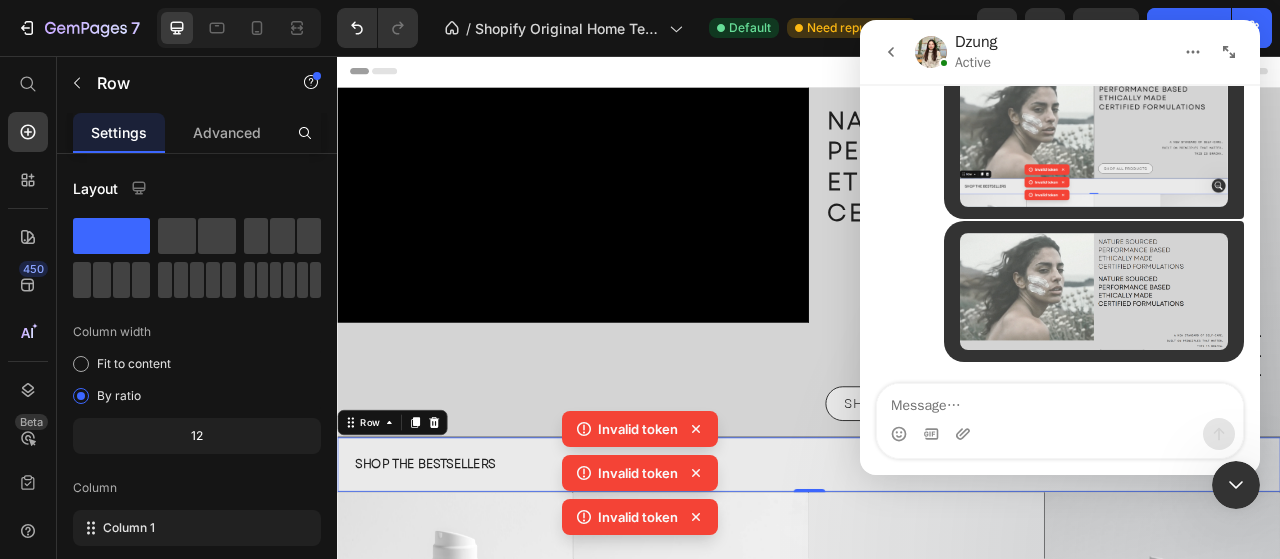 scroll, scrollTop: 6602, scrollLeft: 0, axis: vertical 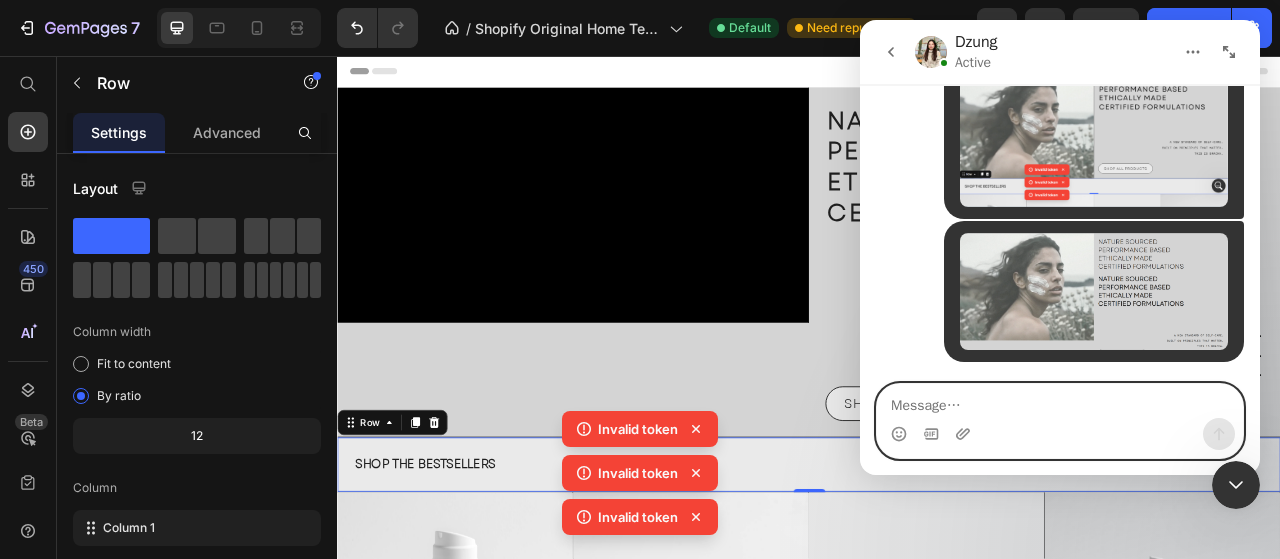 click at bounding box center [1060, 401] 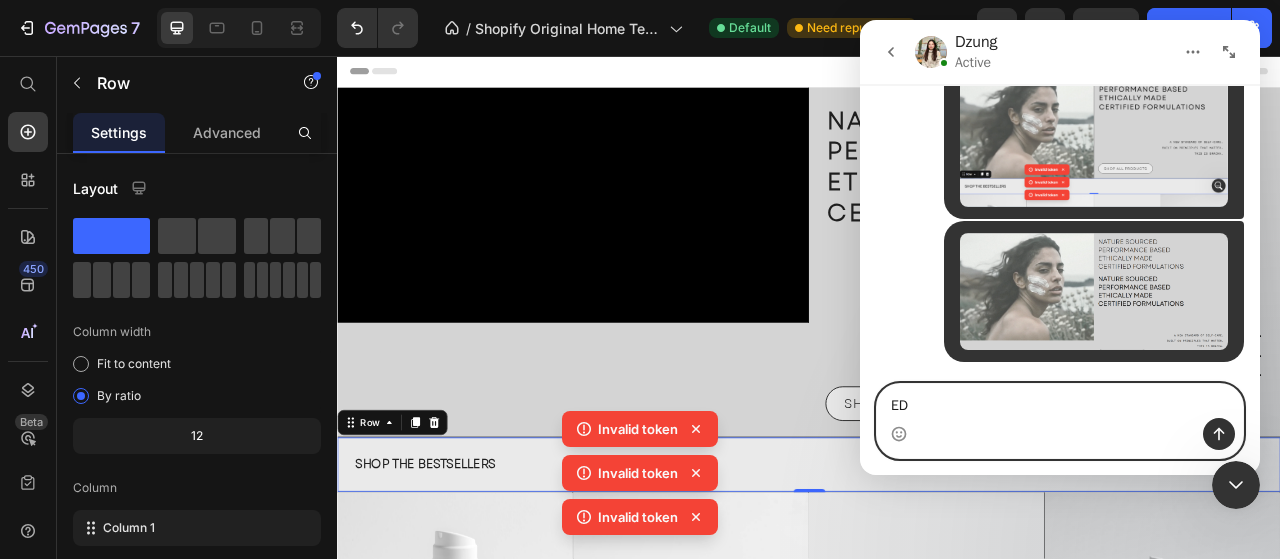 type on "E" 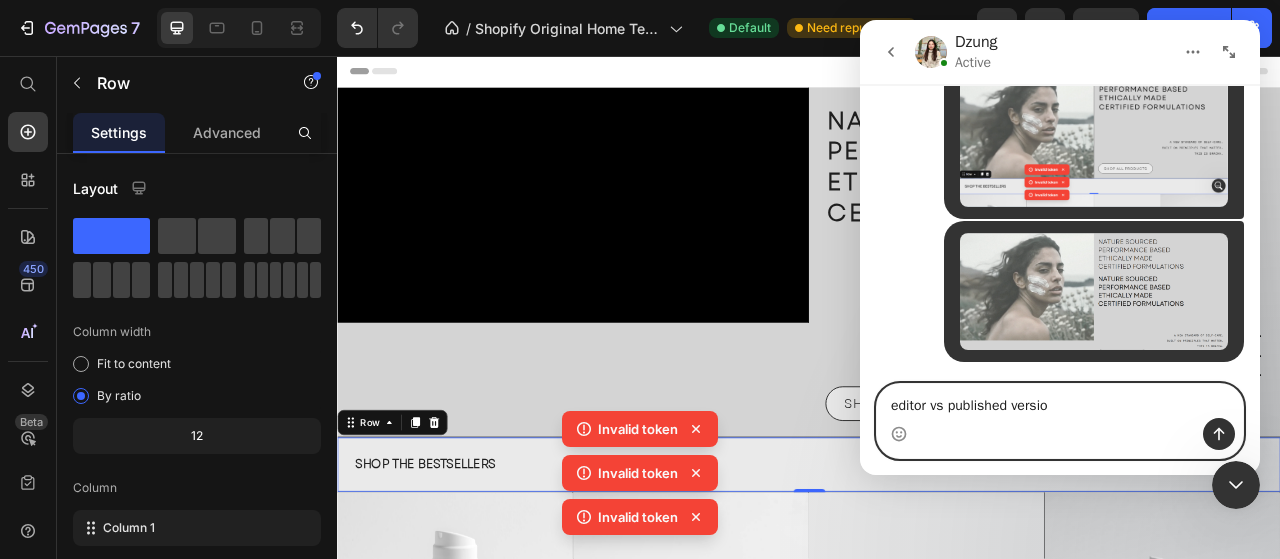type on "editor vs published version" 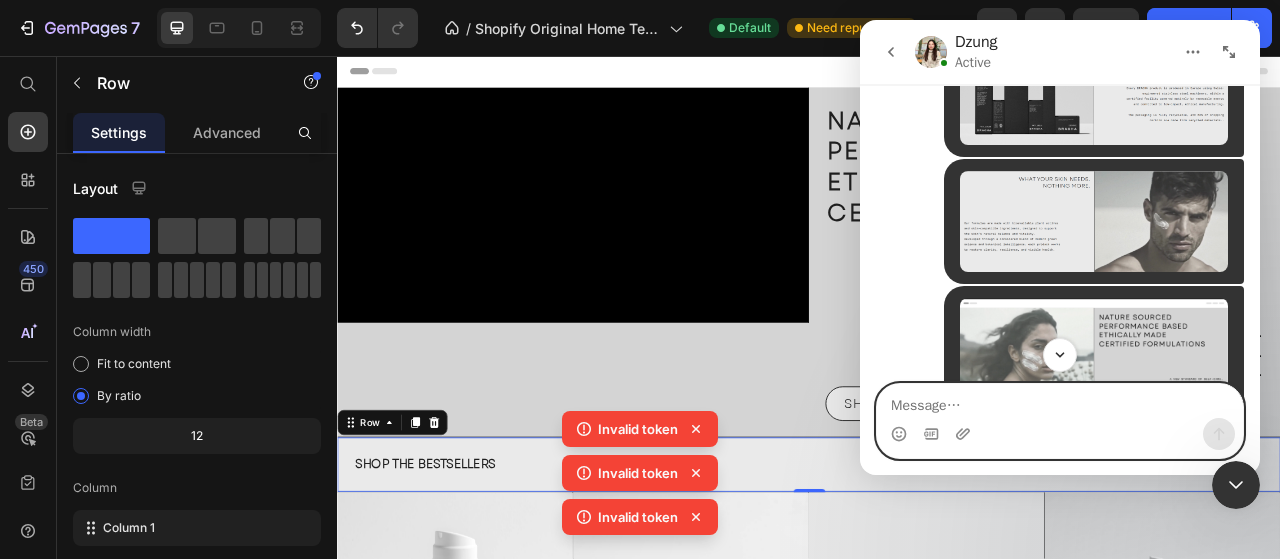 scroll, scrollTop: 6647, scrollLeft: 0, axis: vertical 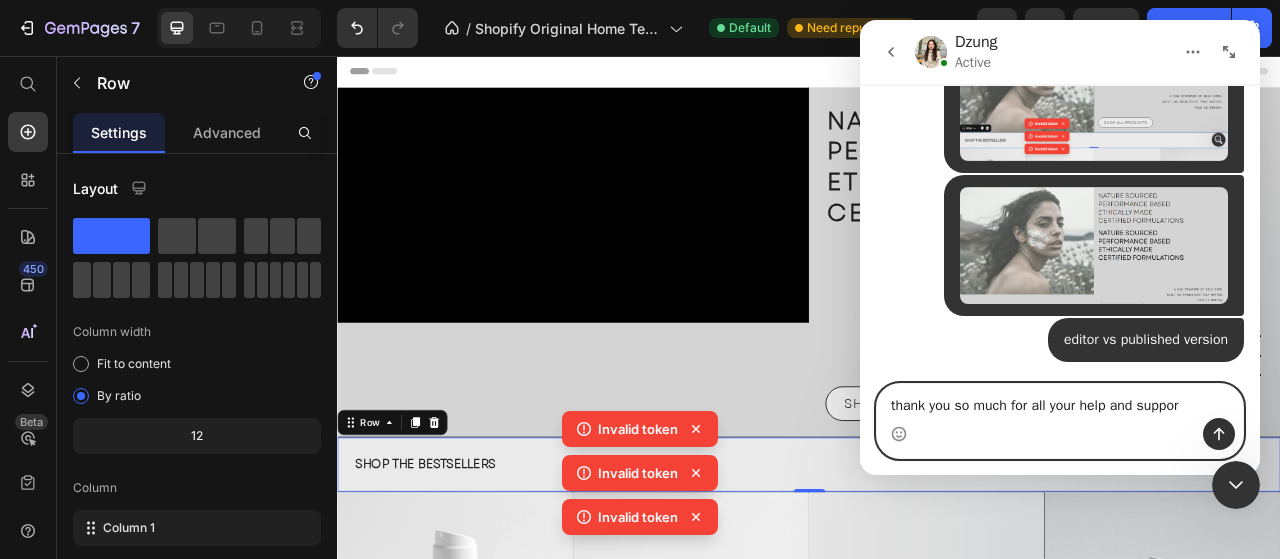 type on "thank you so much for all your help and support" 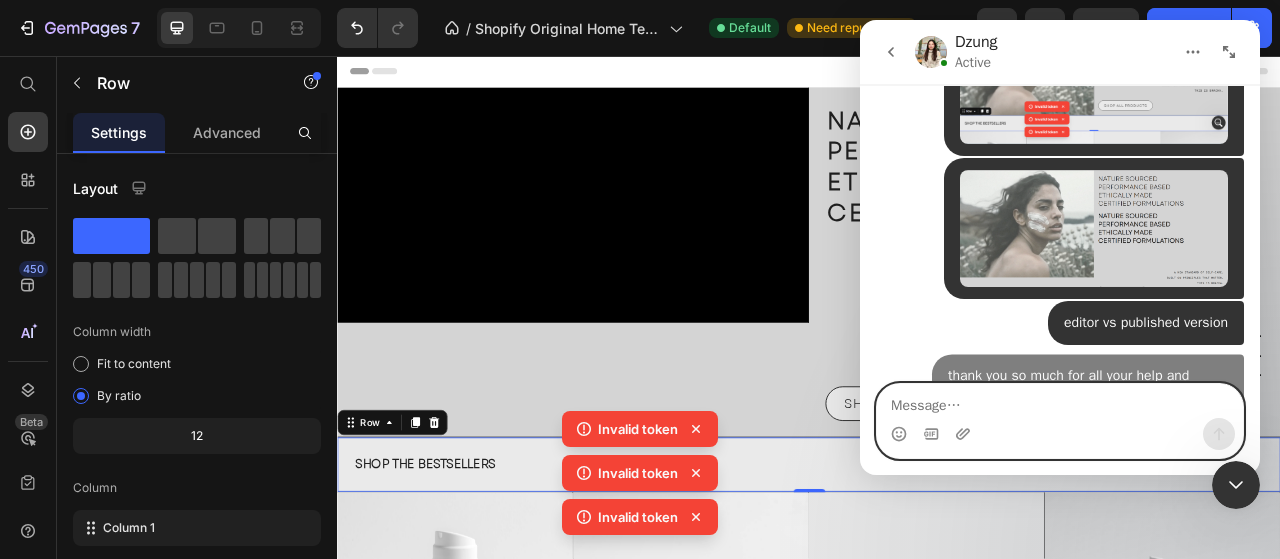 scroll, scrollTop: 6712, scrollLeft: 0, axis: vertical 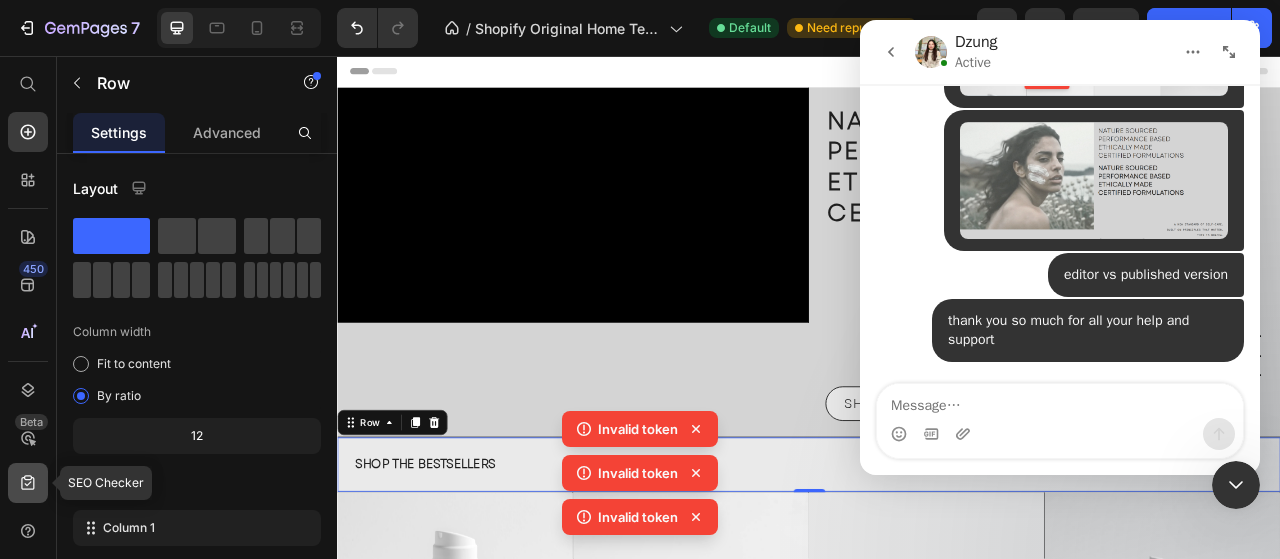 click 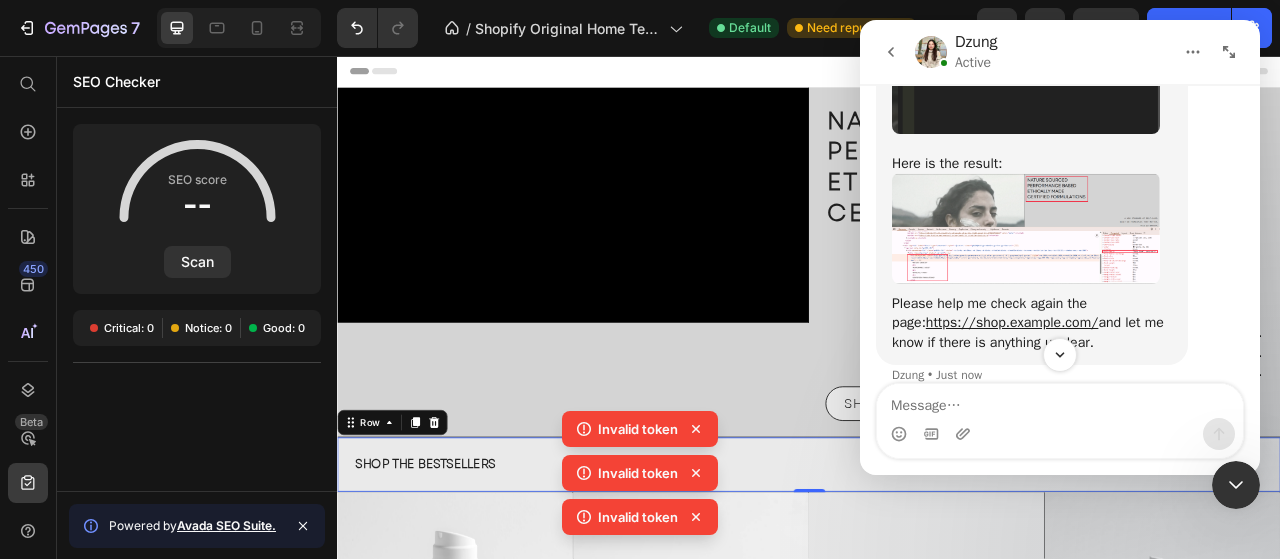 scroll, scrollTop: 7714, scrollLeft: 0, axis: vertical 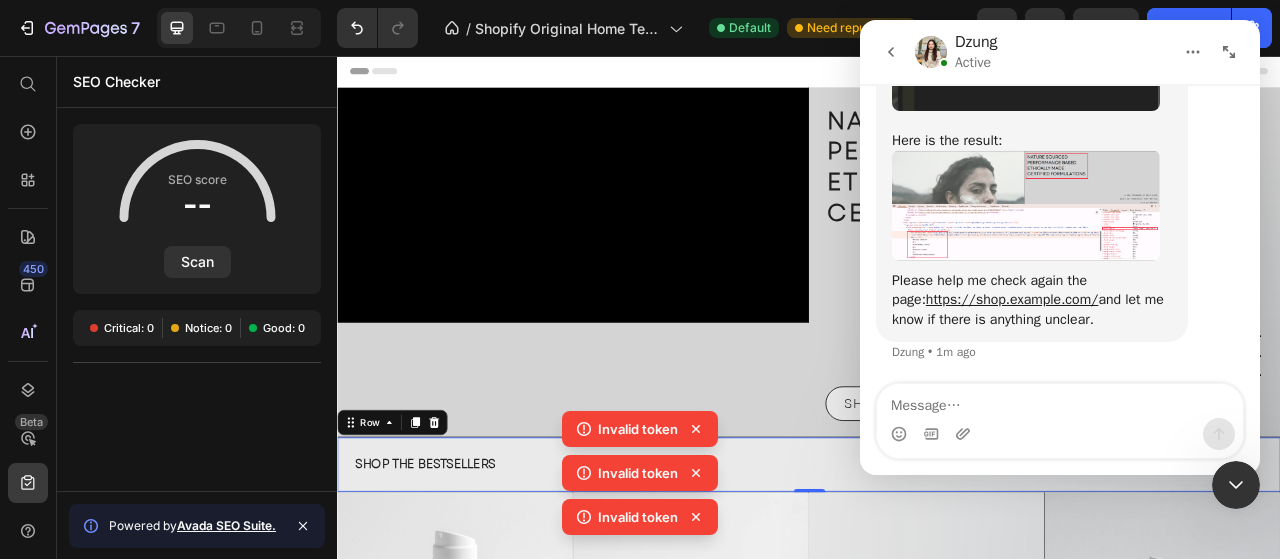 click at bounding box center (1060, 421) 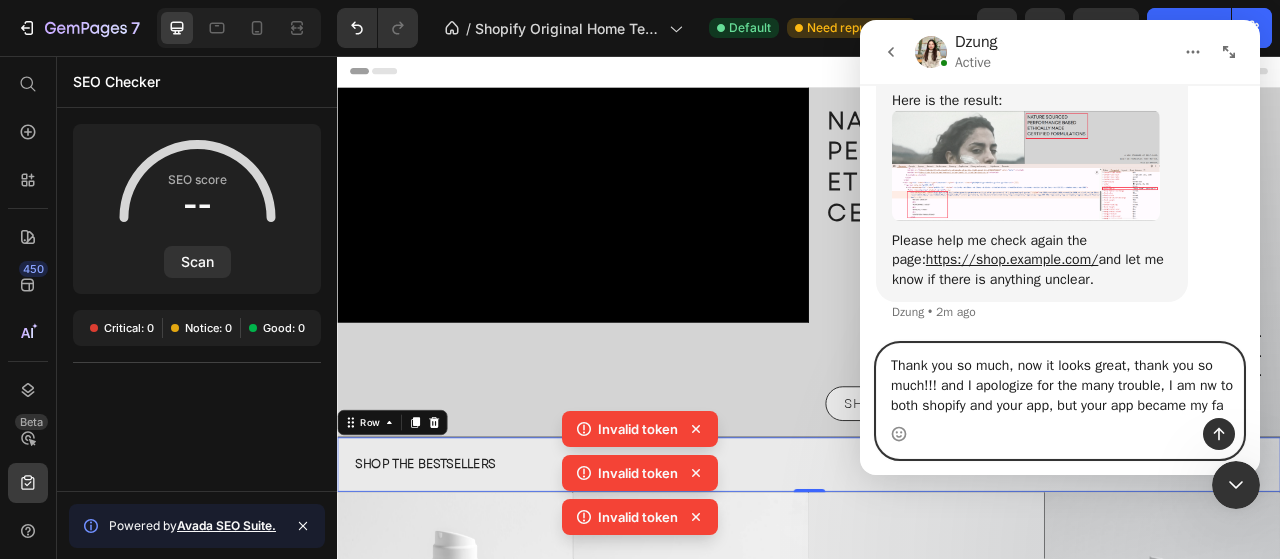scroll, scrollTop: 7774, scrollLeft: 0, axis: vertical 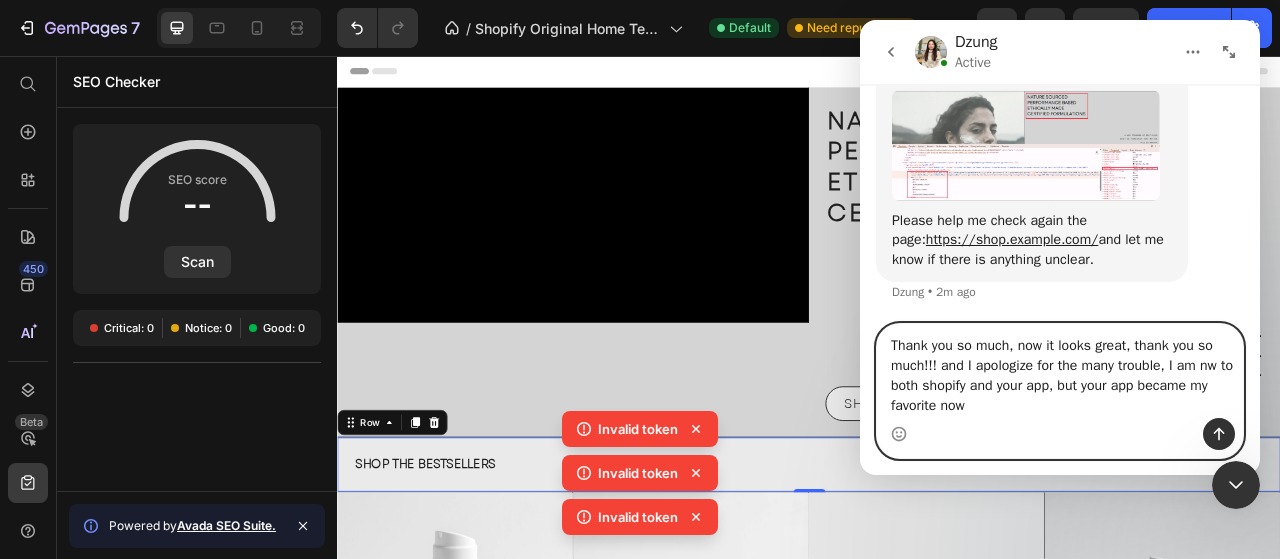 click on "Thank you so much, now it looks great, thank you so much!!! and I apologize for the many trouble, I am nw to both shopify and your app, but your app became my favorite now" at bounding box center (1060, 371) 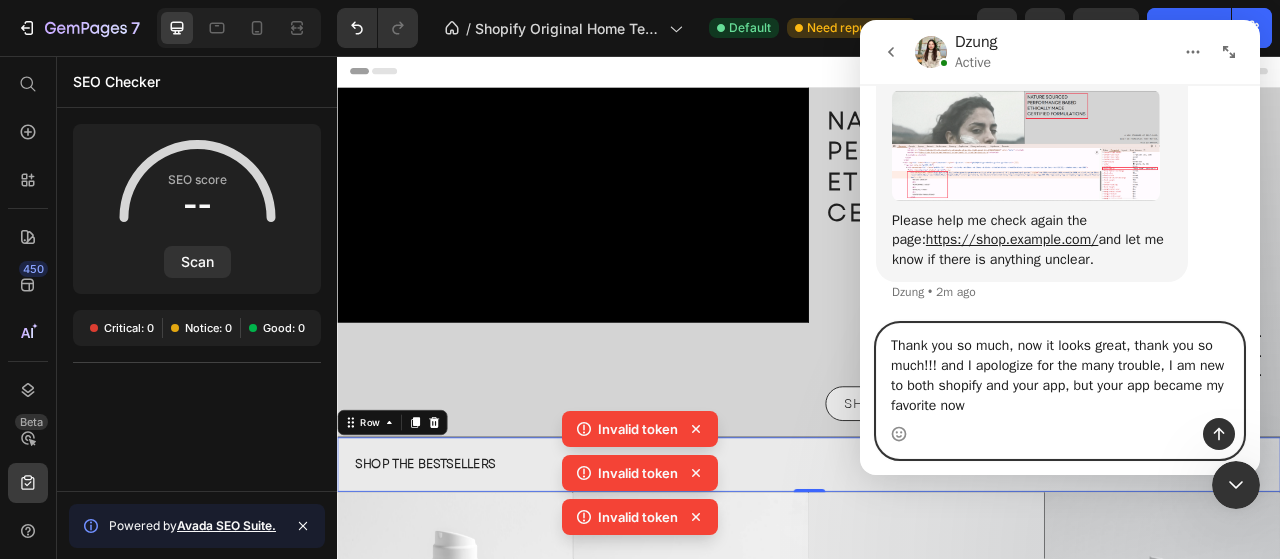 click on "Thank you so much, now it looks great, thank you so much!!! and I apologize for the many trouble, I am new to both shopify and your app, but your app became my favorite now" at bounding box center (1060, 371) 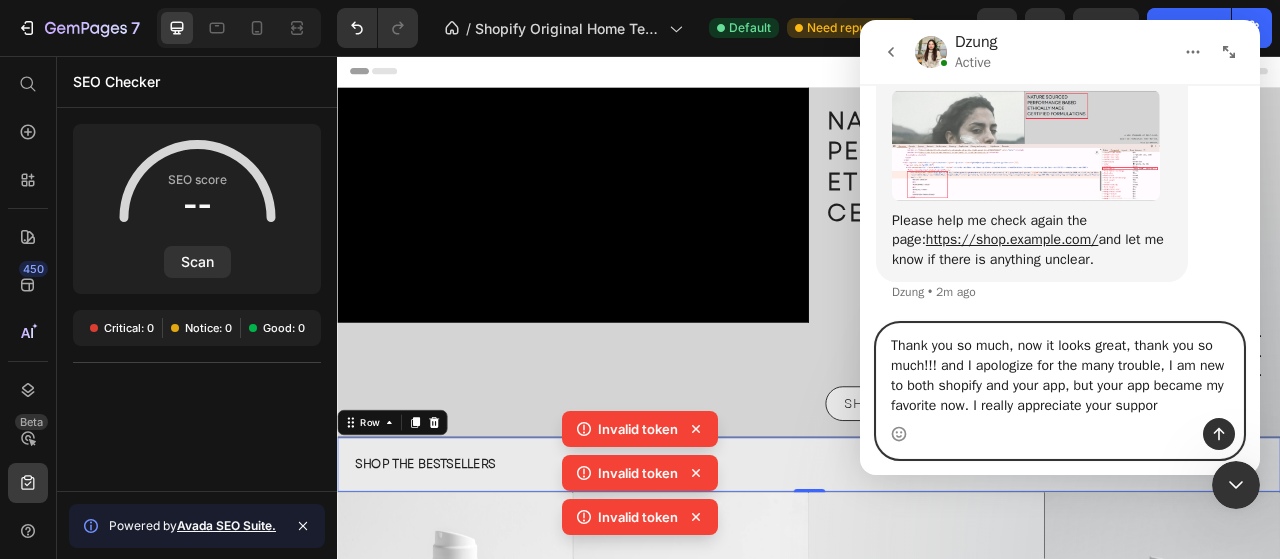 type on "Thank you so much, now it looks great, thank you so much!!! and I apologize for the many trouble, I am new to both shopify and your app, but your app became my favorite now. I really appreciate your support" 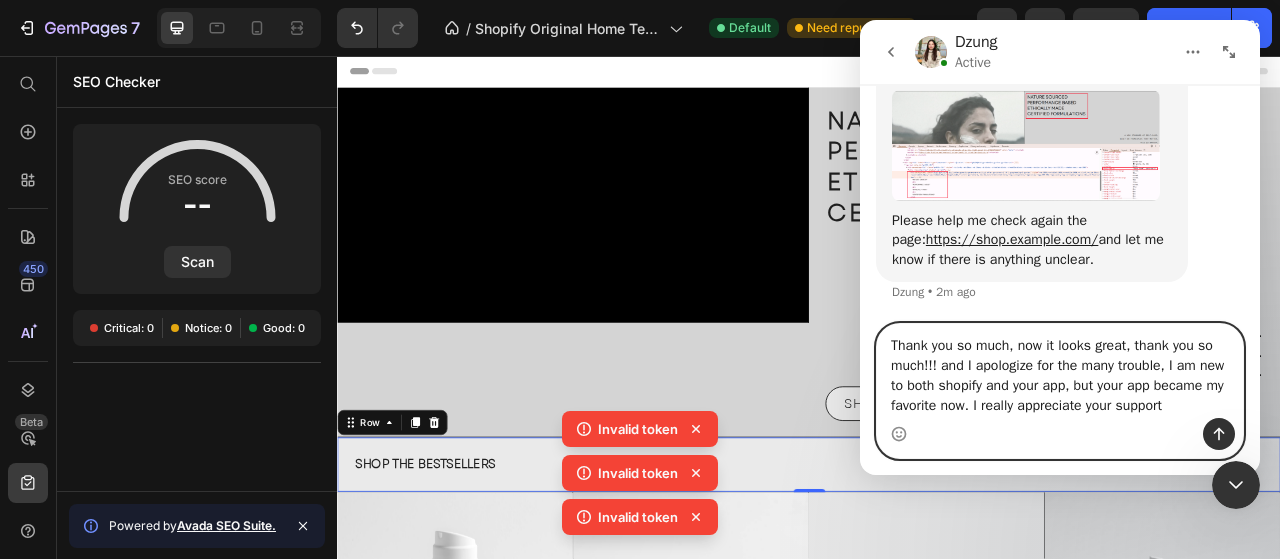 type 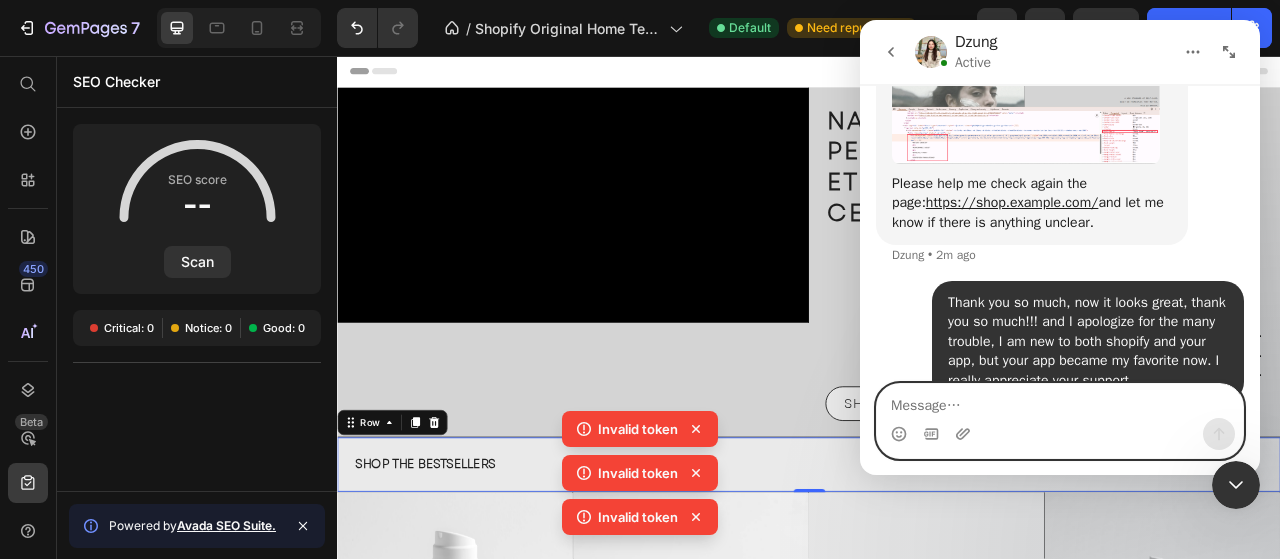 scroll, scrollTop: 7852, scrollLeft: 0, axis: vertical 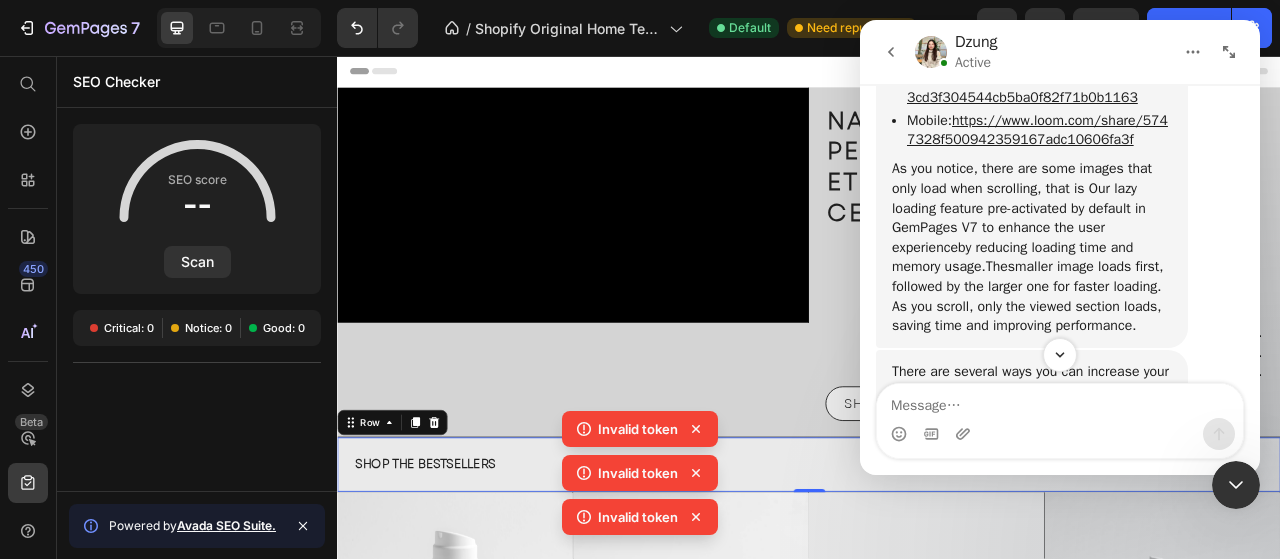 drag, startPoint x: 1195, startPoint y: 207, endPoint x: 1206, endPoint y: 183, distance: 26.400757 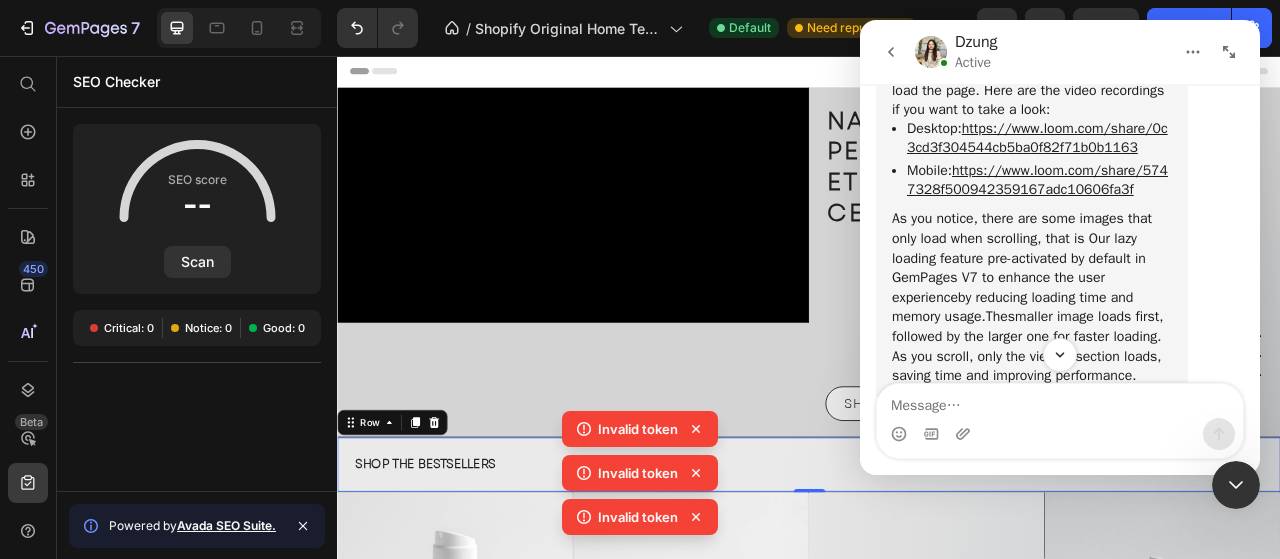 scroll, scrollTop: 8315, scrollLeft: 0, axis: vertical 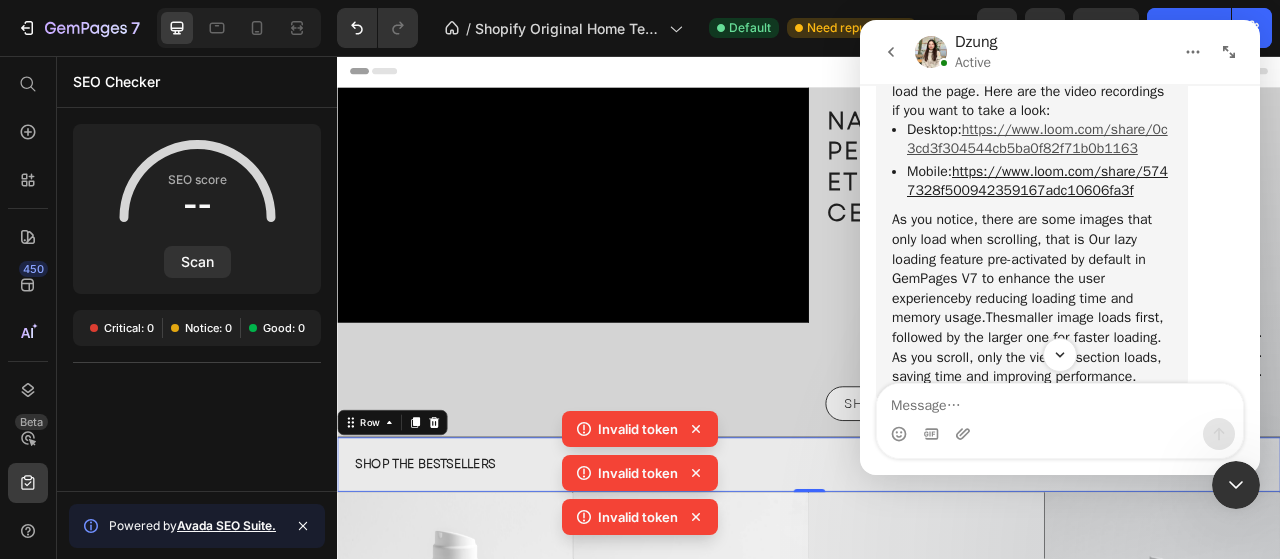 click on "https://www.loom.com/share/0c3cd3f304544cb5ba0f82f71b0b1163" at bounding box center [1037, 139] 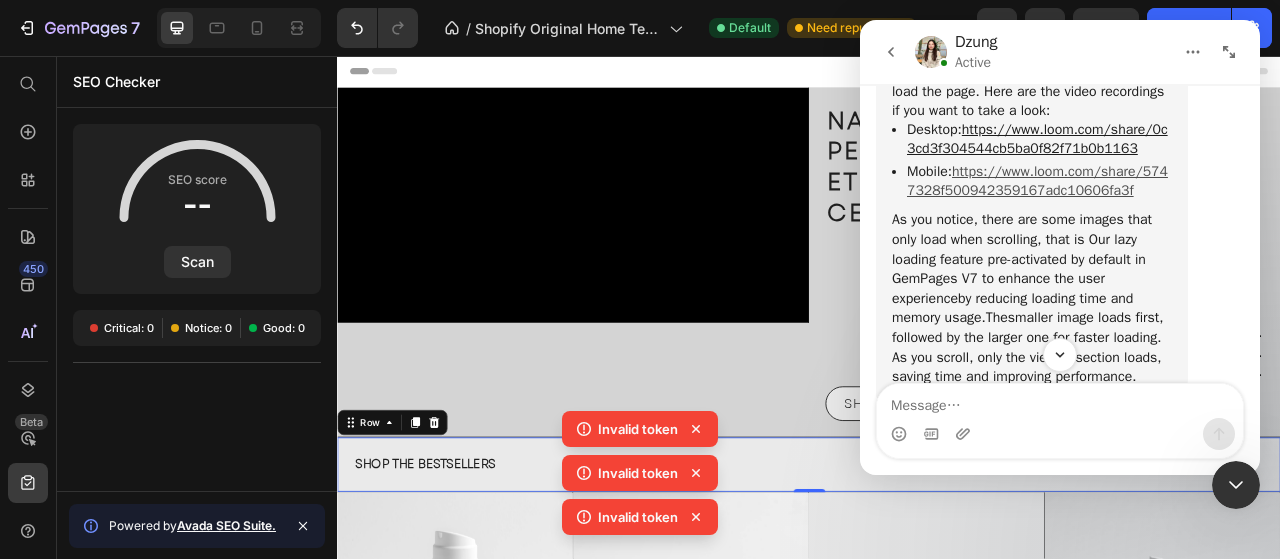 click on "https://www.loom.com/share/5747328f500942359167adc10606fa3f" at bounding box center (1037, 181) 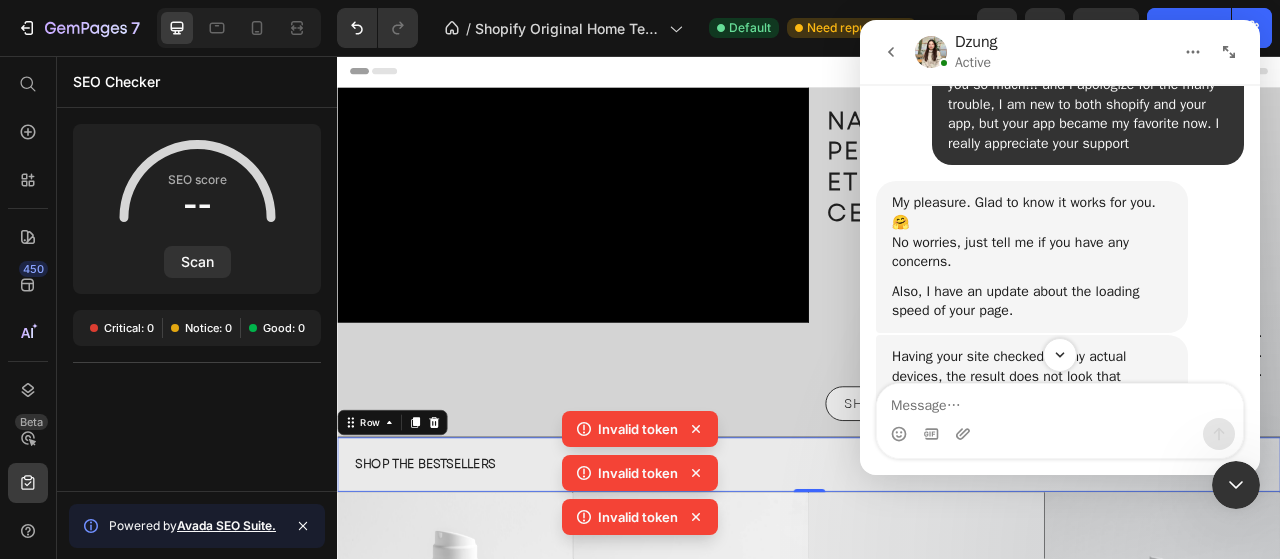 scroll, scrollTop: 8291, scrollLeft: 0, axis: vertical 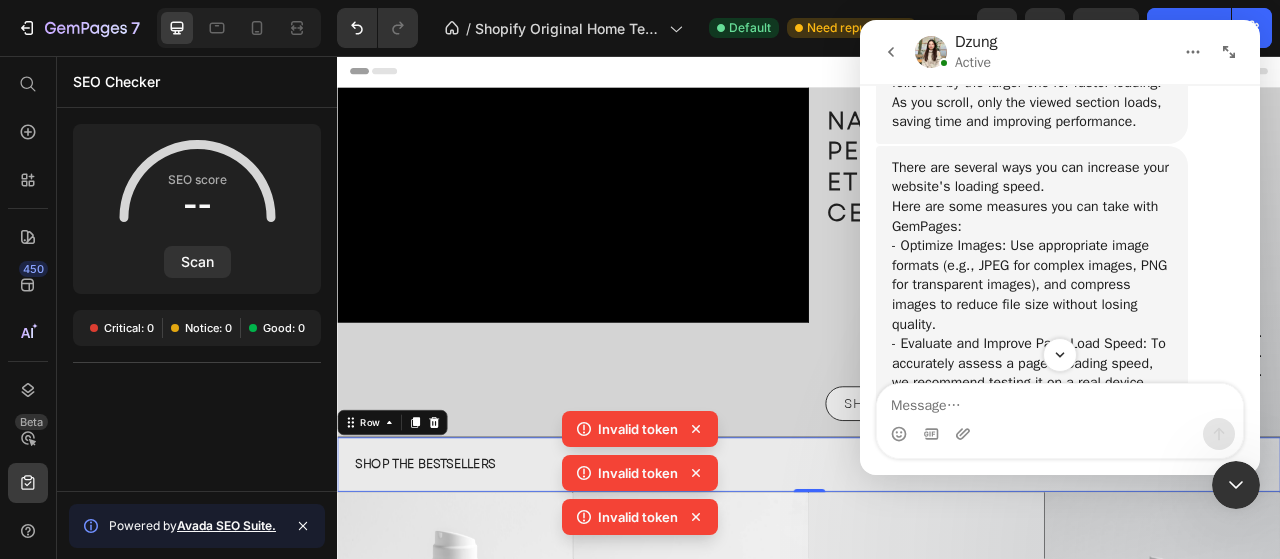 drag, startPoint x: 1204, startPoint y: 174, endPoint x: 1198, endPoint y: 211, distance: 37.48333 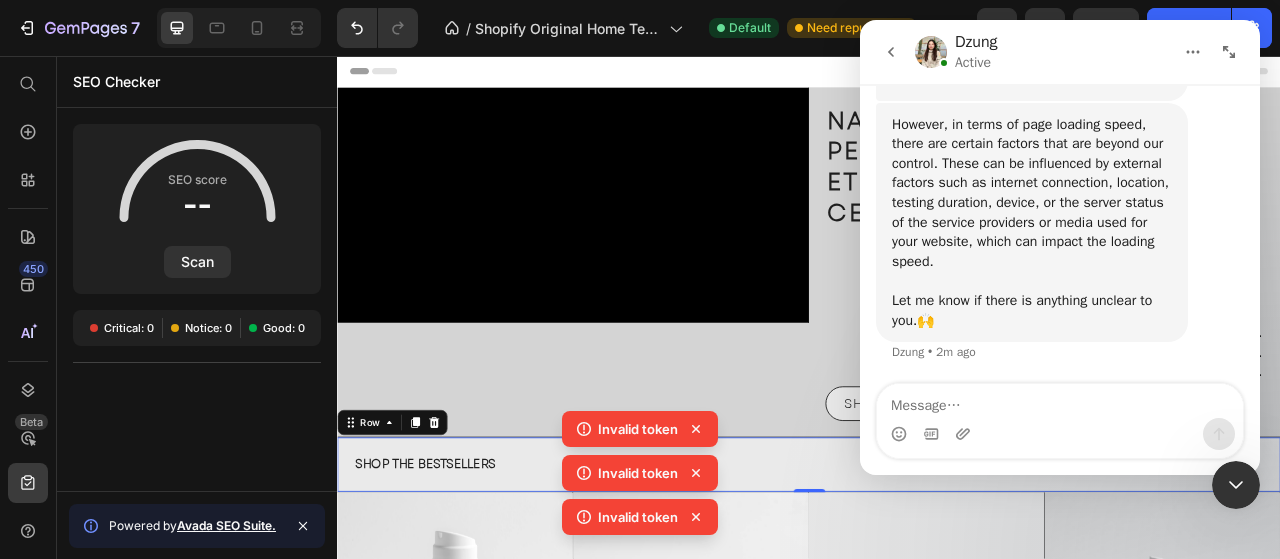 scroll, scrollTop: 9224, scrollLeft: 0, axis: vertical 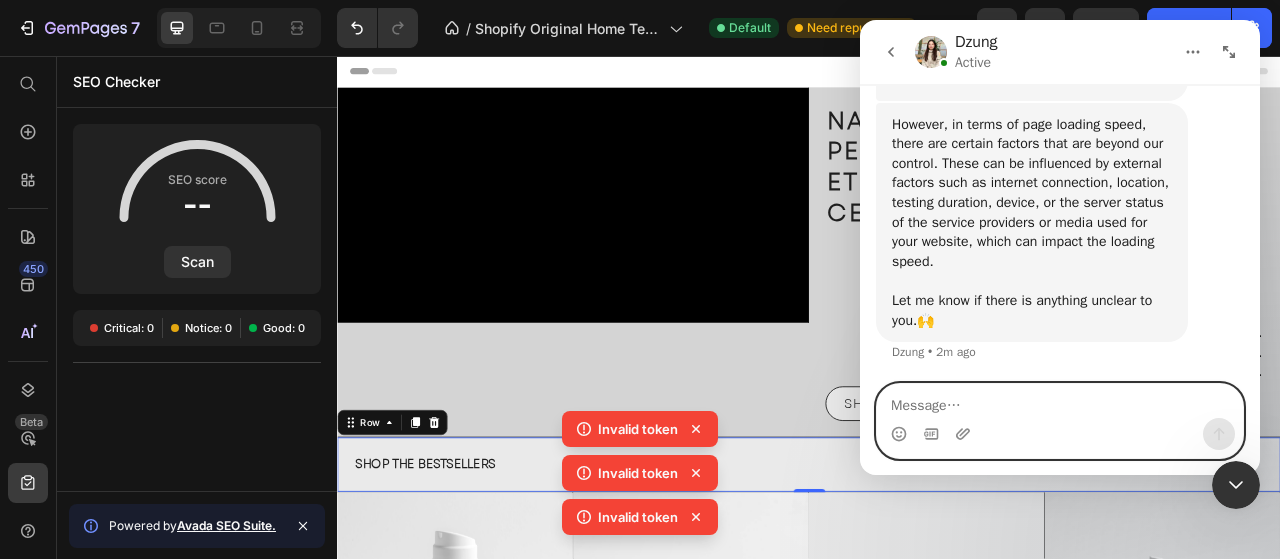 click at bounding box center [1060, 401] 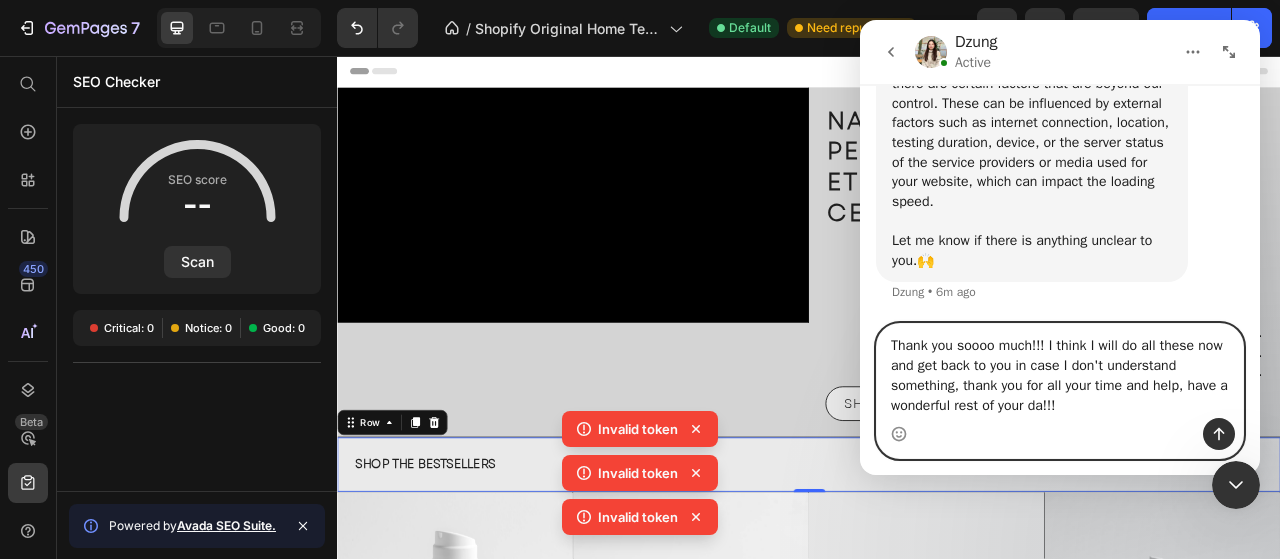type on "Thank you soooo much!!! I think I will do all these now and get back to you in case I don't understand something, thank you for all your time and help, have a wonderful rest of your day!!!" 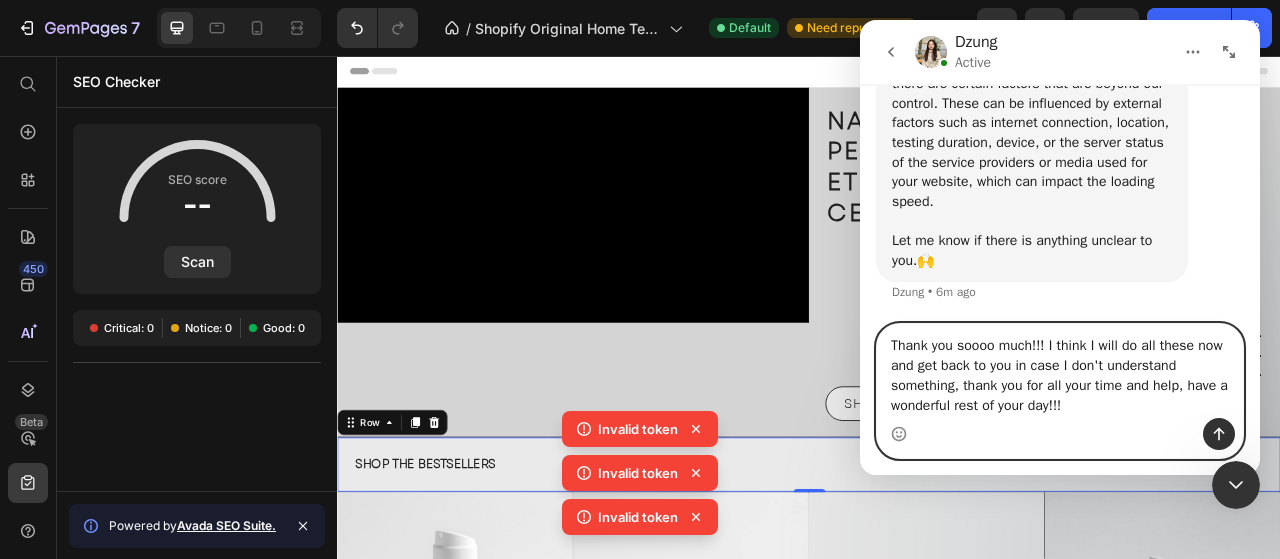 type 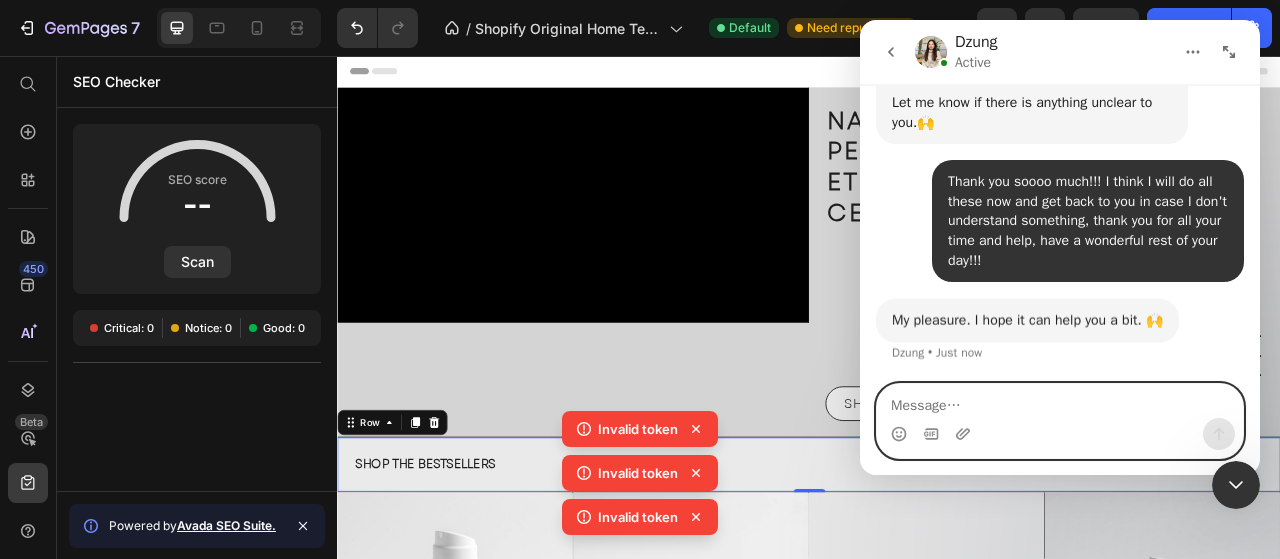 scroll, scrollTop: 9422, scrollLeft: 0, axis: vertical 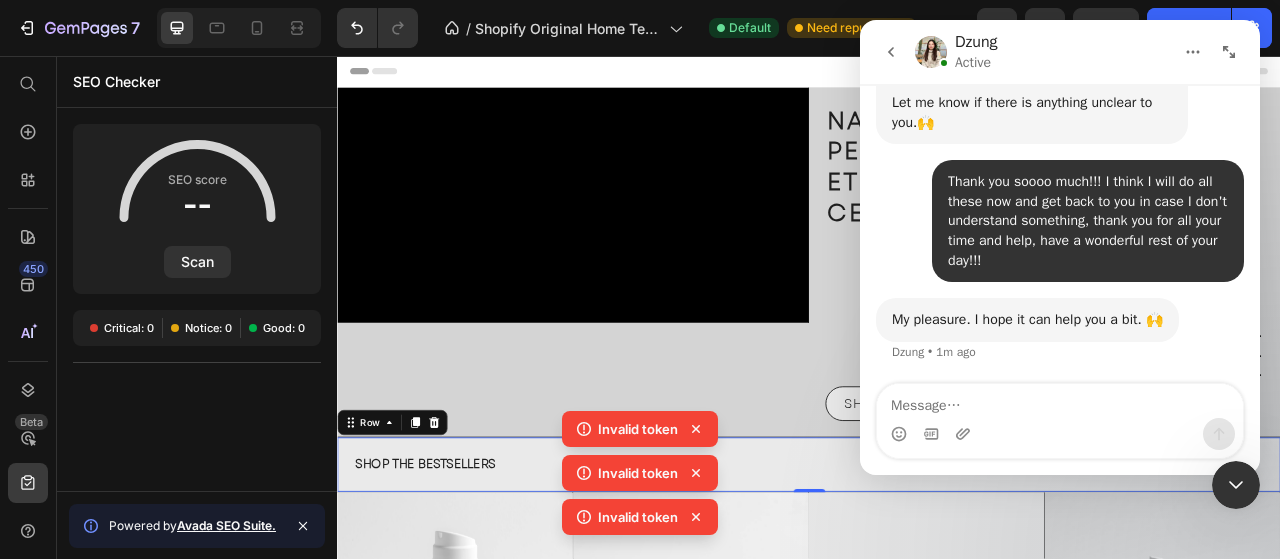 click 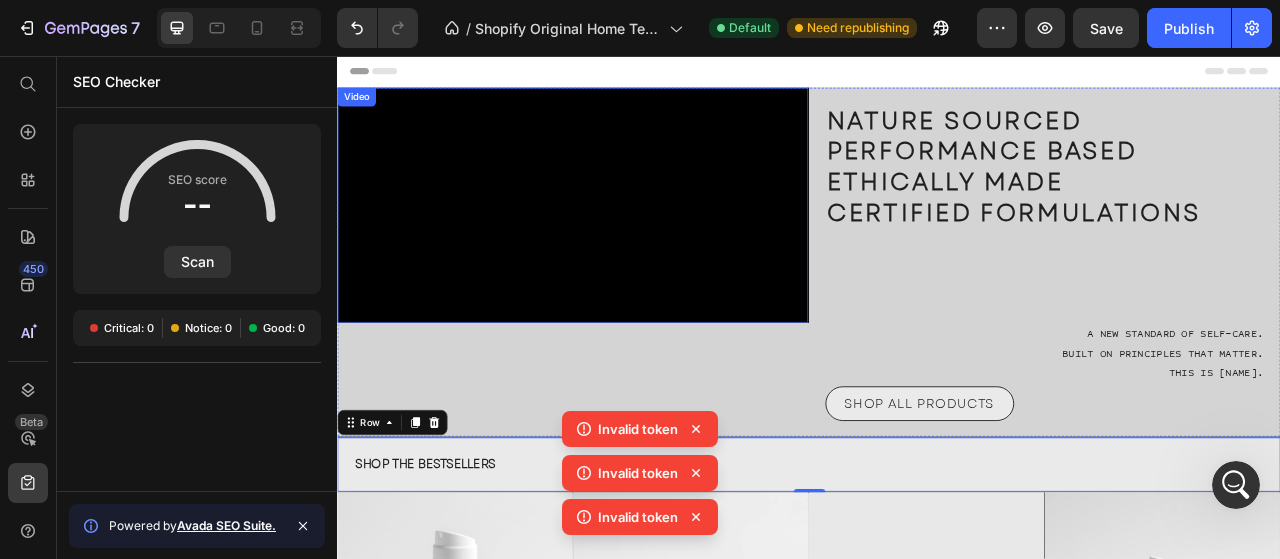 click at bounding box center (636, 246) 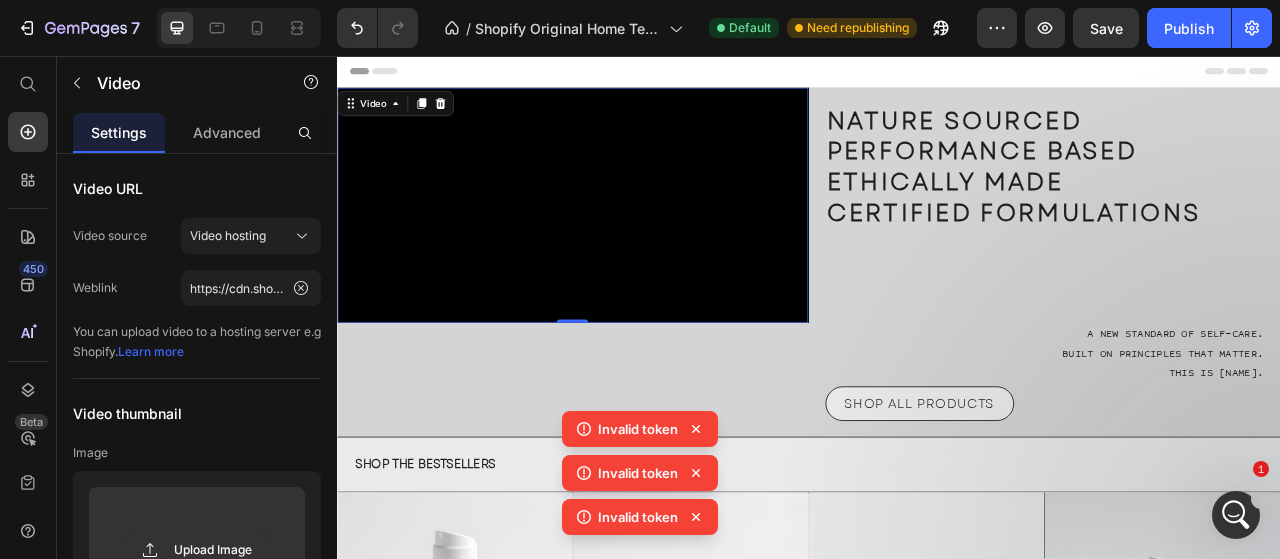 scroll, scrollTop: 9850, scrollLeft: 0, axis: vertical 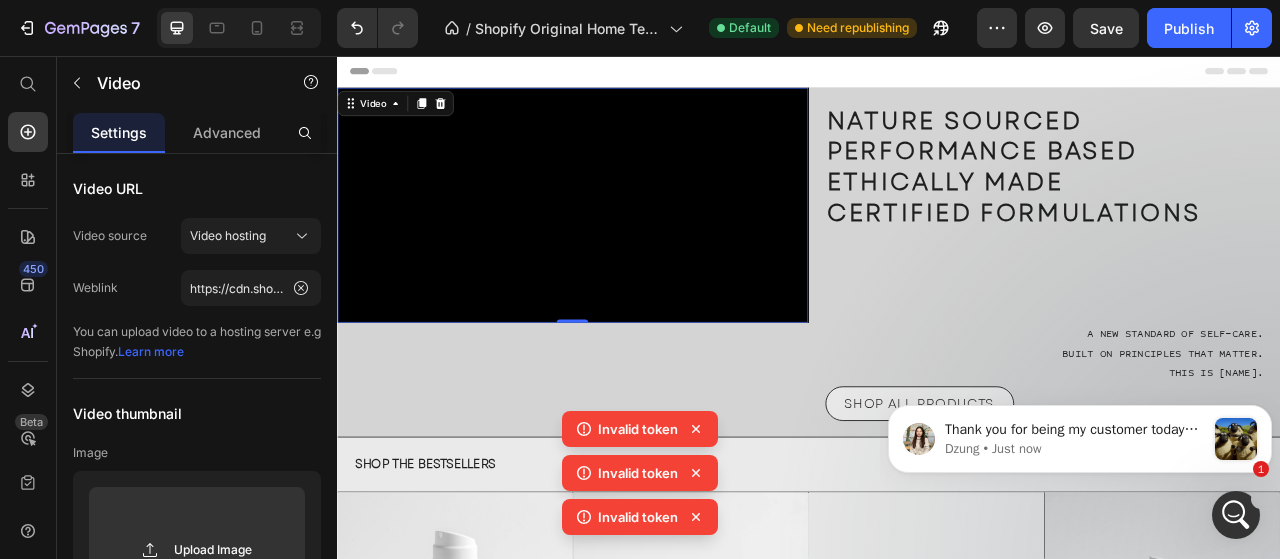 click on "Thank you for being my customer today 💘 While having you here, would you mind spending 1-2 minutes sharing short feedback about GemPages app and service that you have experienced so far?  ​﻿ ﻿In case you go with it, hereby is our Shopify review link: https://apps.shopify.com/gempages/reviews, where you can give us a rating and share your feedback to help other customers like you. ﻿We appreciate any of your words🙏🙆 . Dzung • Just now" at bounding box center (1080, 435) 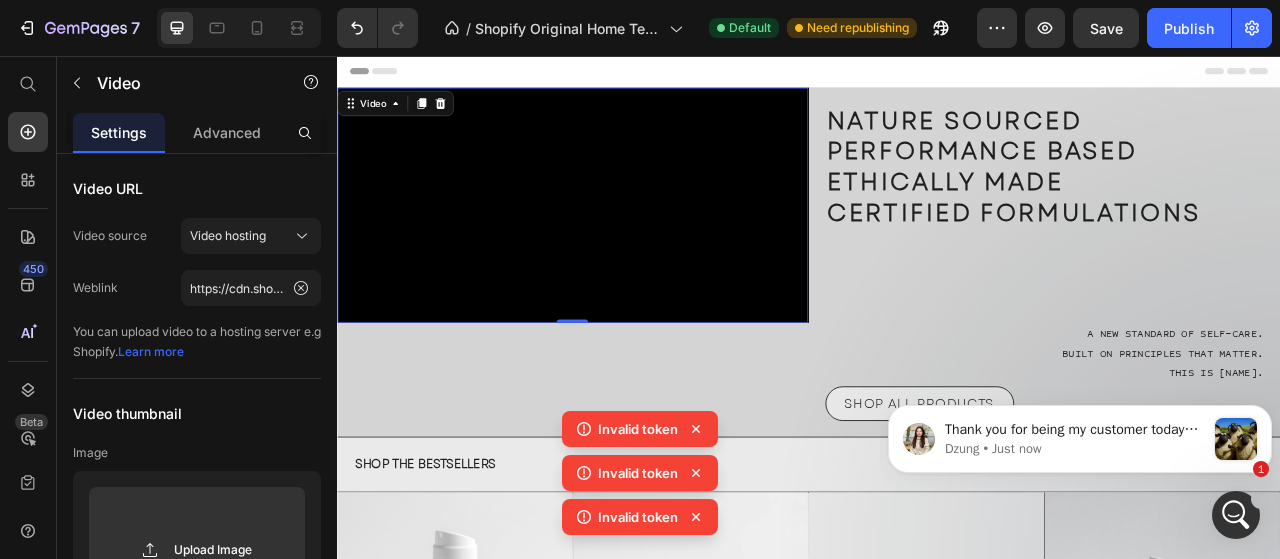 click at bounding box center [1236, 515] 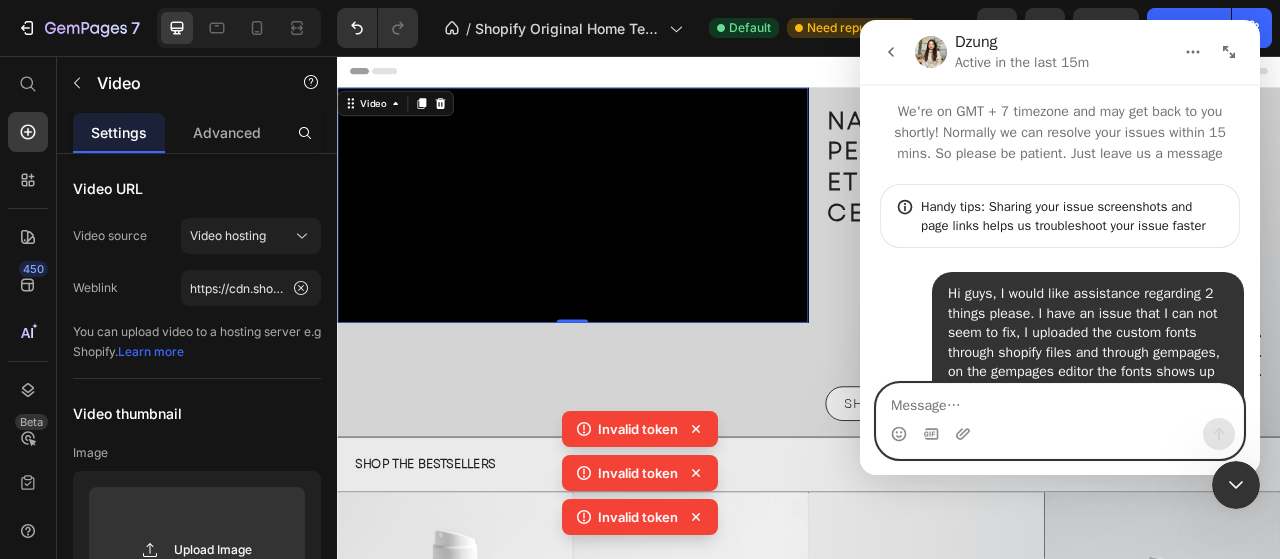 scroll, scrollTop: 9850, scrollLeft: 0, axis: vertical 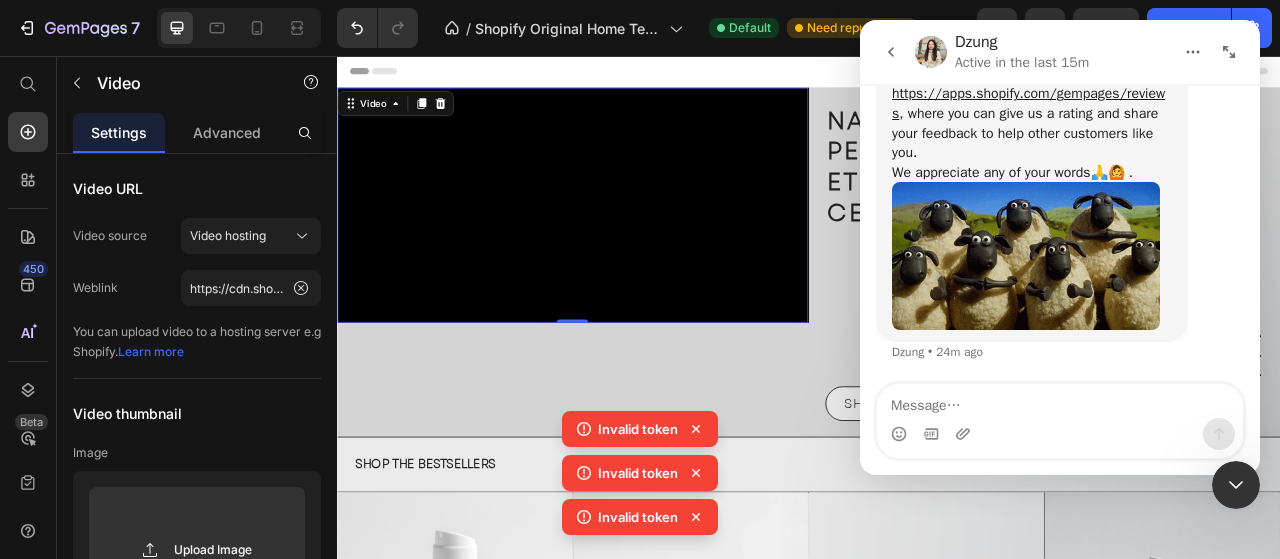 click at bounding box center (636, 246) 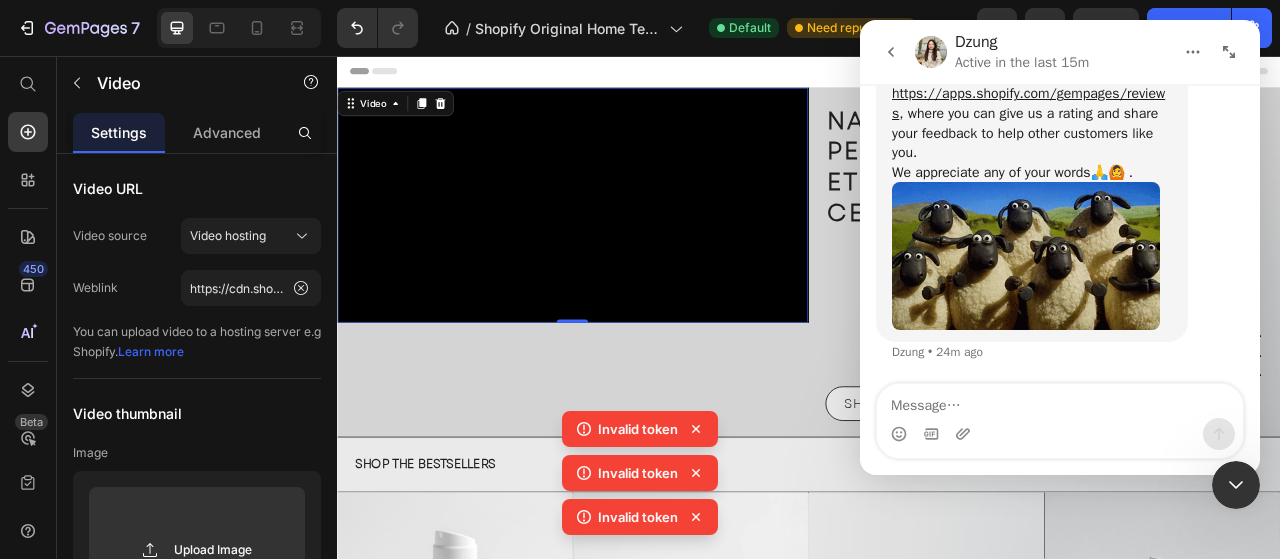 drag, startPoint x: 1220, startPoint y: 285, endPoint x: 1211, endPoint y: 239, distance: 46.872166 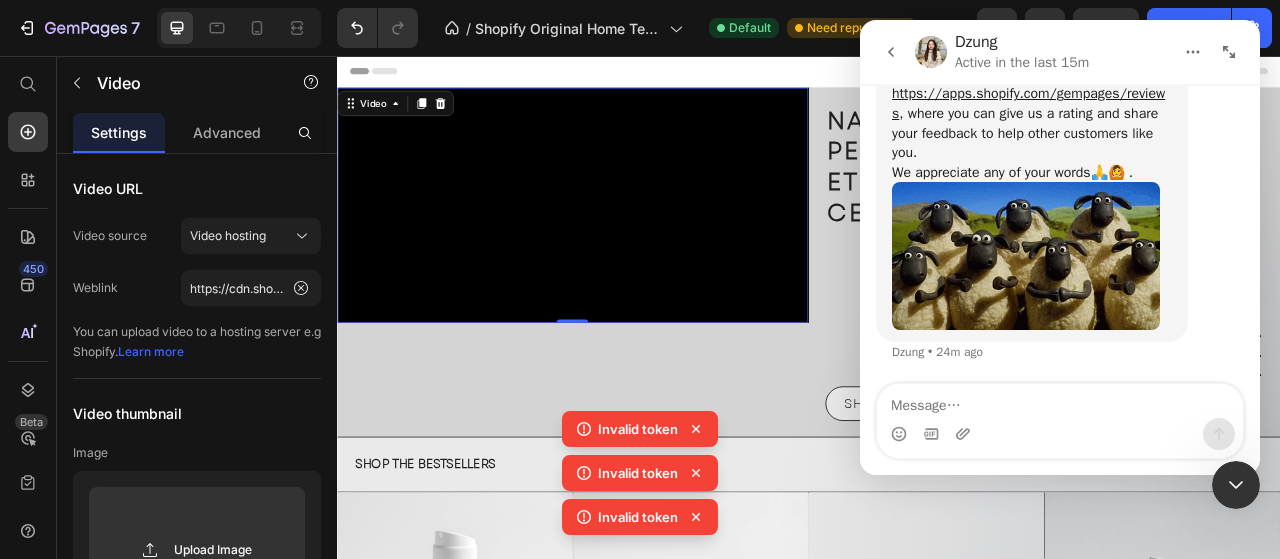 scroll, scrollTop: 9825, scrollLeft: 0, axis: vertical 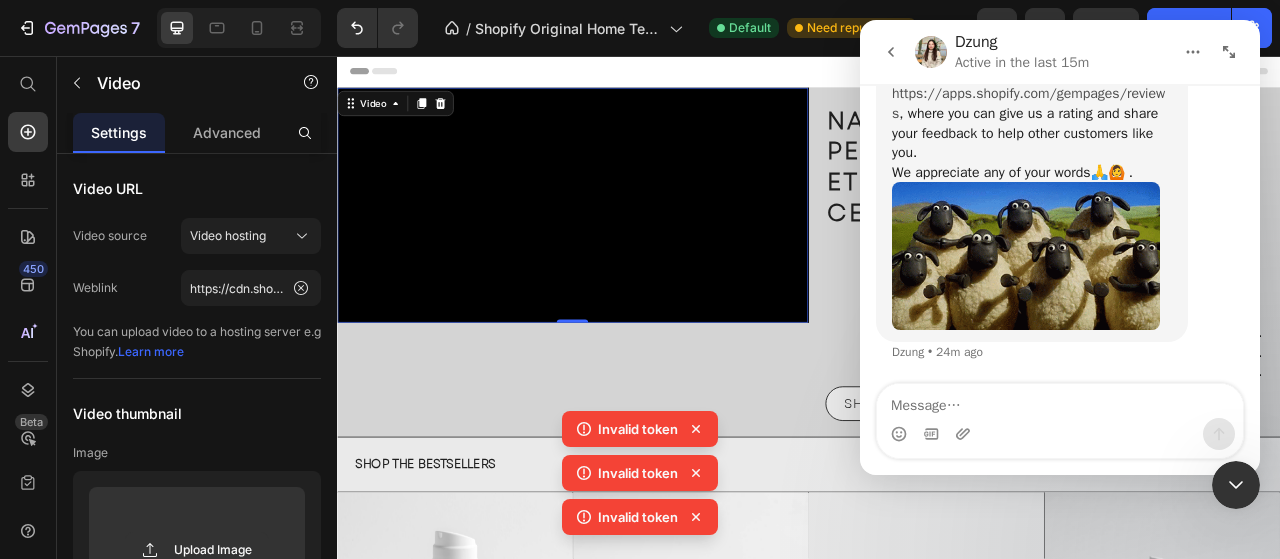 click on "https://apps.shopify.com/gempages/reviews" at bounding box center [1028, 103] 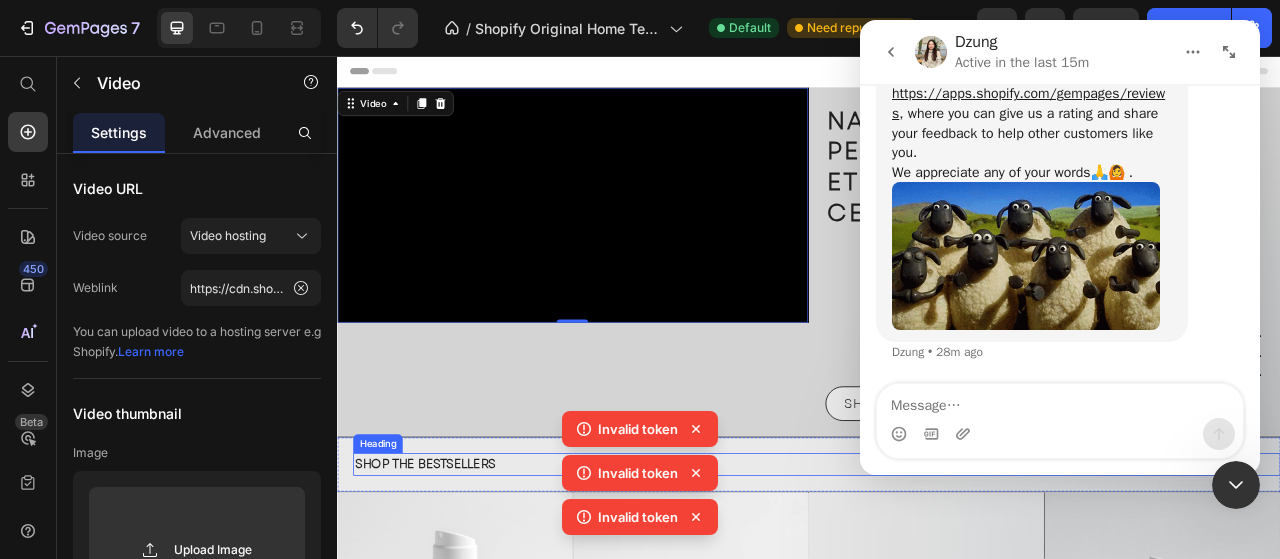 click 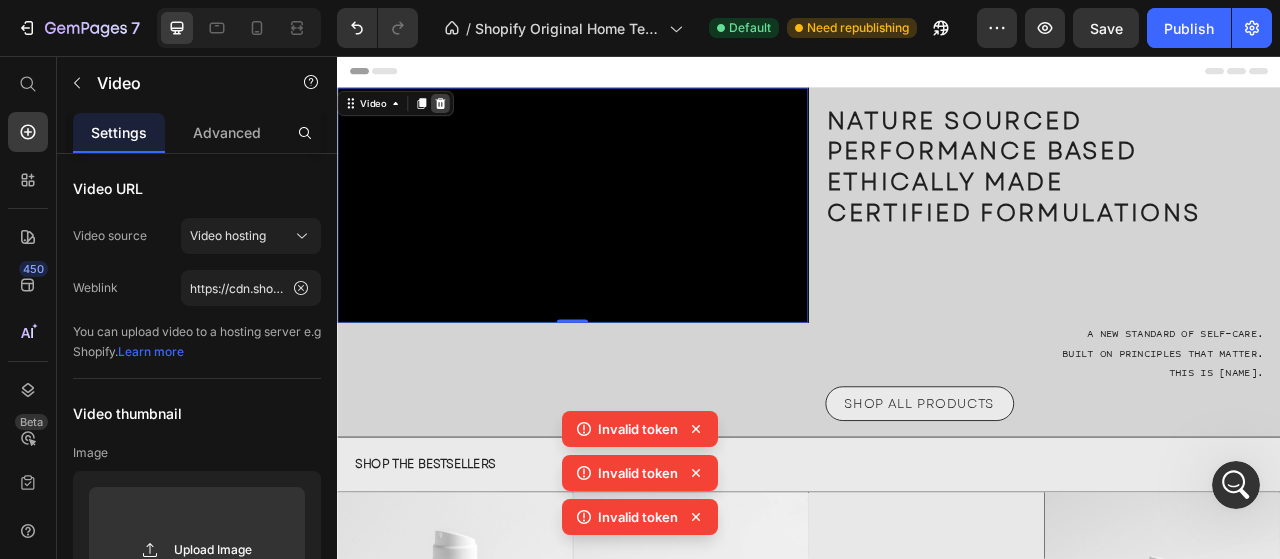 click 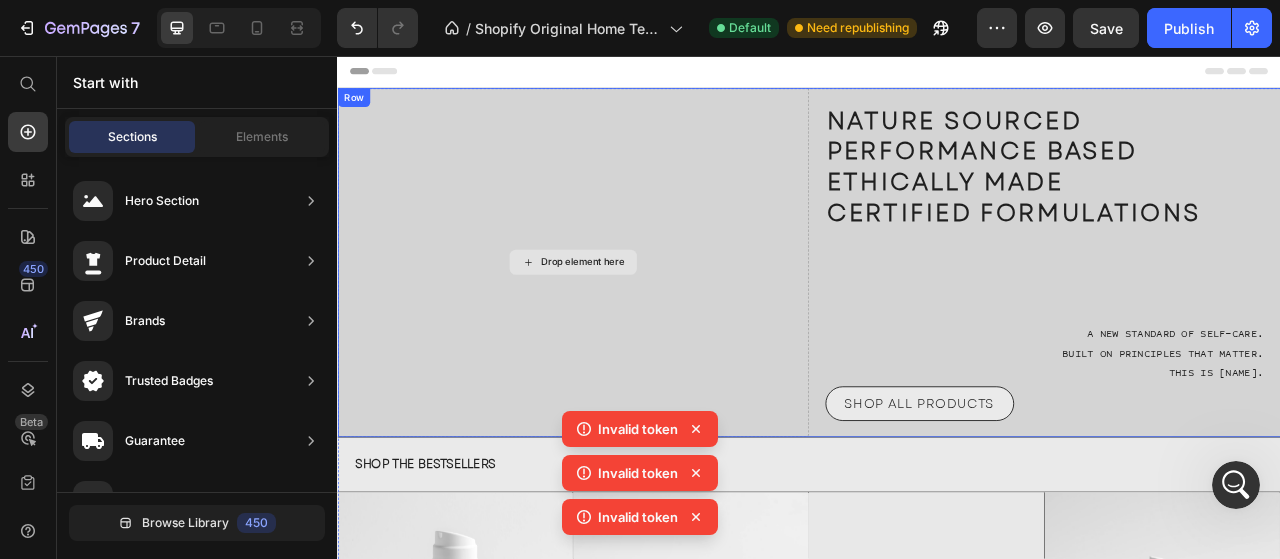 click on "Drop element here" at bounding box center [649, 319] 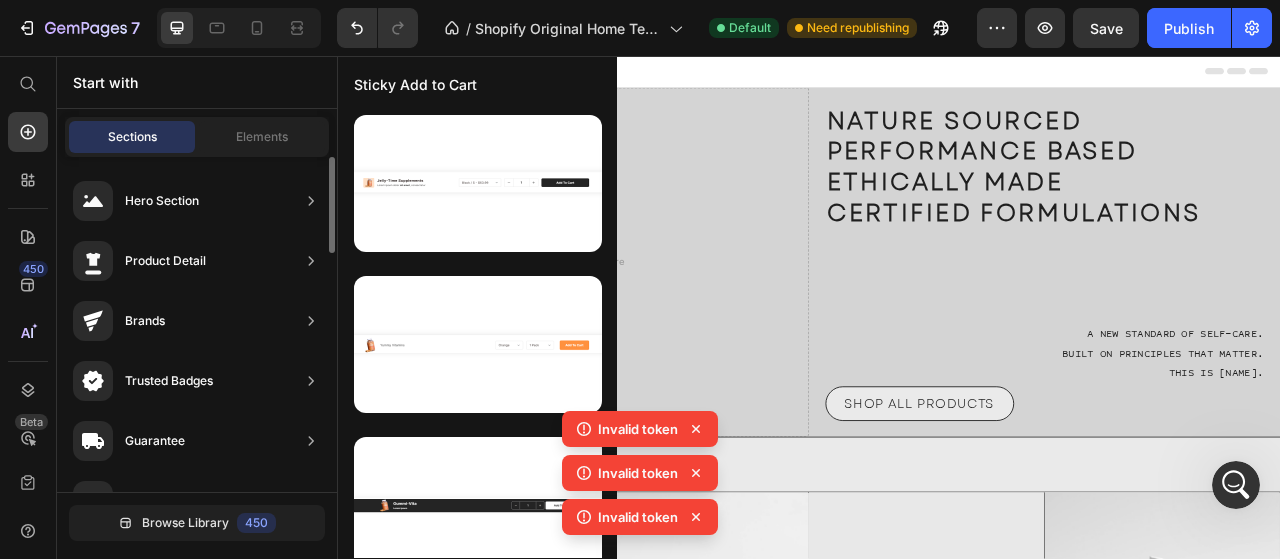 scroll, scrollTop: 600, scrollLeft: 0, axis: vertical 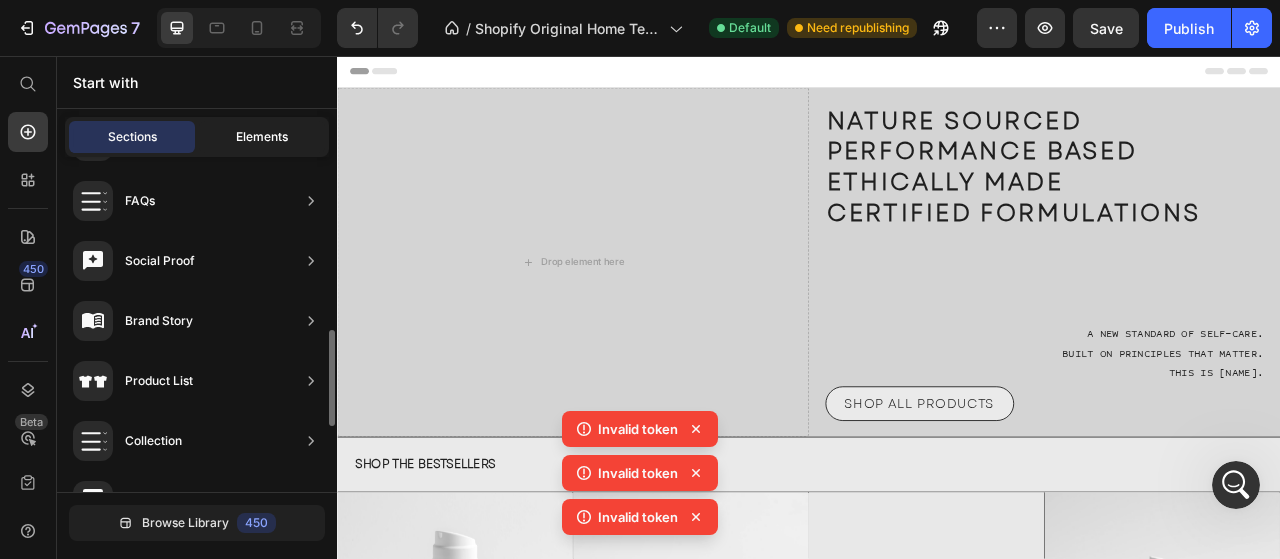 click on "Elements" at bounding box center (262, 137) 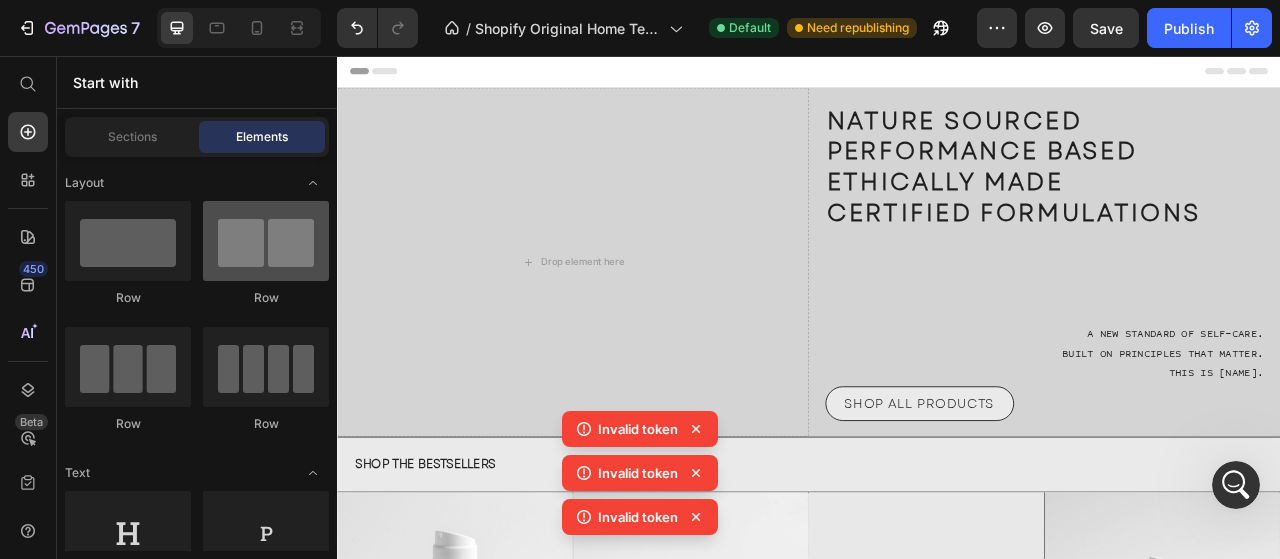 scroll, scrollTop: 600, scrollLeft: 0, axis: vertical 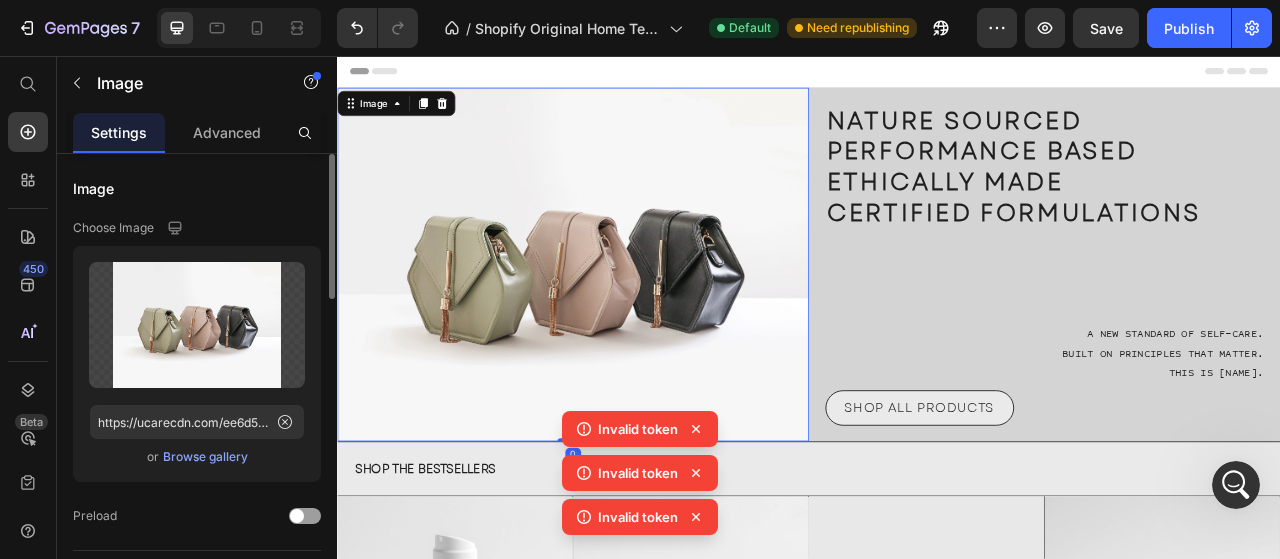 click on "Browse gallery" at bounding box center [205, 457] 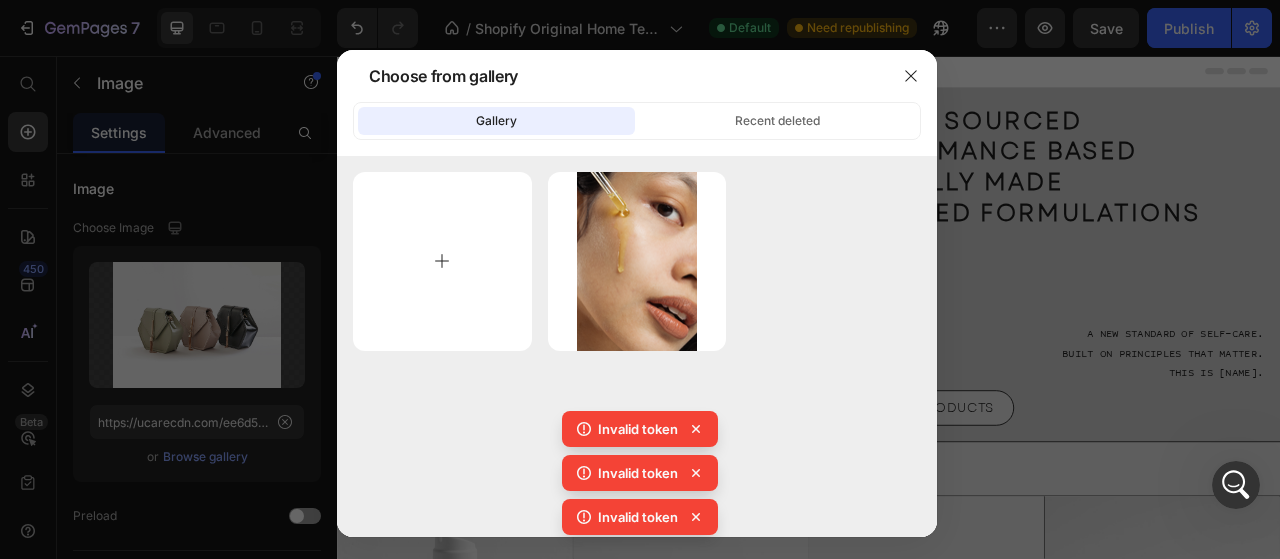 click at bounding box center [442, 261] 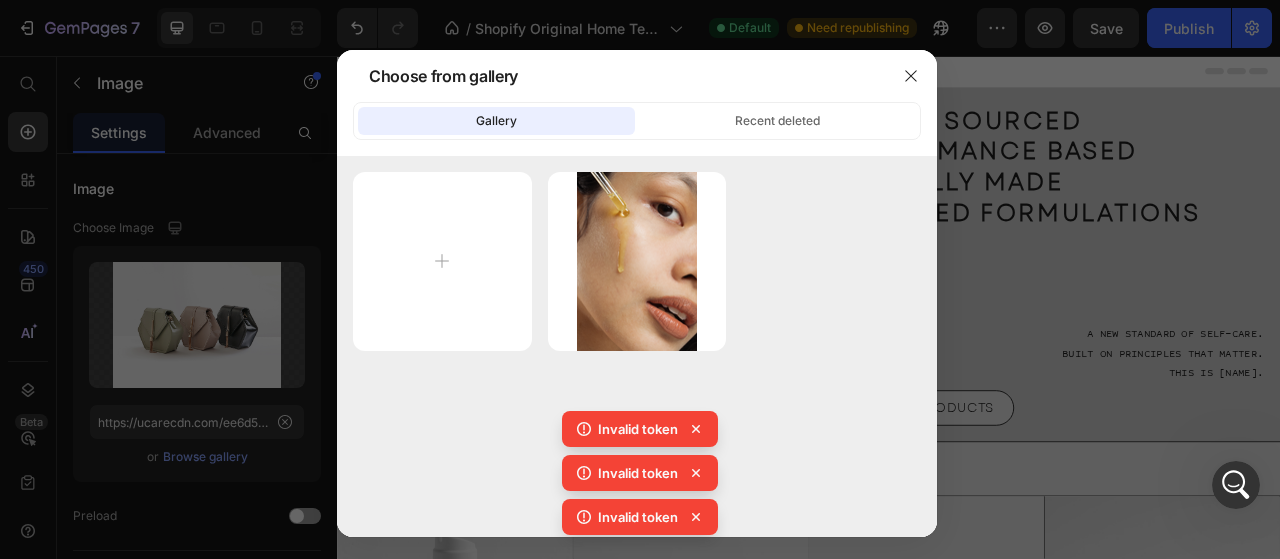 click at bounding box center [640, 279] 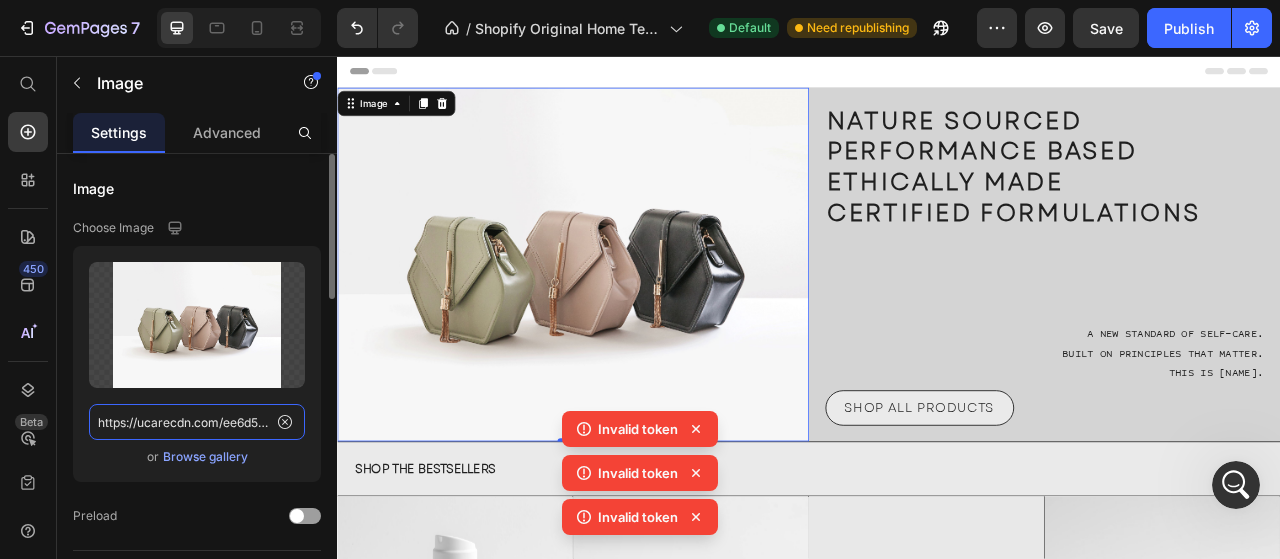 click on "https://ucarecdn.com/ee6d5074-1640-4cc7-8933-47c8589c3dee/-/format/auto/" 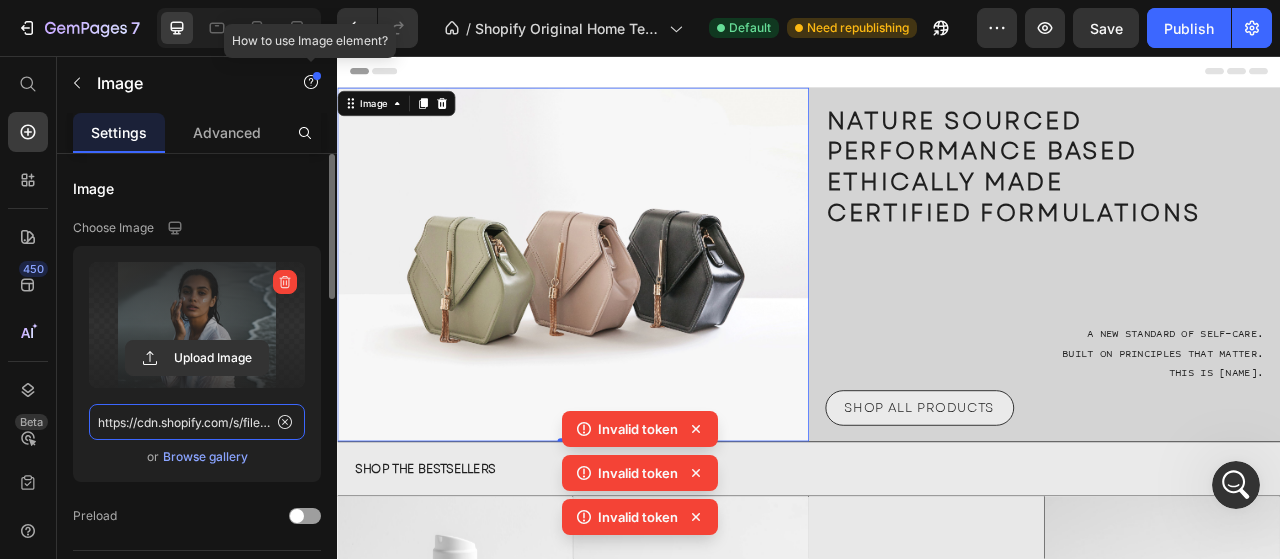 scroll, scrollTop: 0, scrollLeft: 294, axis: horizontal 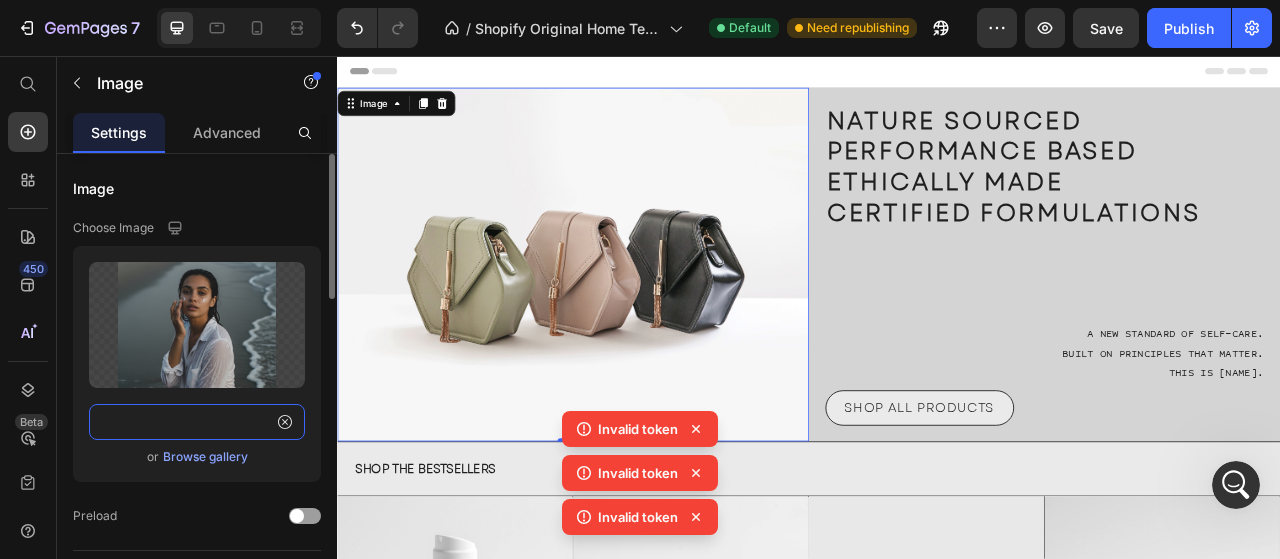 type on "https://cdn.shopify.com/s/files/1/0904/6943/3677/files/israeli1.png?v=1752245901" 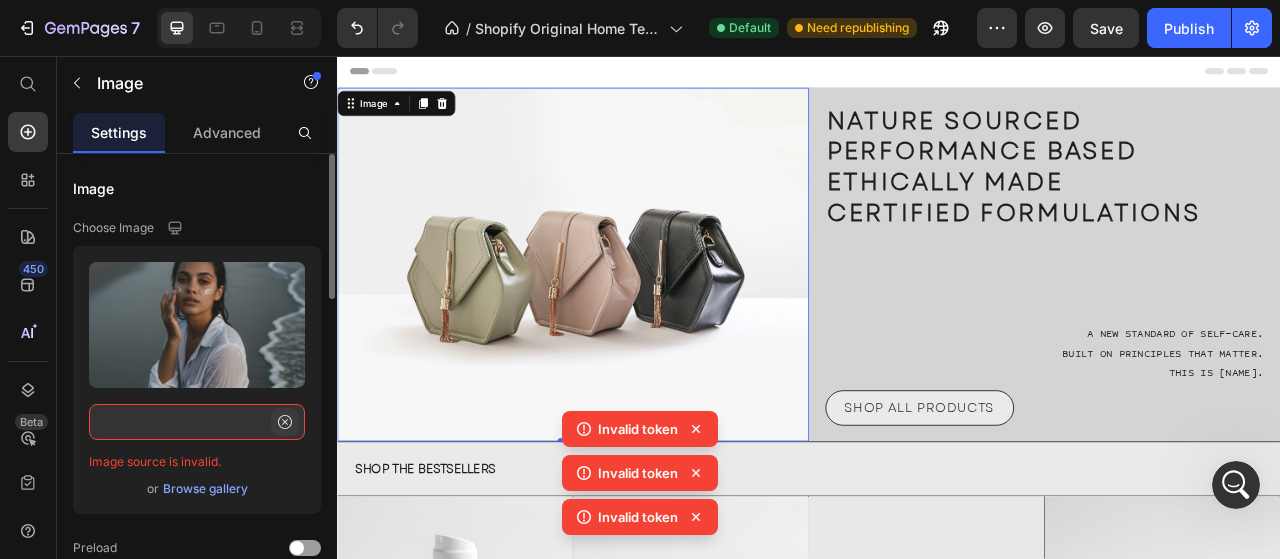 click 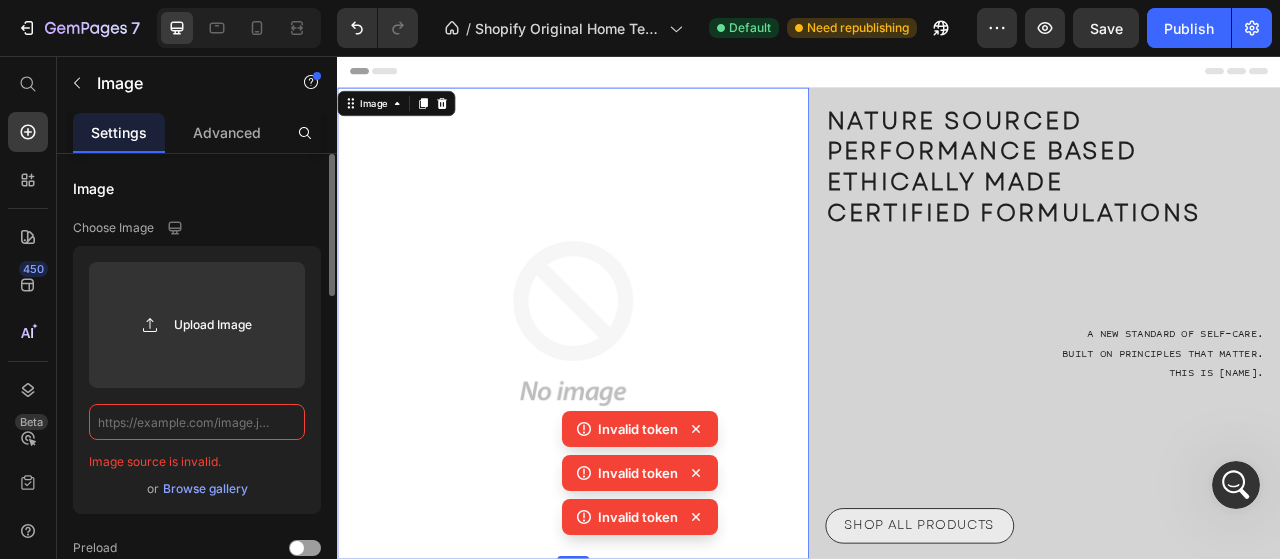 scroll, scrollTop: 0, scrollLeft: 0, axis: both 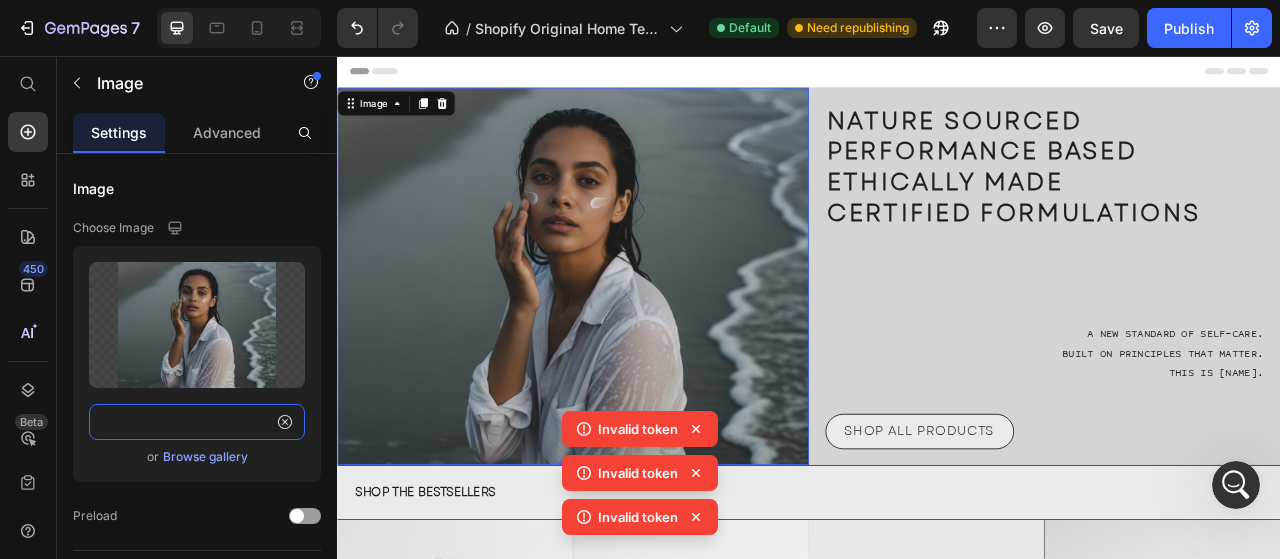 type on "https://cdn.shopify.com/s/files/1/0904/6943/3677/files/israeli1.png?v=1752245901" 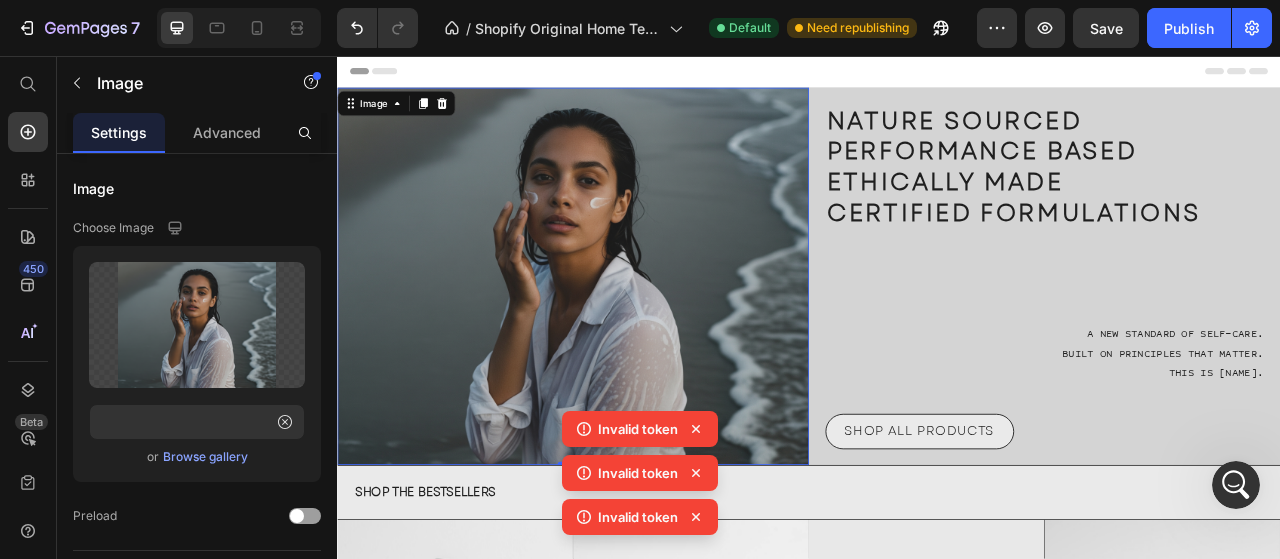click at bounding box center [637, 337] 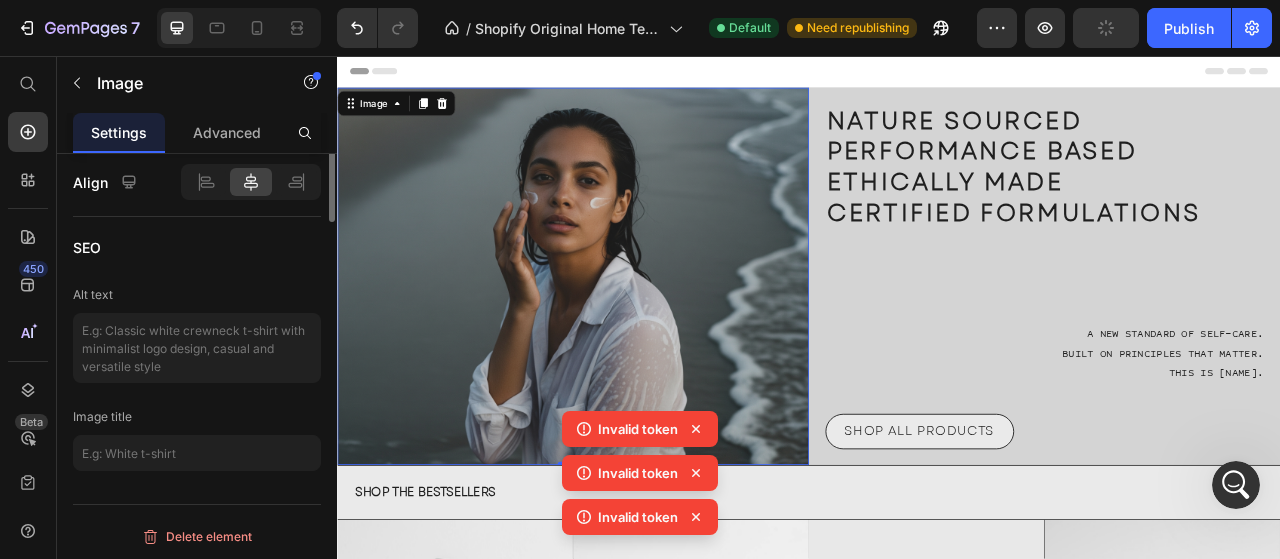 scroll, scrollTop: 406, scrollLeft: 0, axis: vertical 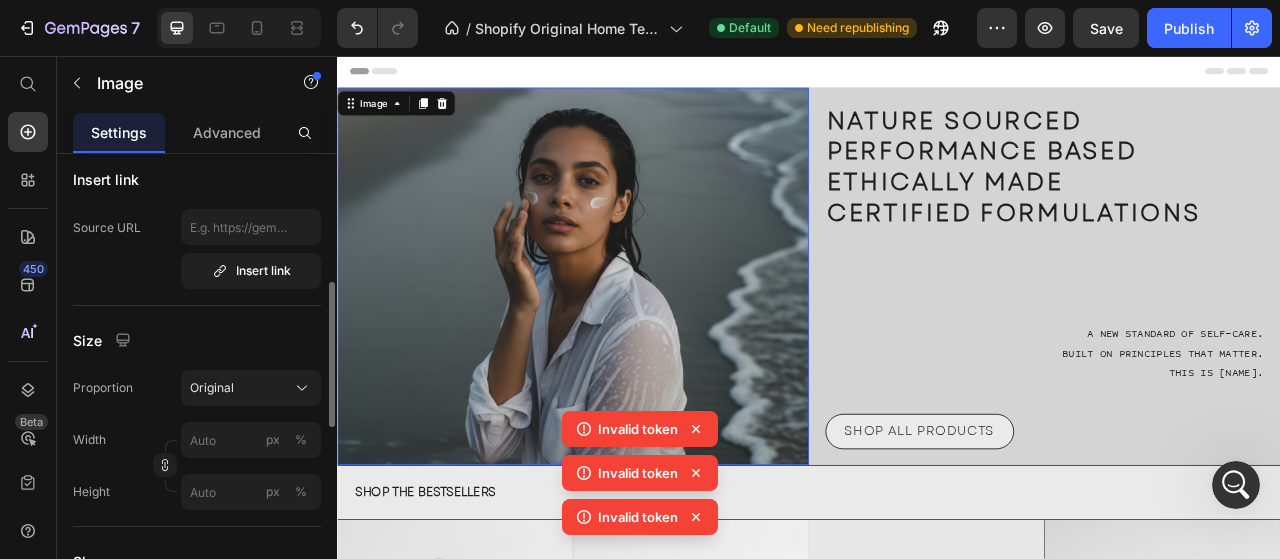 click on "Advanced" at bounding box center (227, 132) 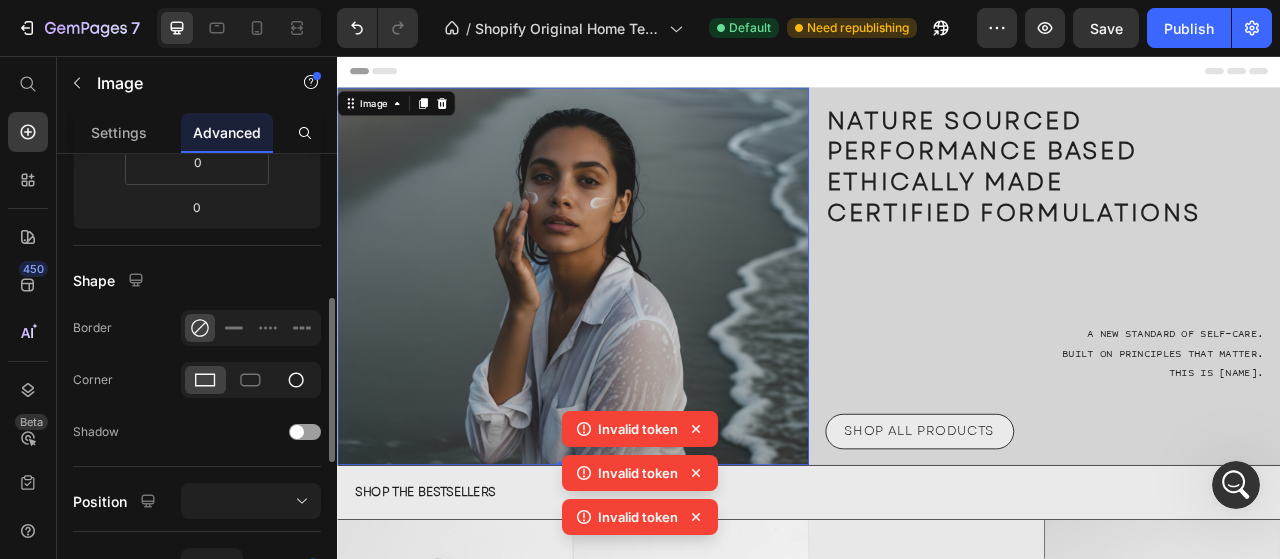 click 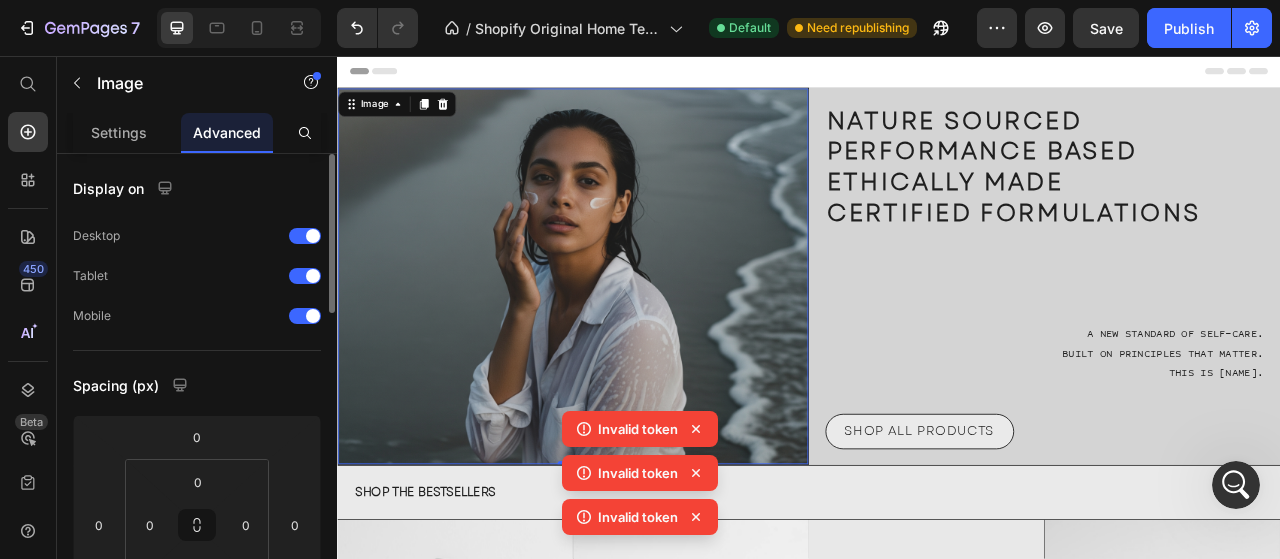 scroll, scrollTop: 300, scrollLeft: 0, axis: vertical 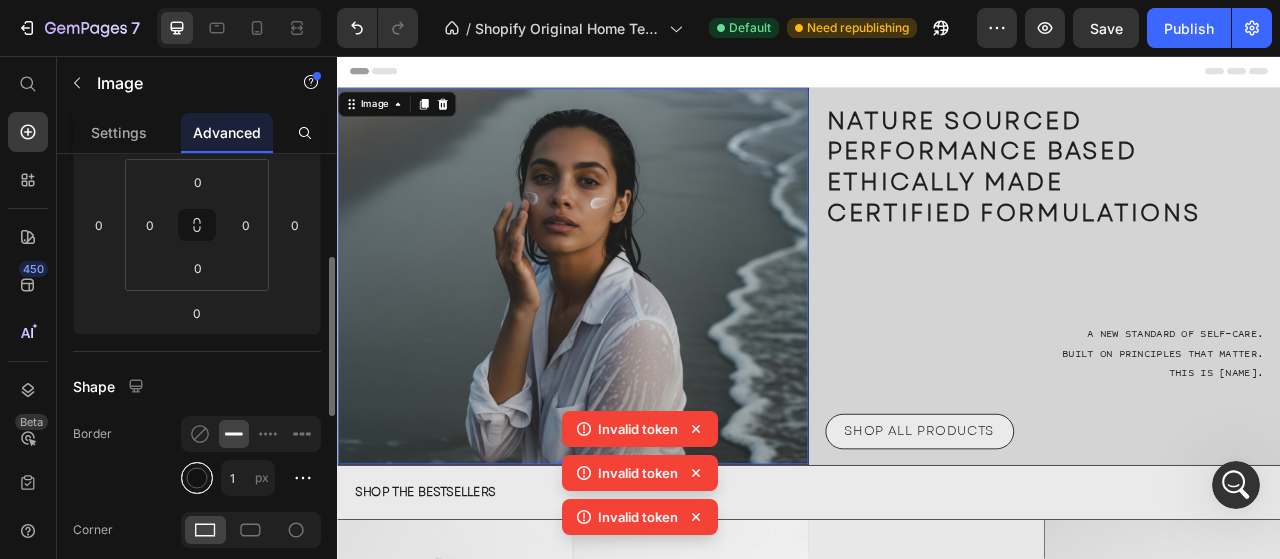 click at bounding box center (197, 478) 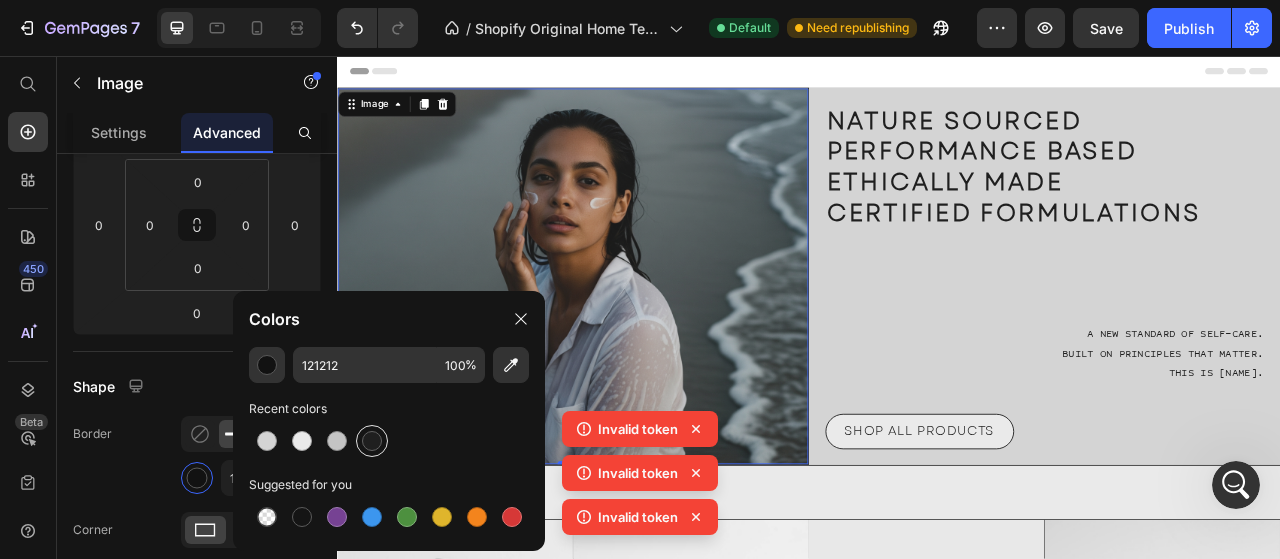 click at bounding box center [372, 441] 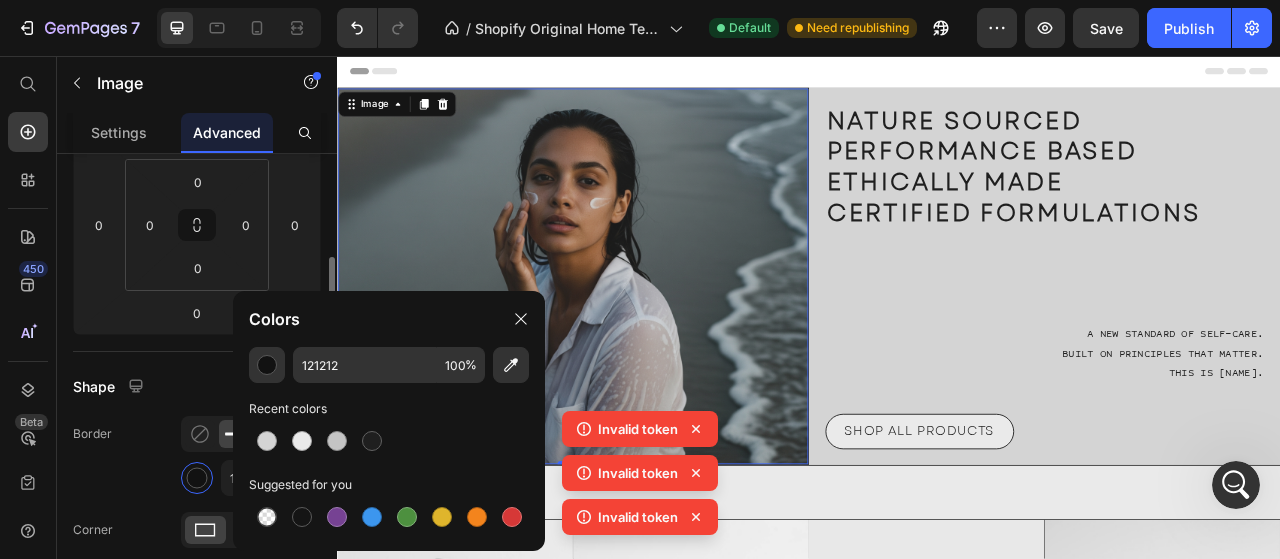 type on "1F1F1F" 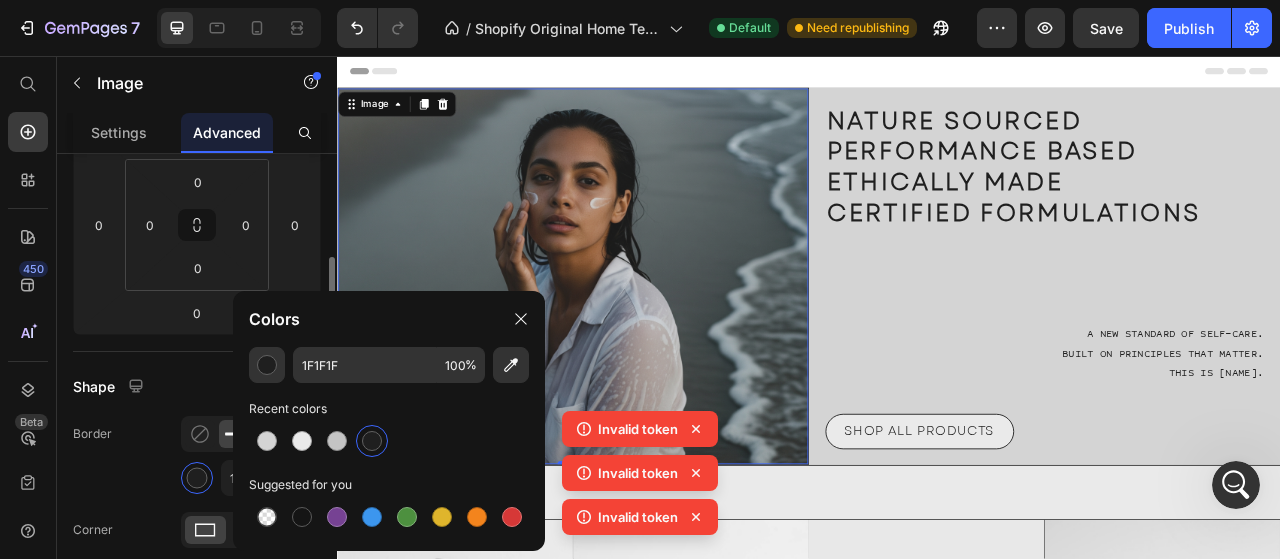 click on "Border 1 px" 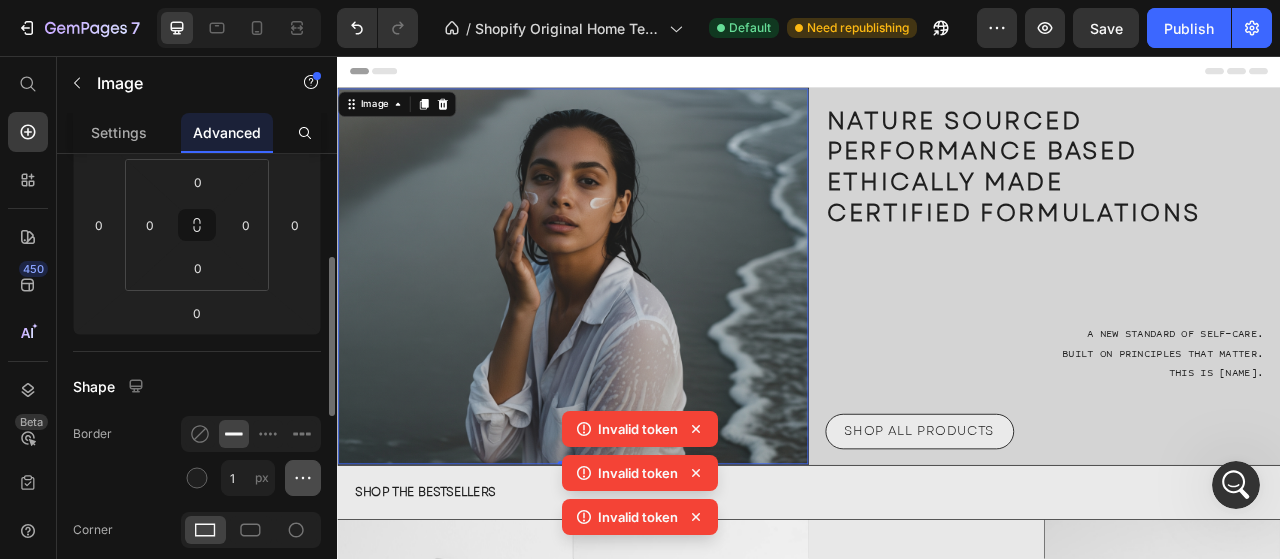 click 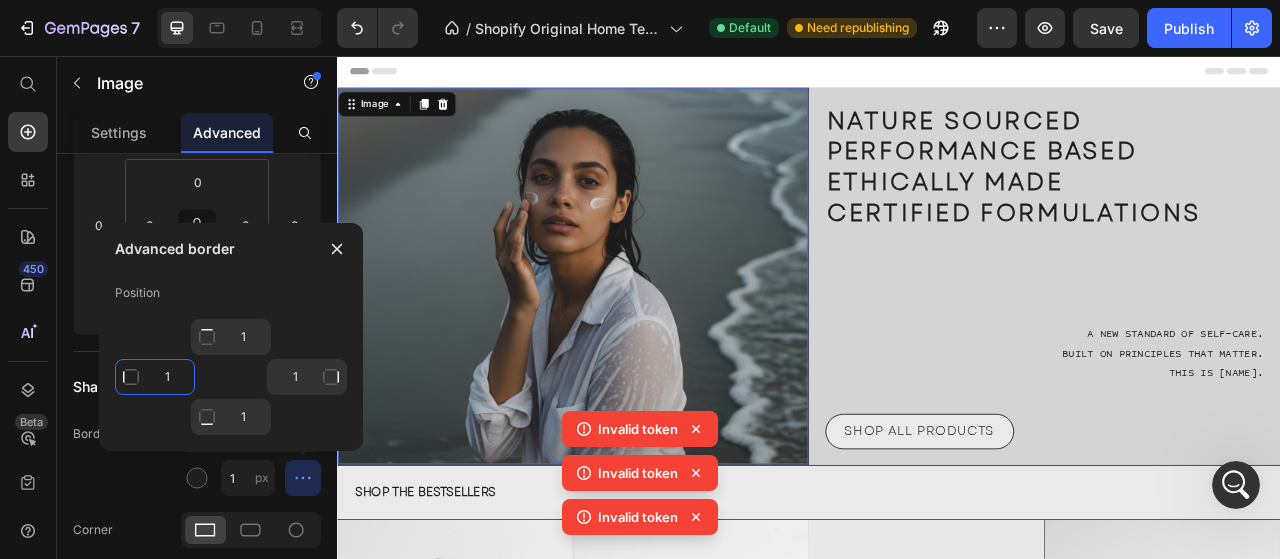 click on "1" 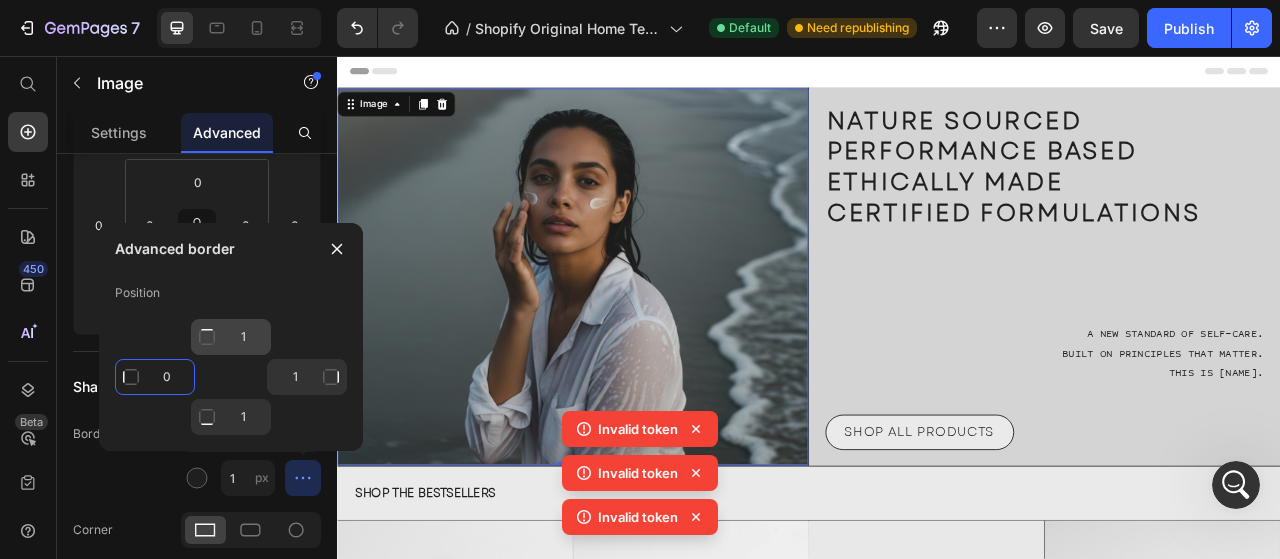 type on "0" 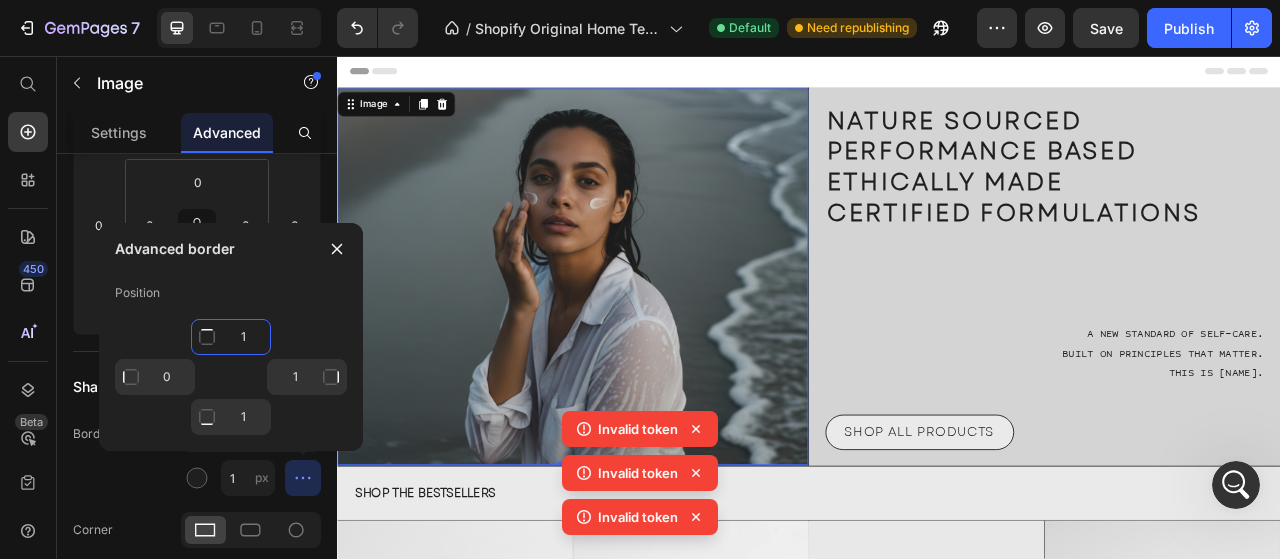 click on "1" 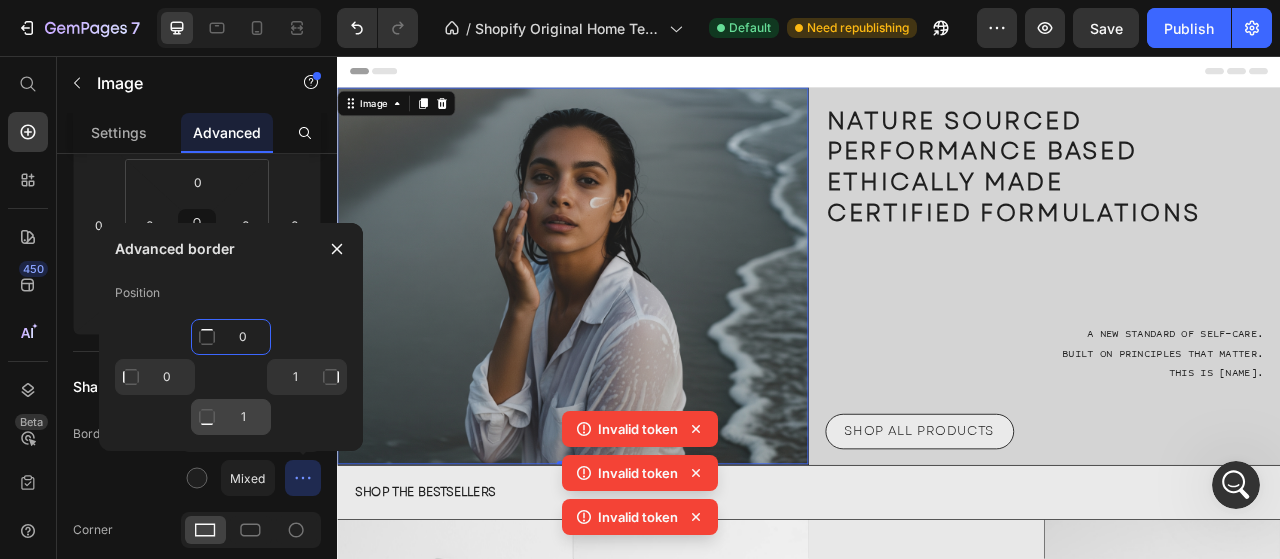 type on "0" 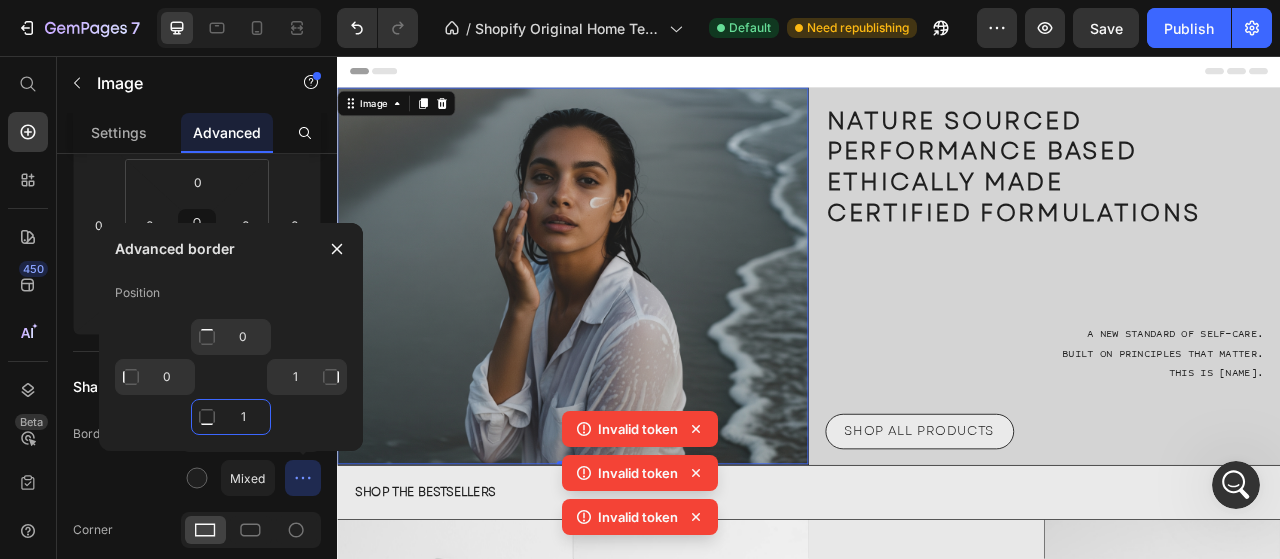 click on "1" 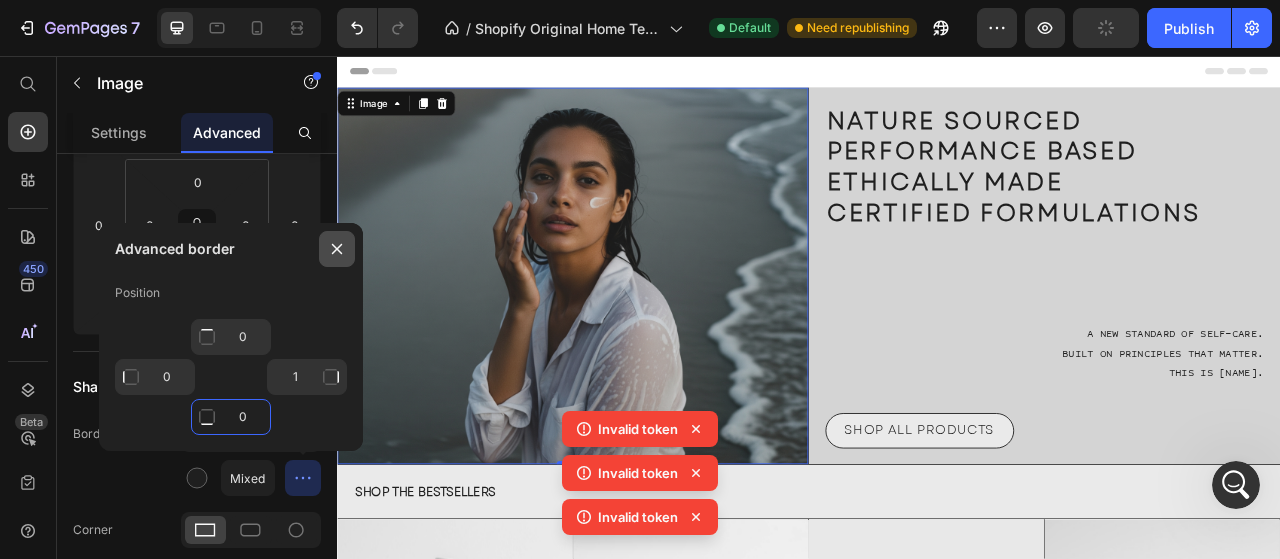 type on "0" 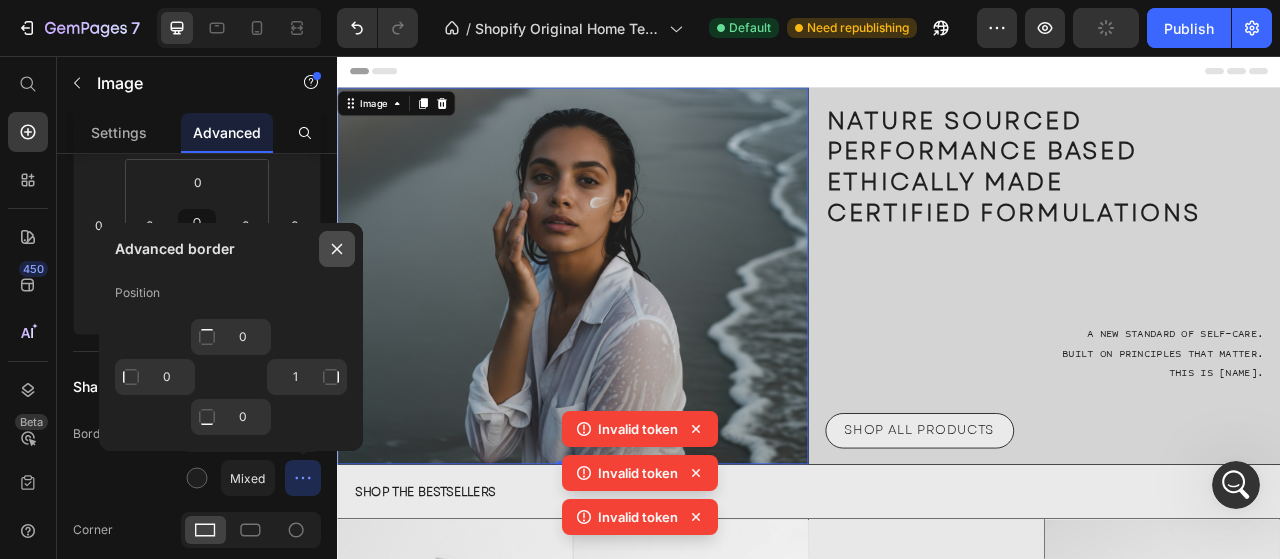 click 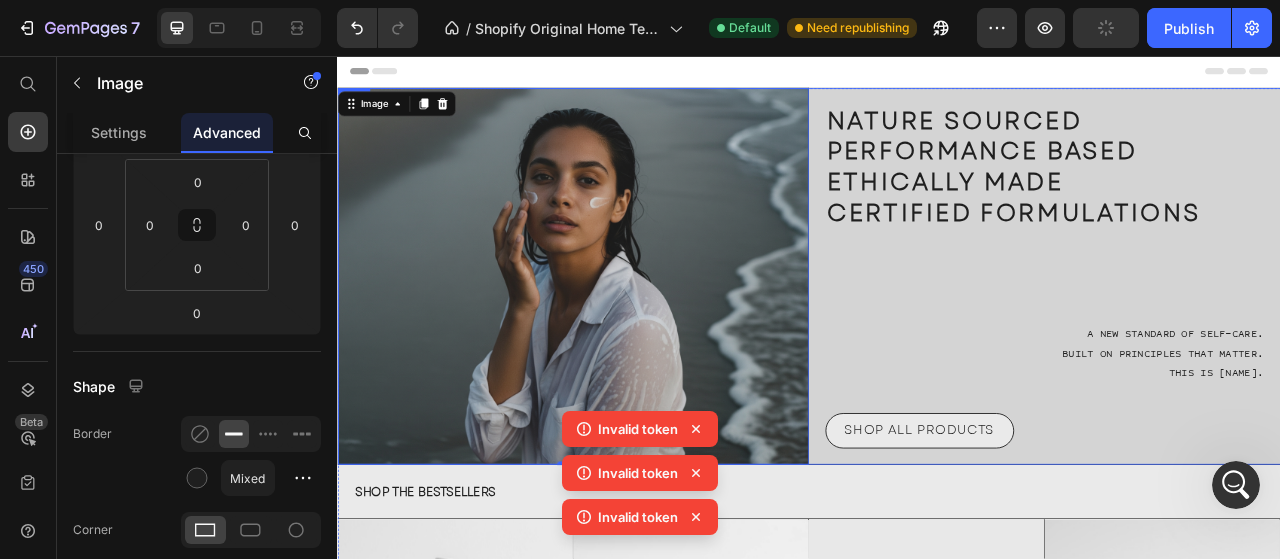 click on "NATURE SOURCED PERFORMANCE BASED ETHICALLY MADE CERTIFIED FORMULATIONS Text Block A new standard of self-care. Built on principles that matter. This is Bracha. Text Block SHOP ALL PRODUCTS Button" at bounding box center [1238, 336] 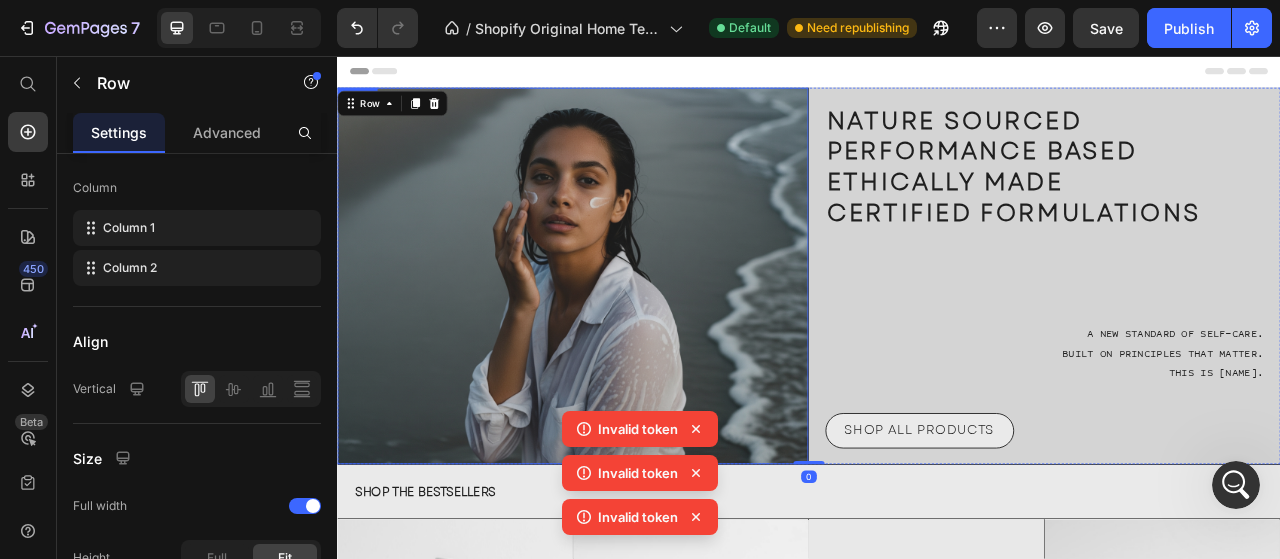 scroll, scrollTop: 0, scrollLeft: 0, axis: both 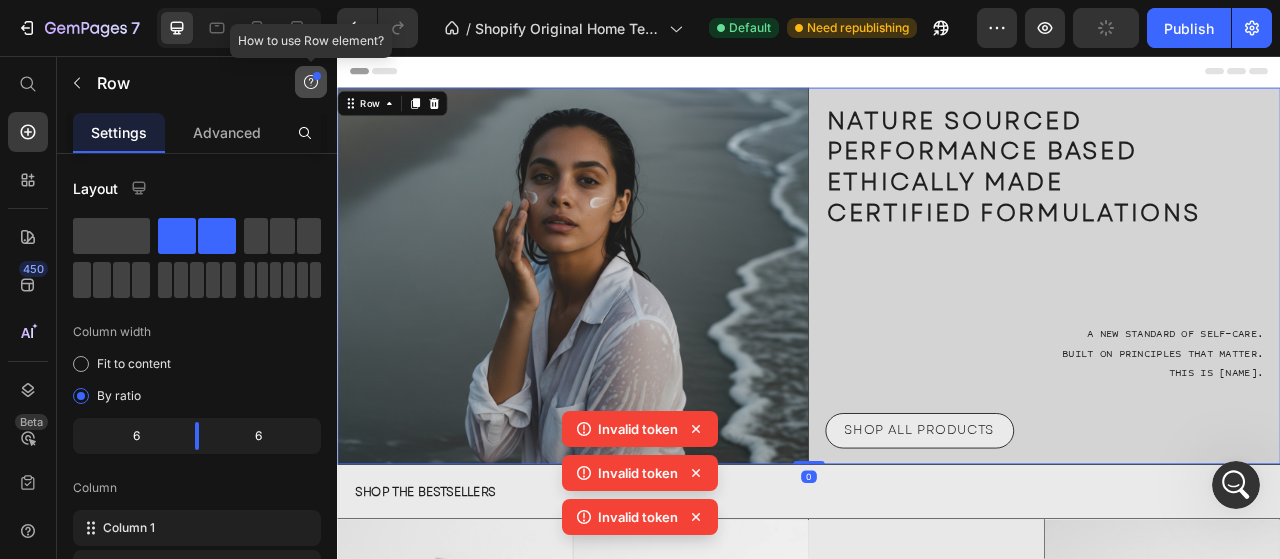 click 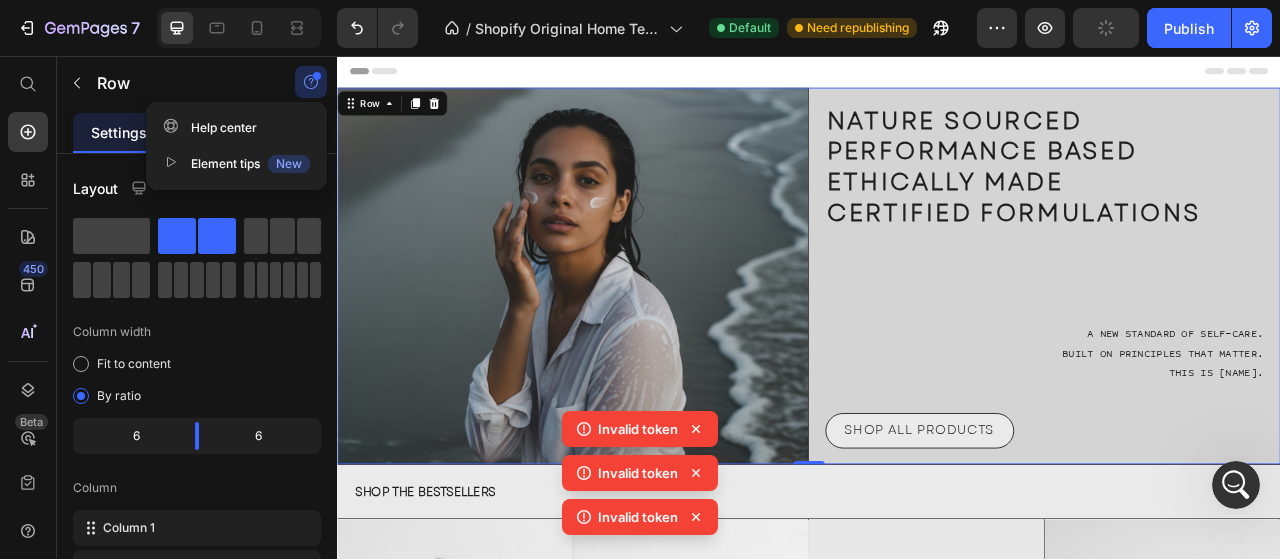 click 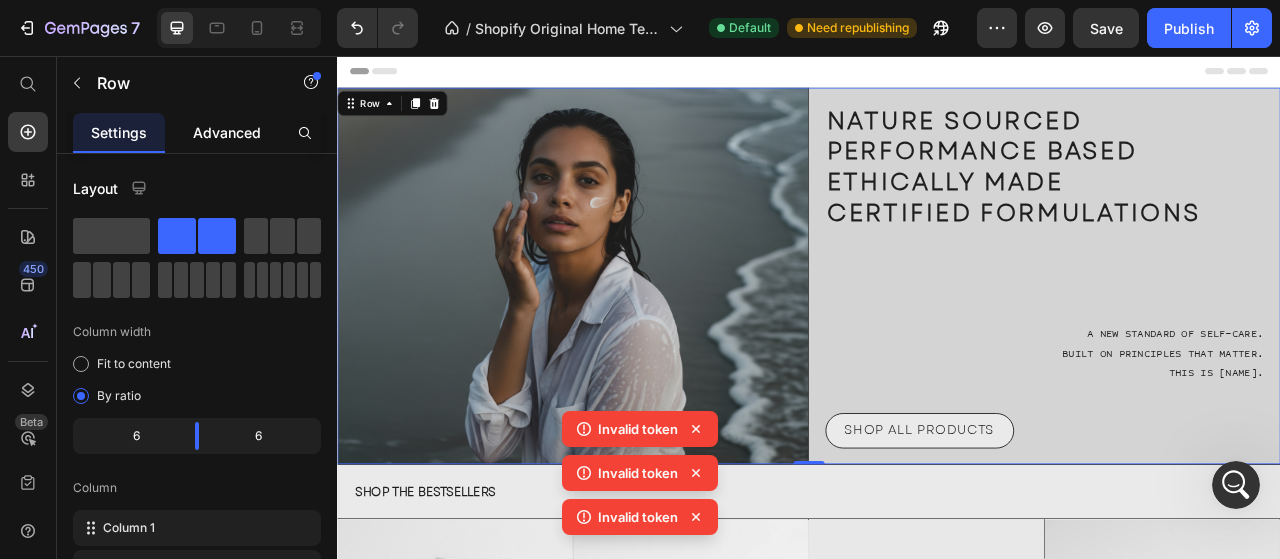 click on "Advanced" 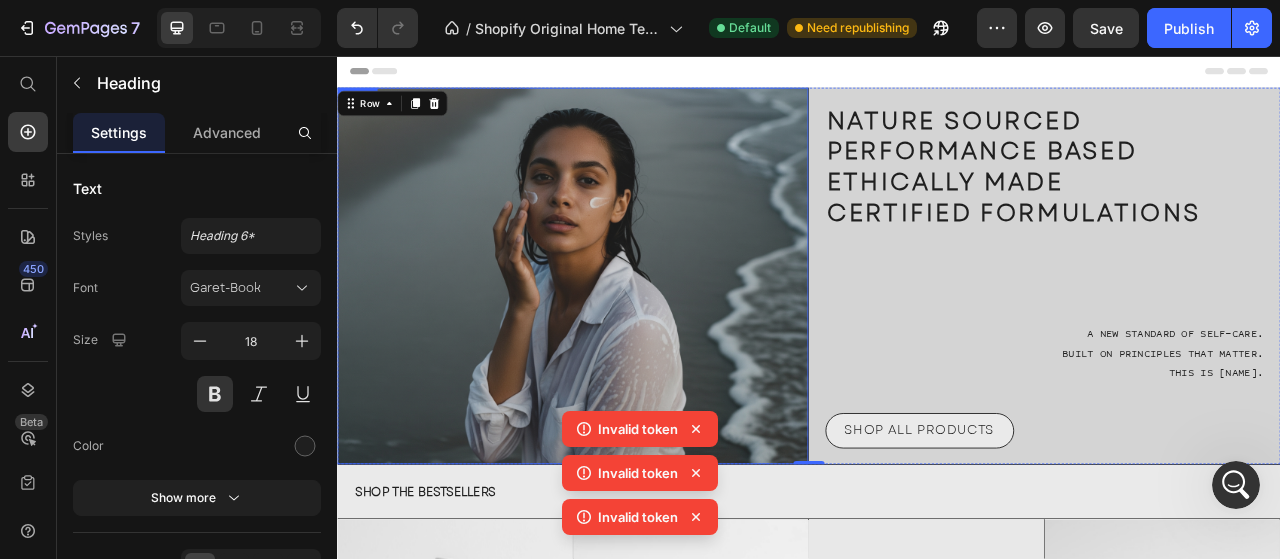 click on "SHOP THE BESTSELLERS" at bounding box center (947, 611) 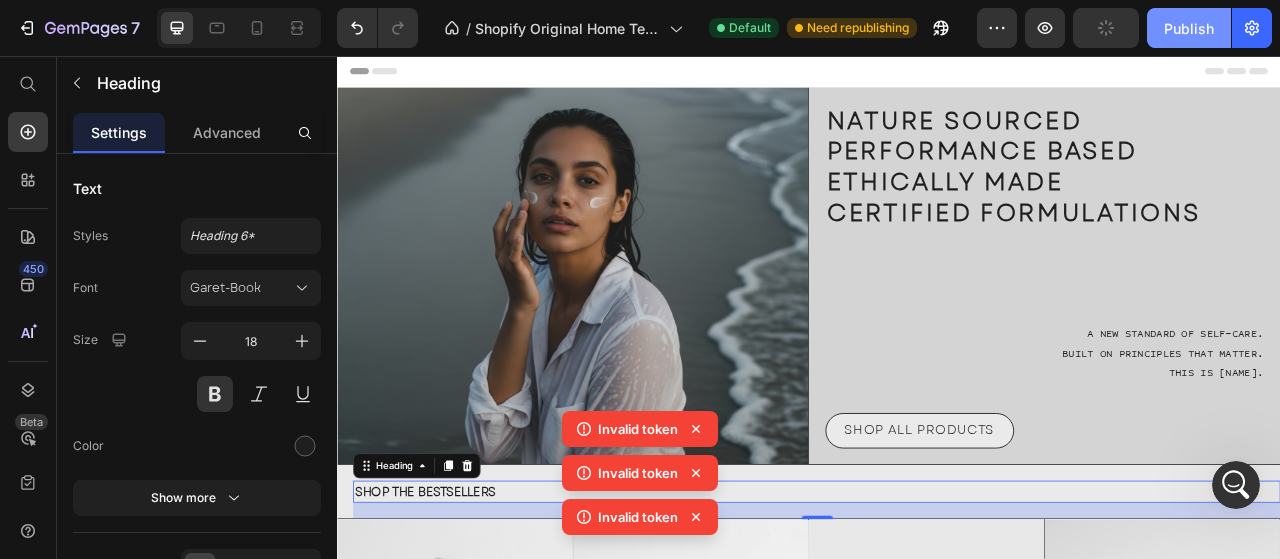 click on "Publish" at bounding box center [1189, 28] 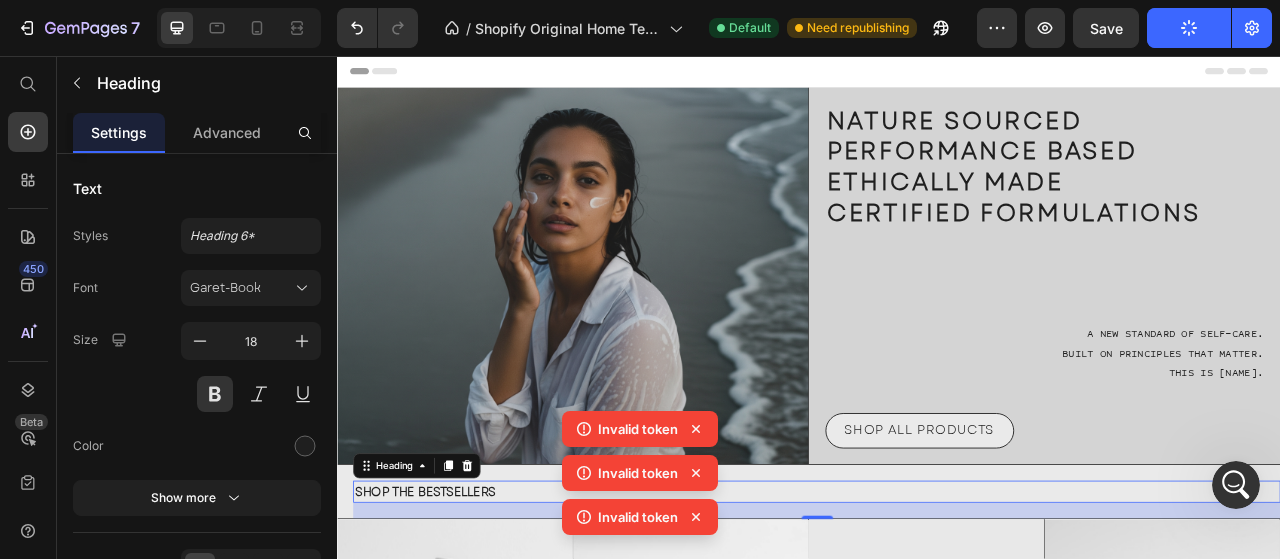 click 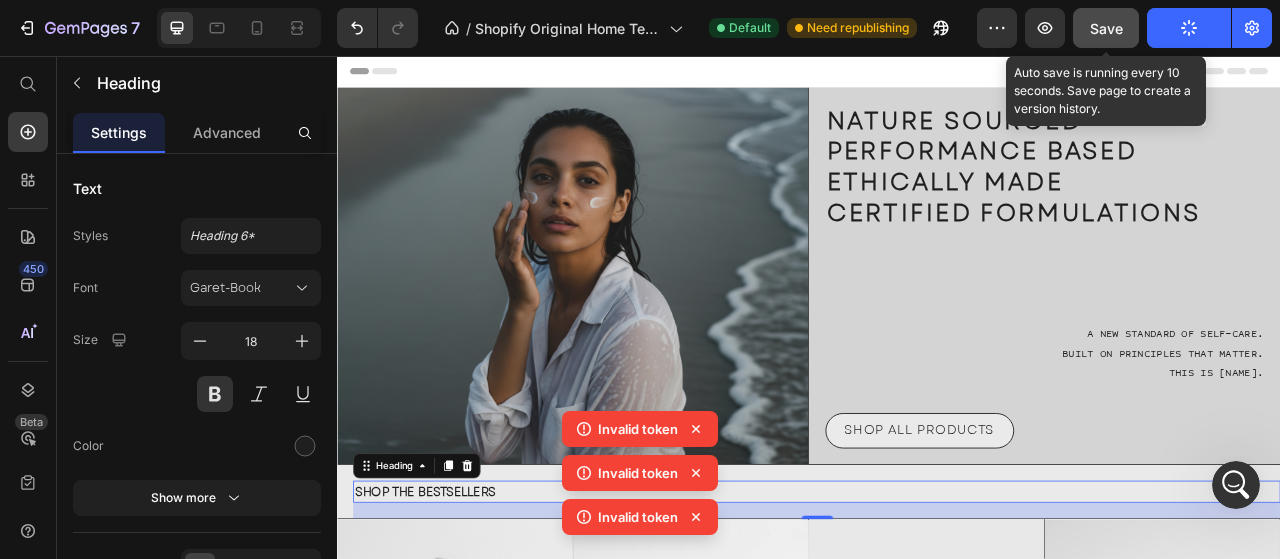 click on "Save" 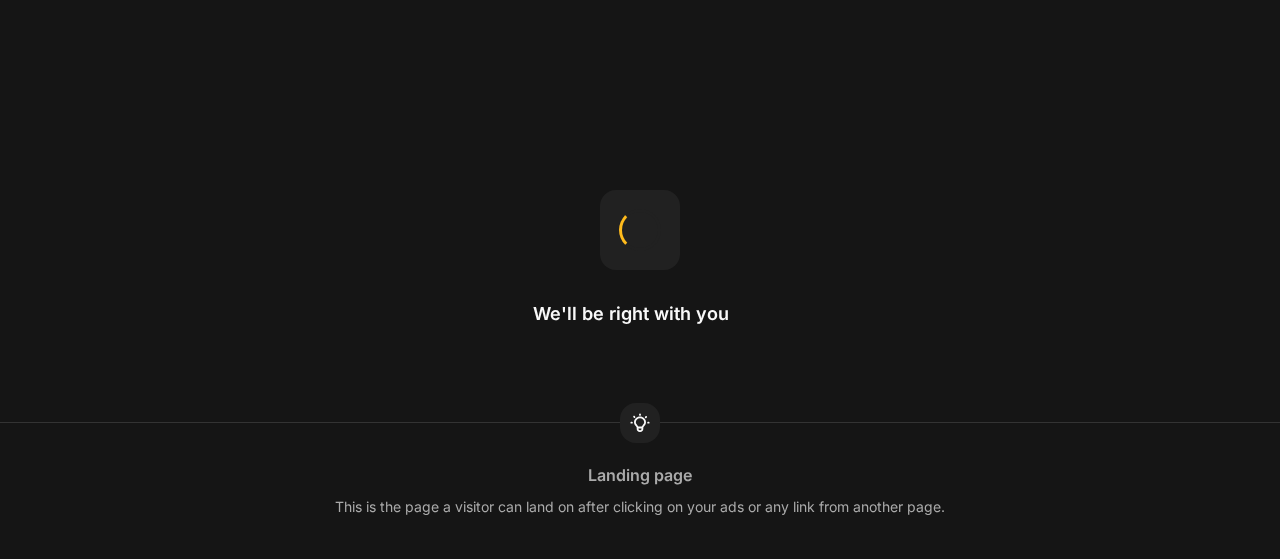 scroll, scrollTop: 0, scrollLeft: 0, axis: both 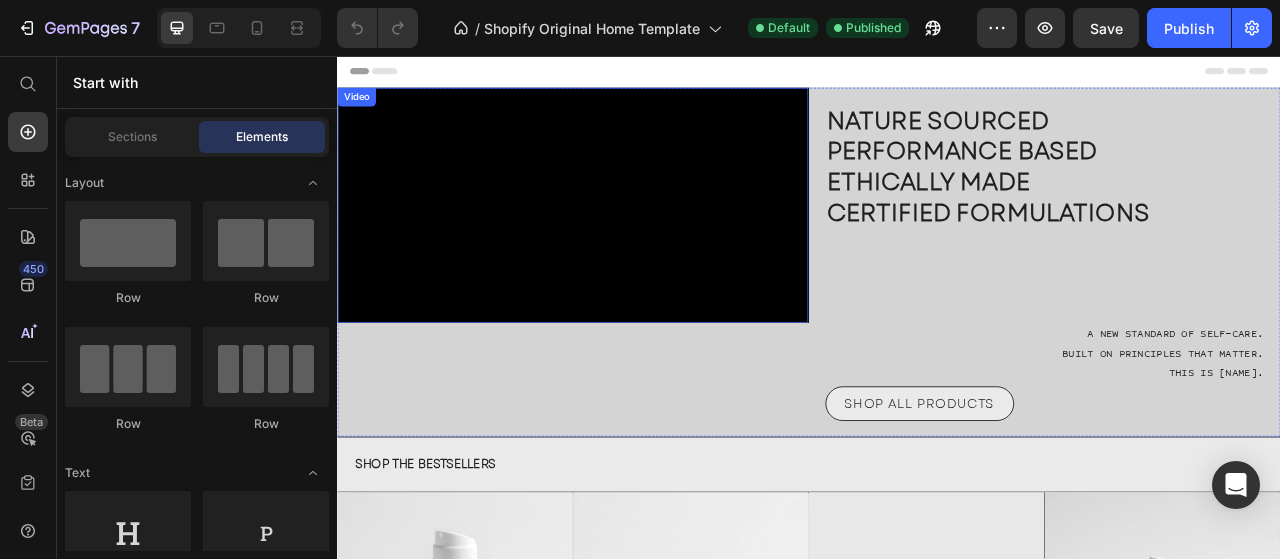 click at bounding box center [636, 246] 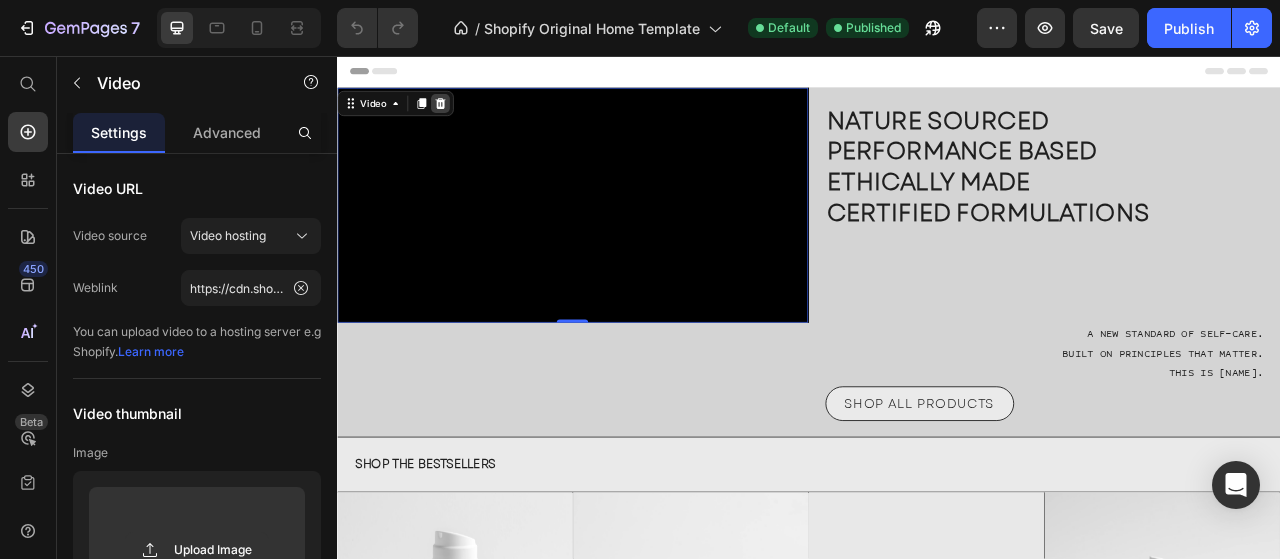 click 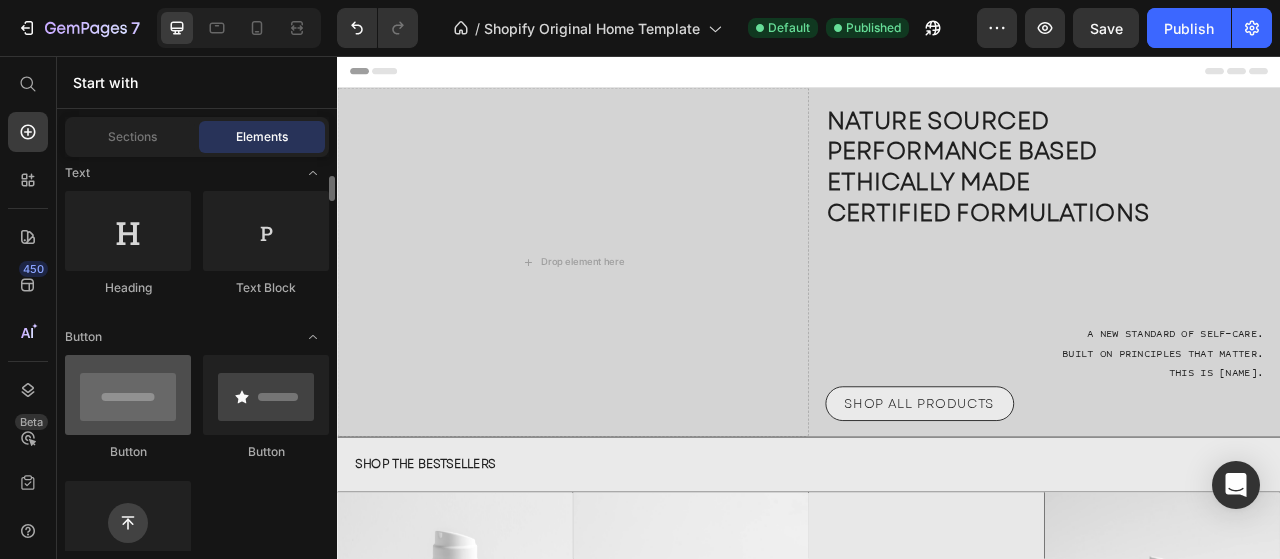 scroll, scrollTop: 600, scrollLeft: 0, axis: vertical 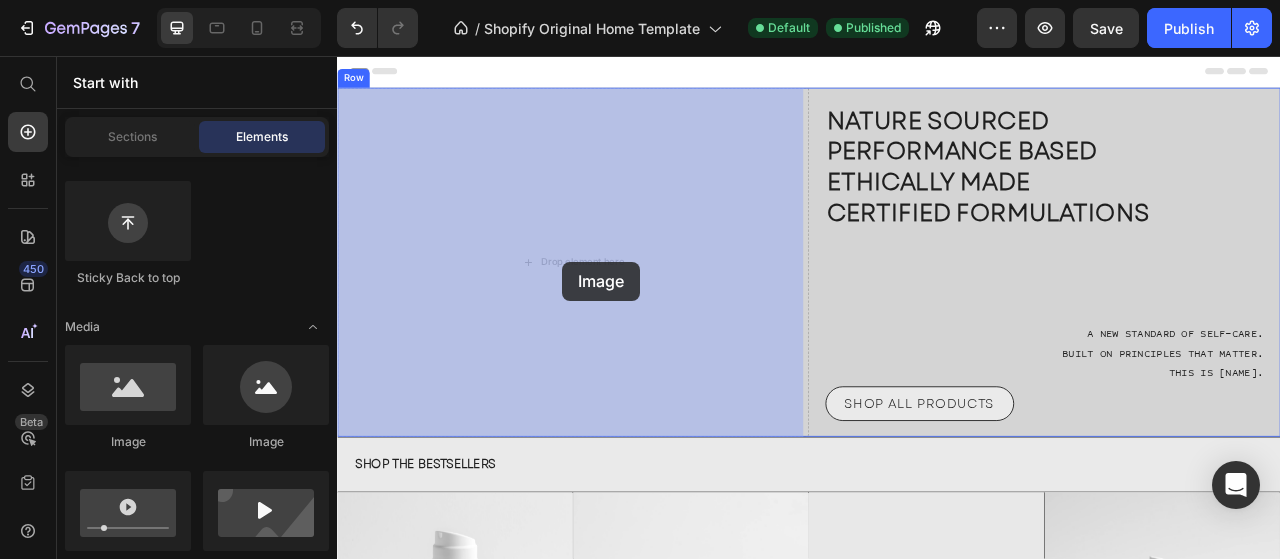 drag, startPoint x: 513, startPoint y: 465, endPoint x: 623, endPoint y: 318, distance: 183.60011 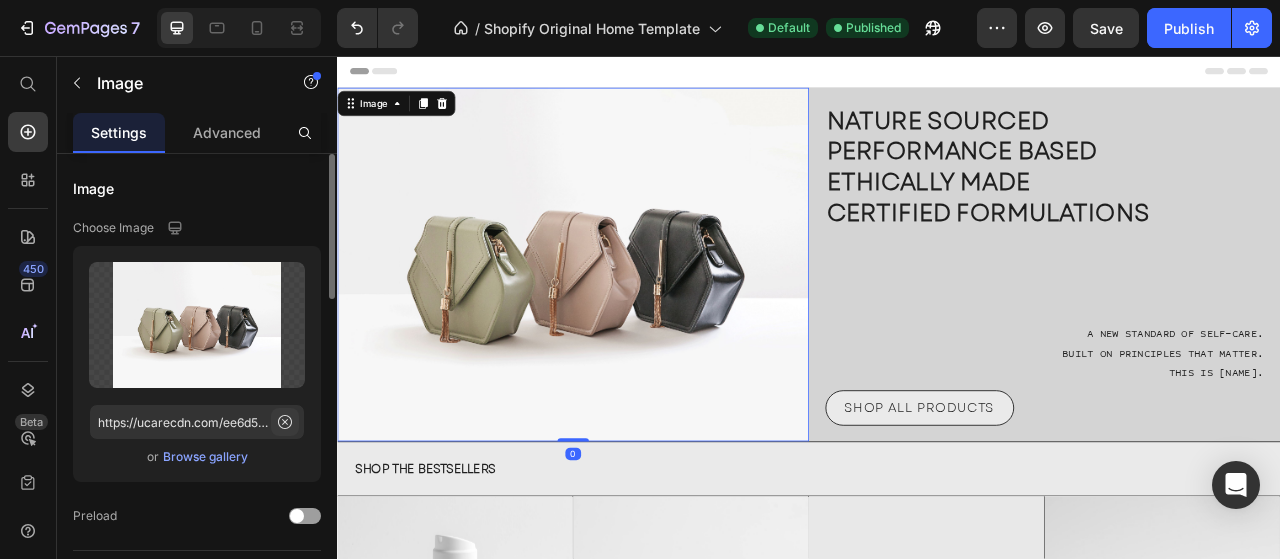 click 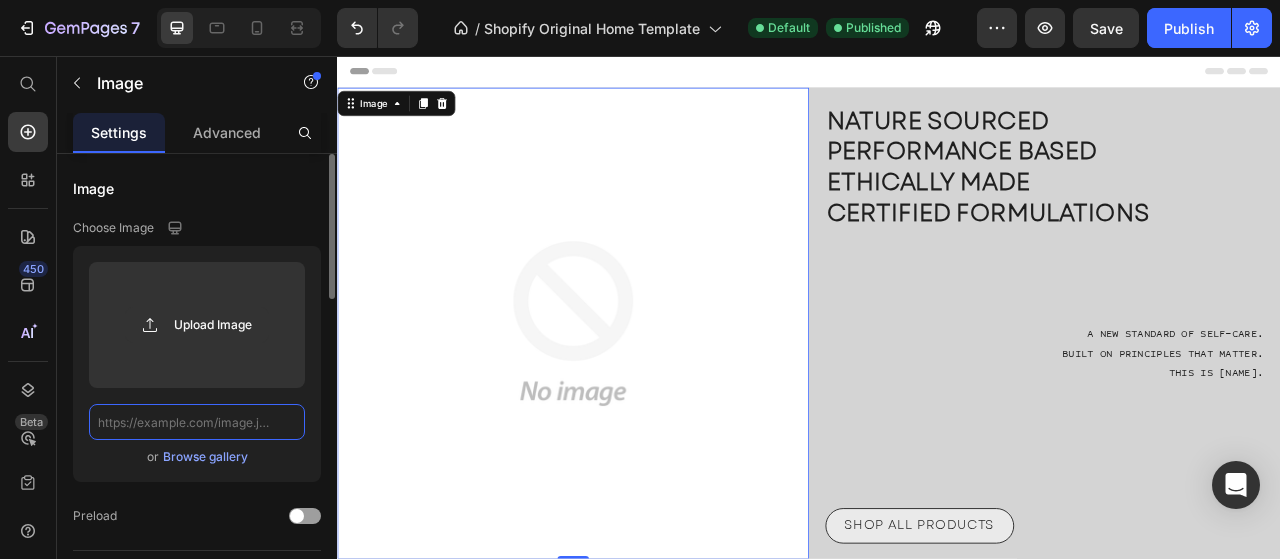 scroll, scrollTop: 0, scrollLeft: 0, axis: both 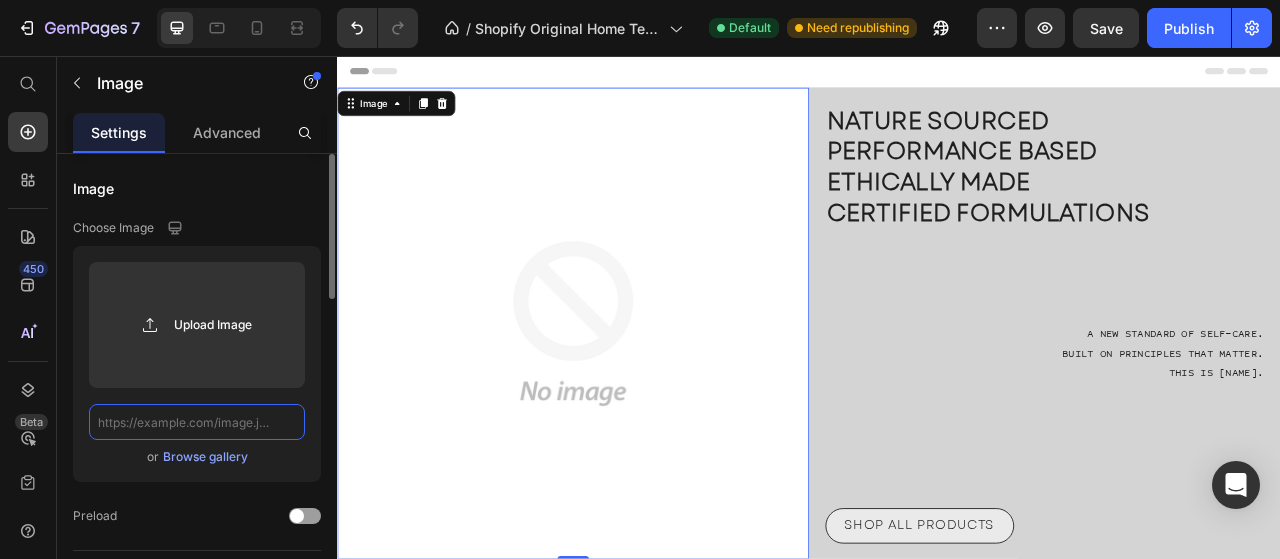 paste on "https://cdn.shopify.com/s/files/1/0904/6943/3677/files/israeli1.png?v=1752245901" 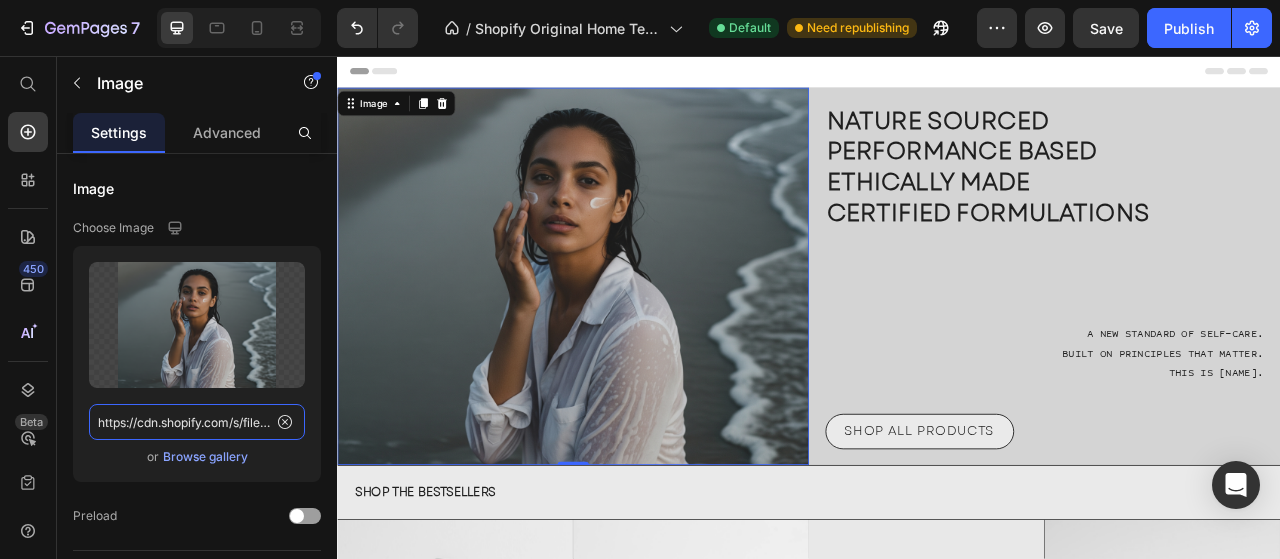 scroll, scrollTop: 0, scrollLeft: 294, axis: horizontal 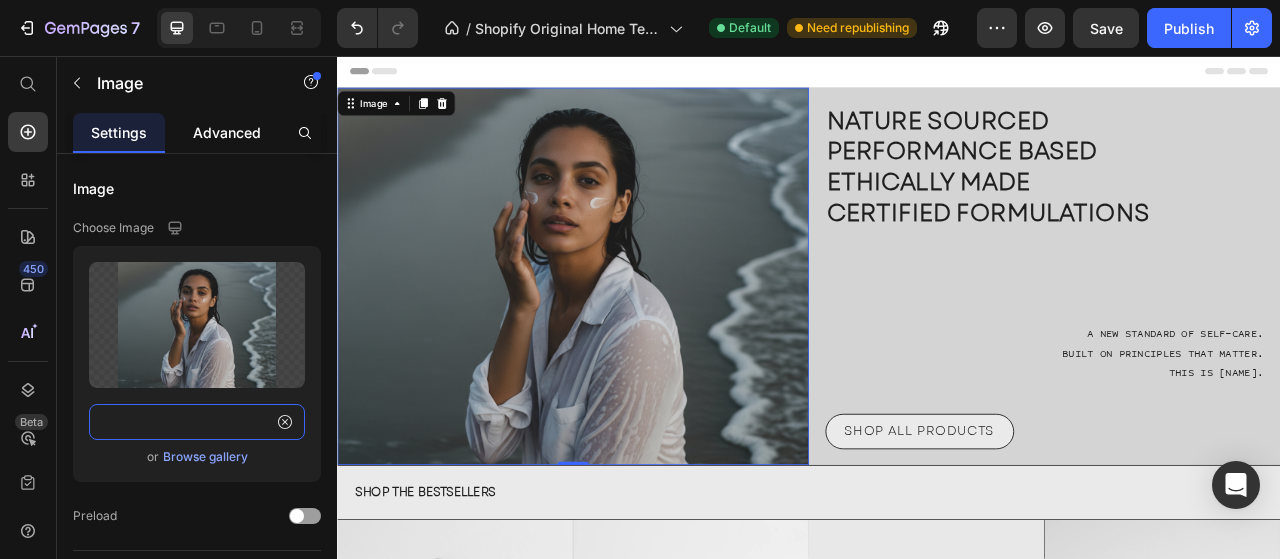 type on "https://cdn.shopify.com/s/files/1/0904/6943/3677/files/israeli1.png?v=1752245901" 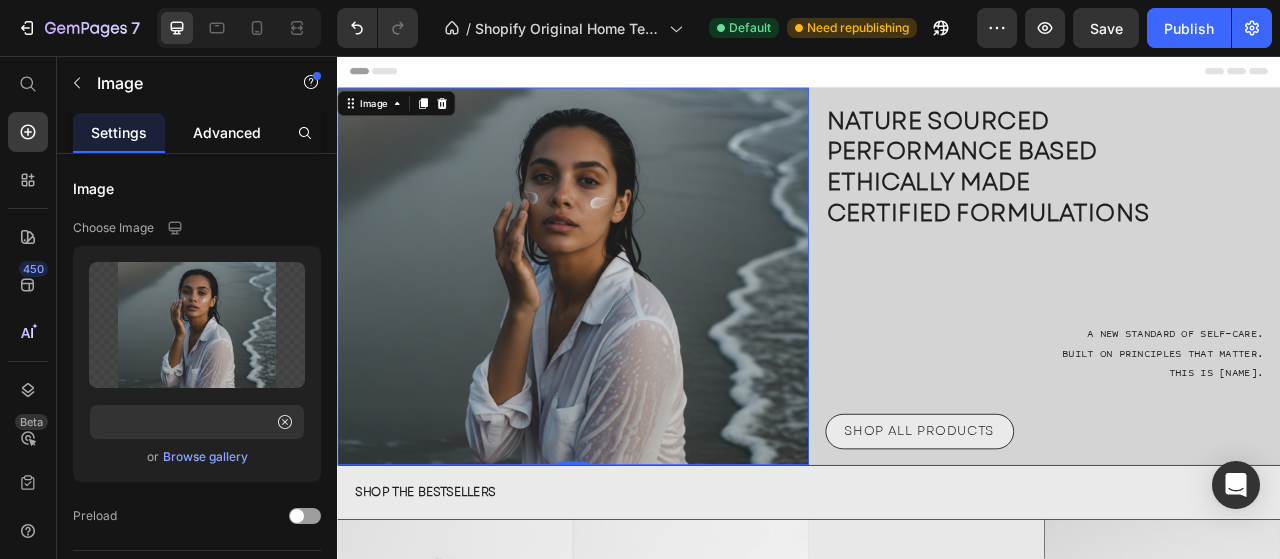 click on "Advanced" at bounding box center [227, 132] 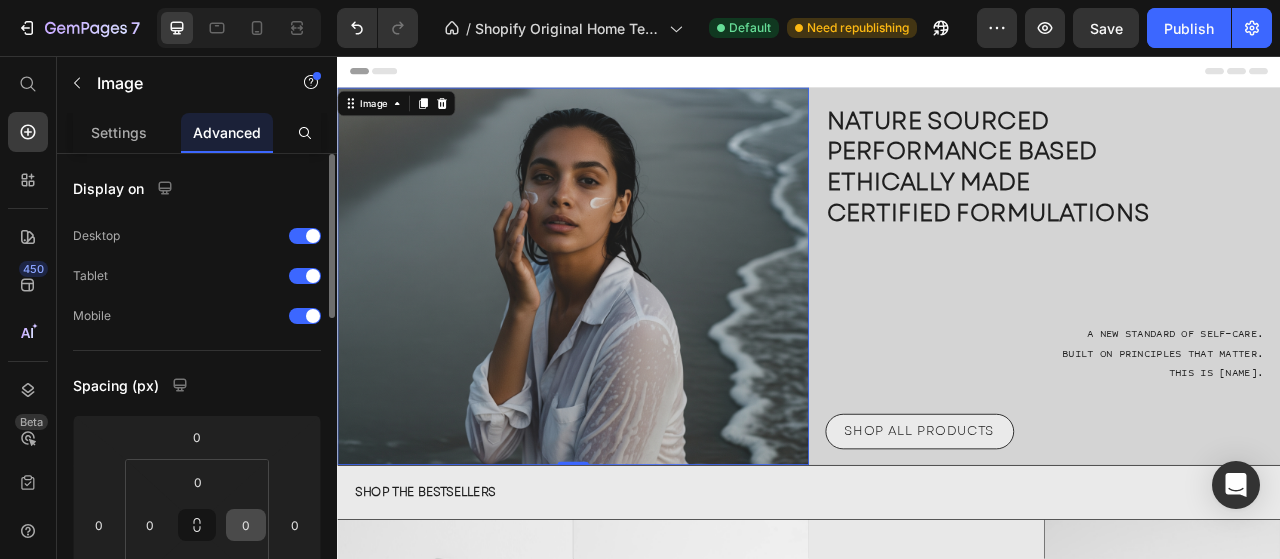 scroll, scrollTop: 300, scrollLeft: 0, axis: vertical 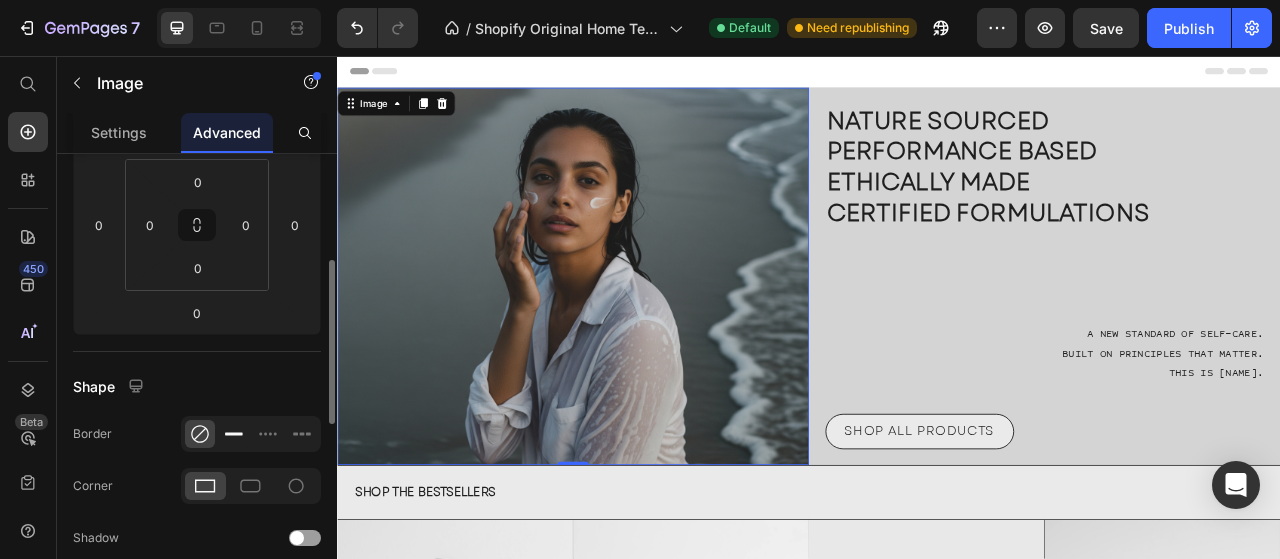click 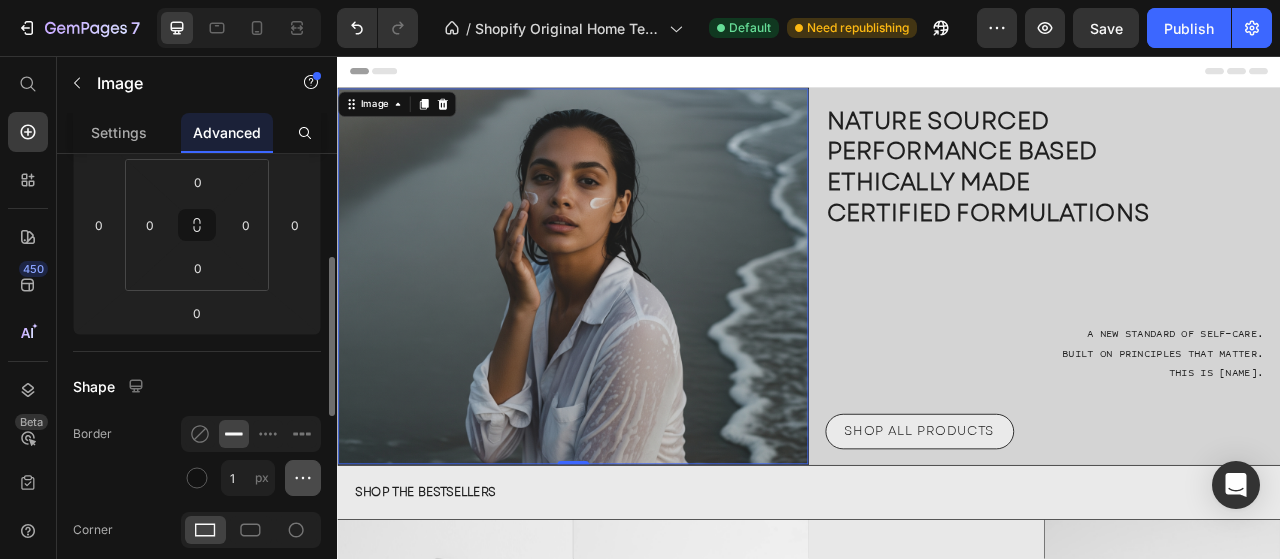 click 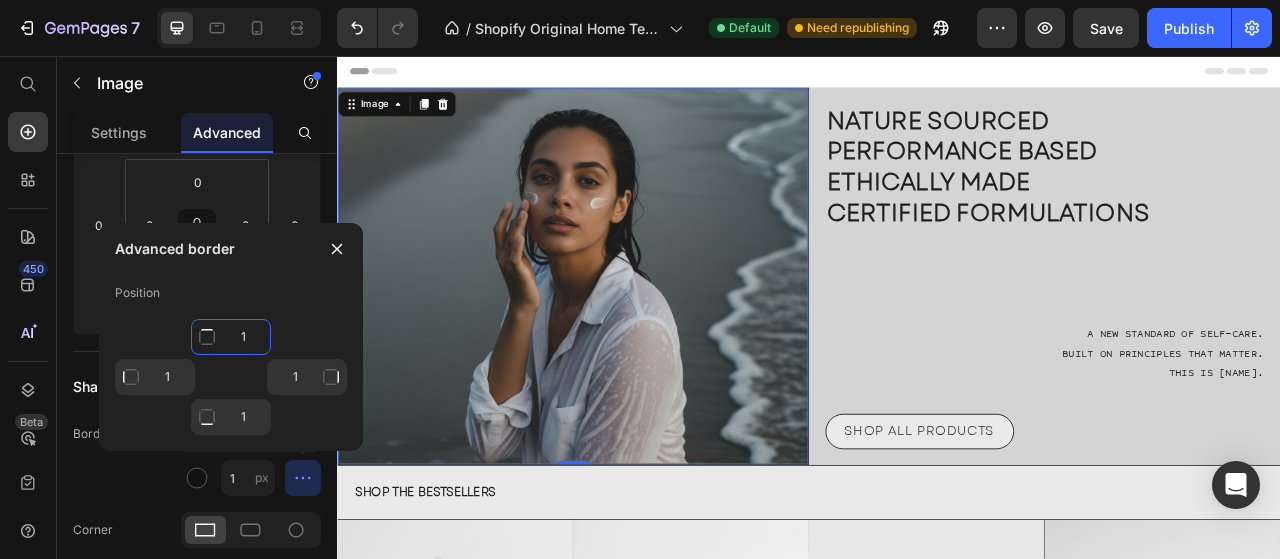 click on "1" 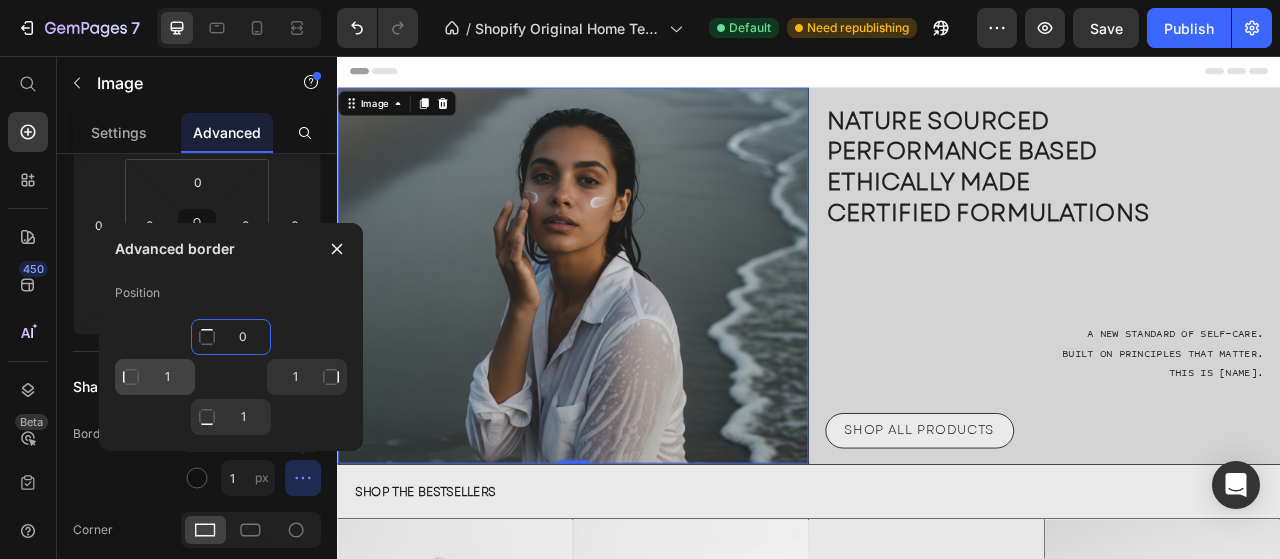 type on "0" 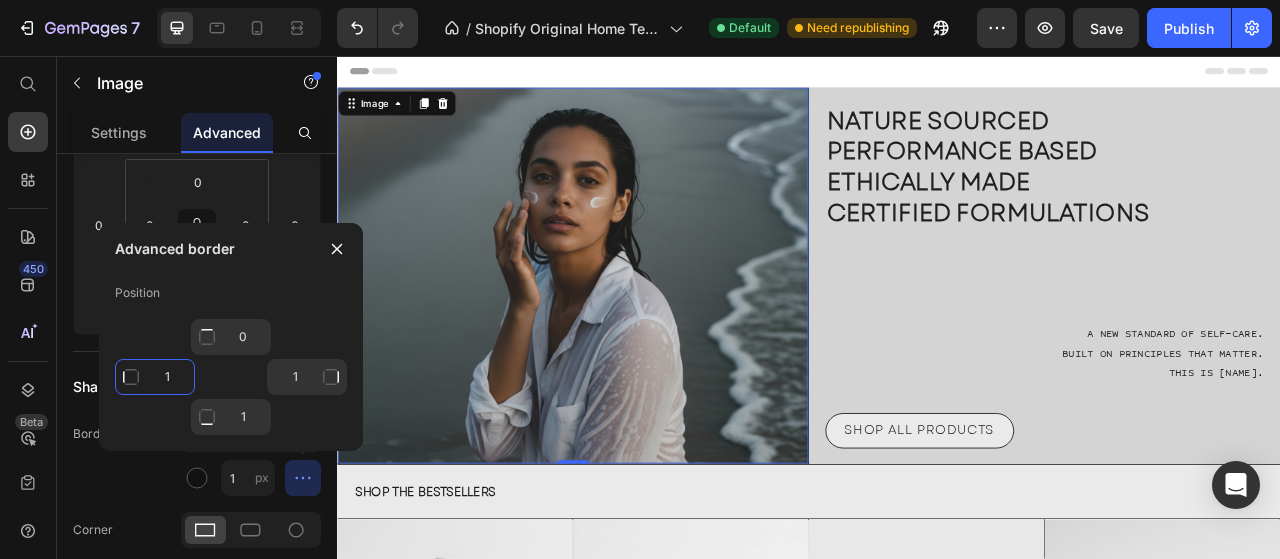 type on "Mixed" 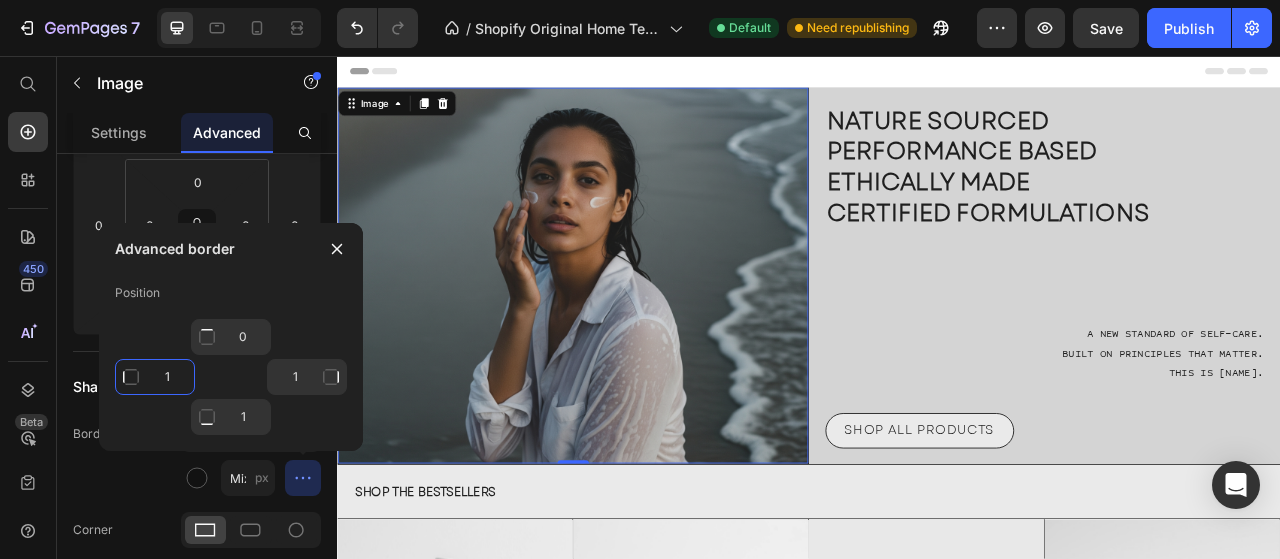 click on "1" 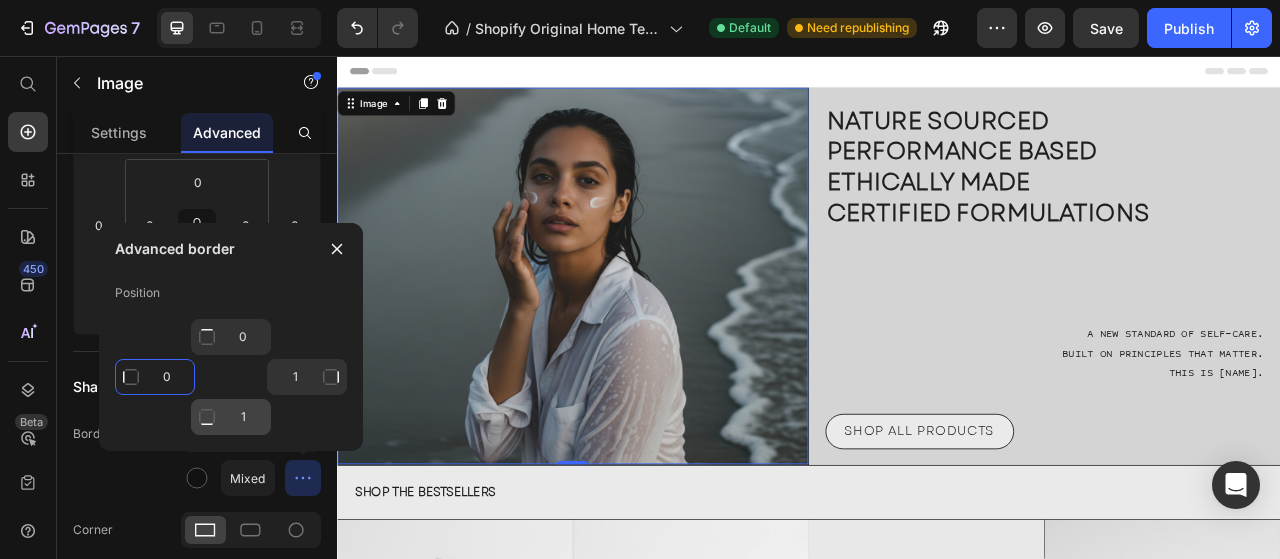 type on "0" 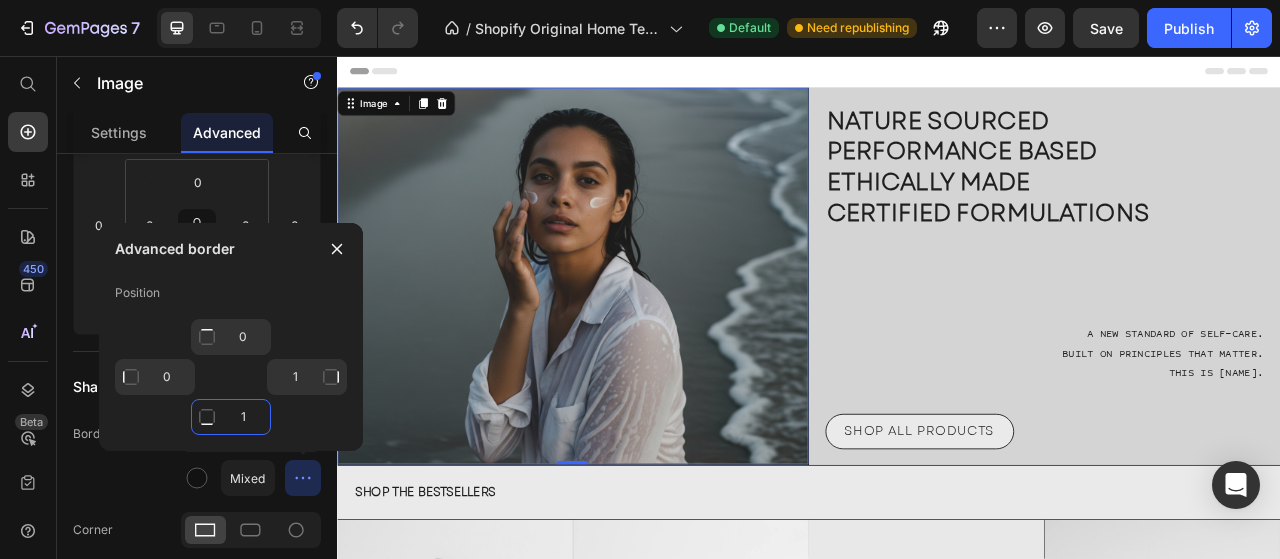 click on "1" 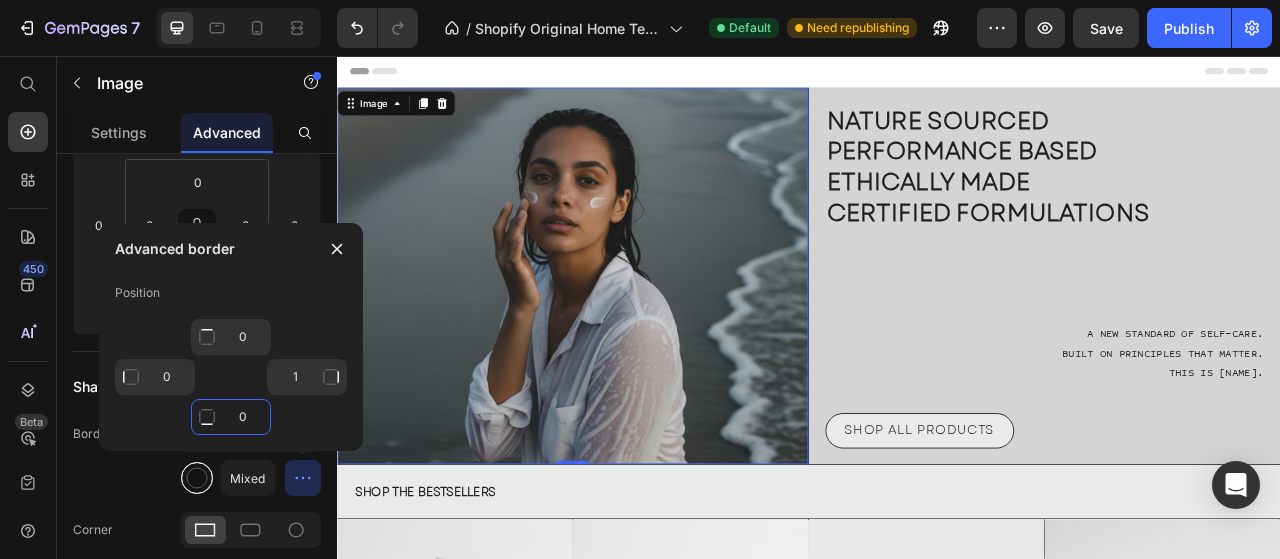 type on "0" 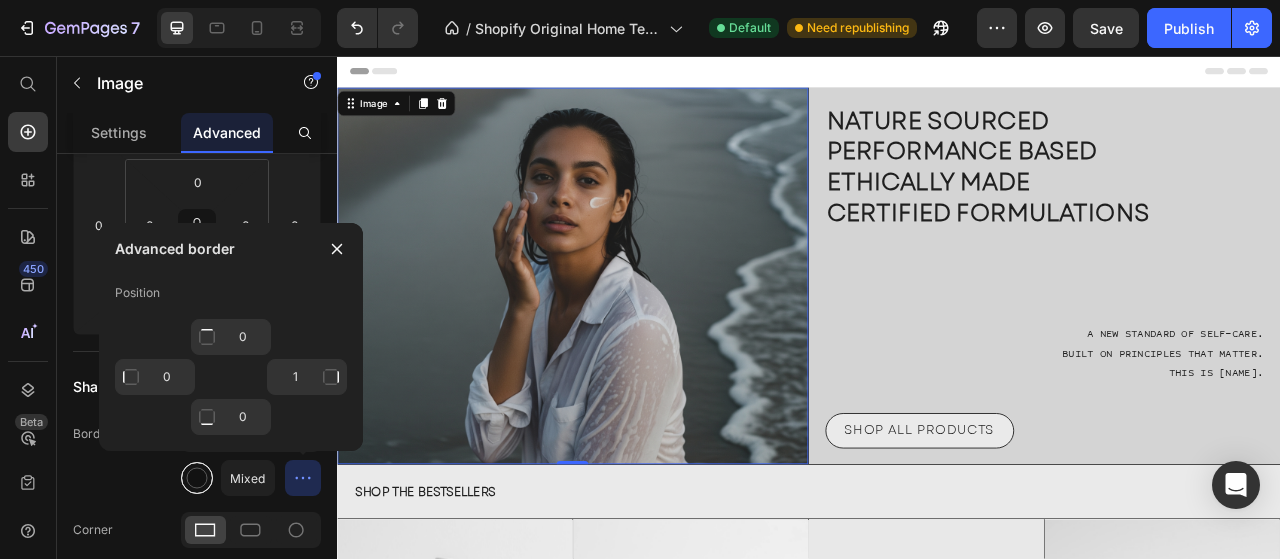 click at bounding box center [197, 478] 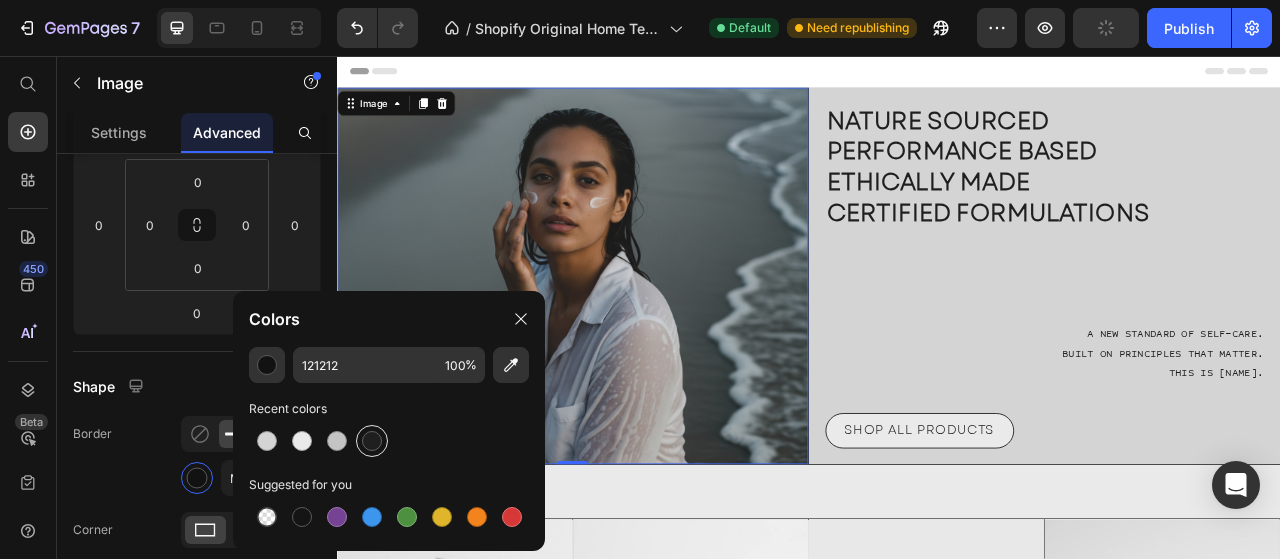 click at bounding box center [372, 441] 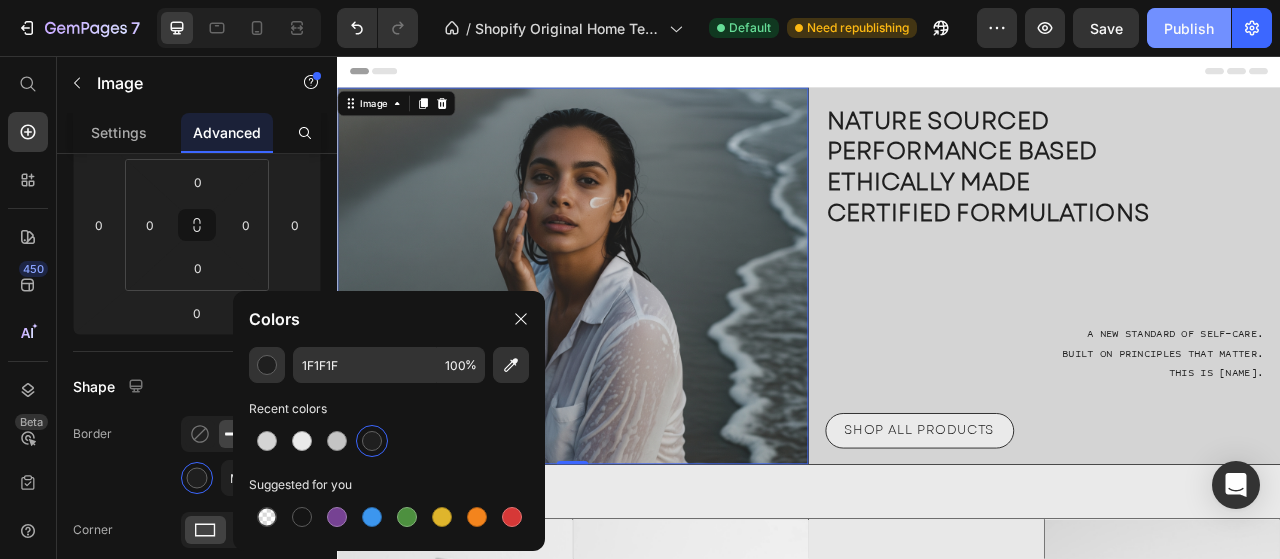 click on "Publish" at bounding box center (1189, 28) 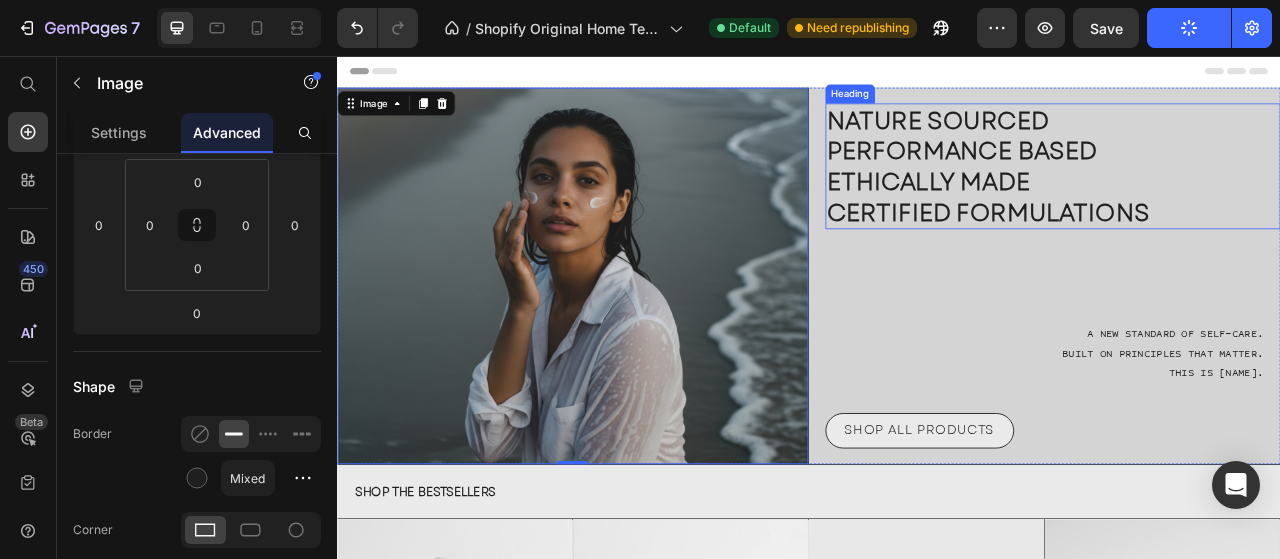 click on "NATURE SOURCED PERFORMANCE BASED ETHICALLY MADE CERTIFIED FORMULATIONS" at bounding box center (1248, 197) 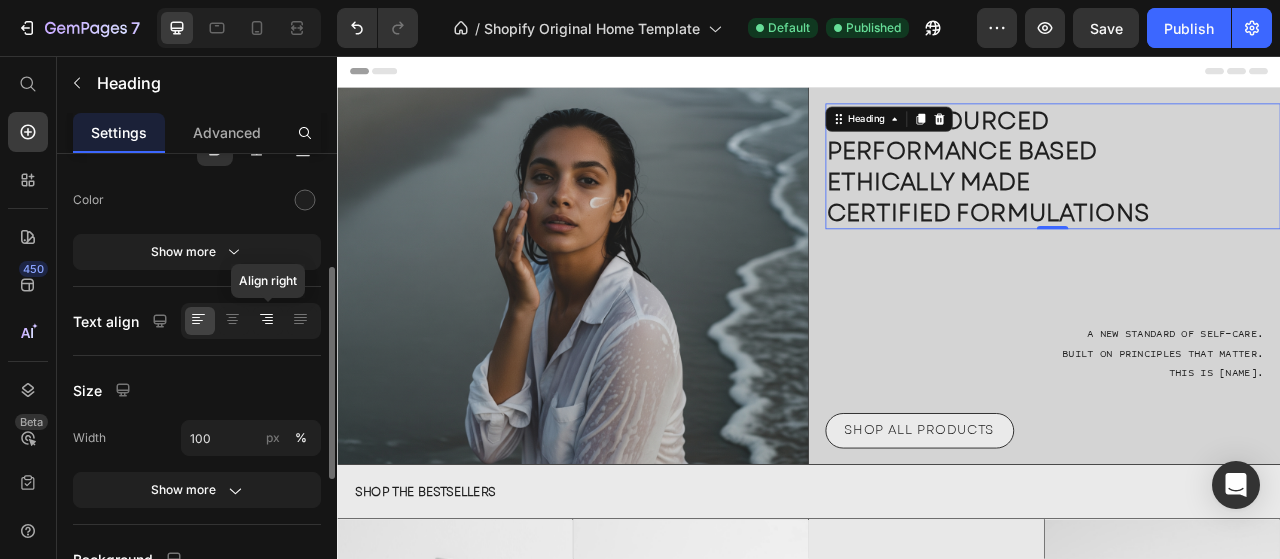 scroll, scrollTop: 0, scrollLeft: 0, axis: both 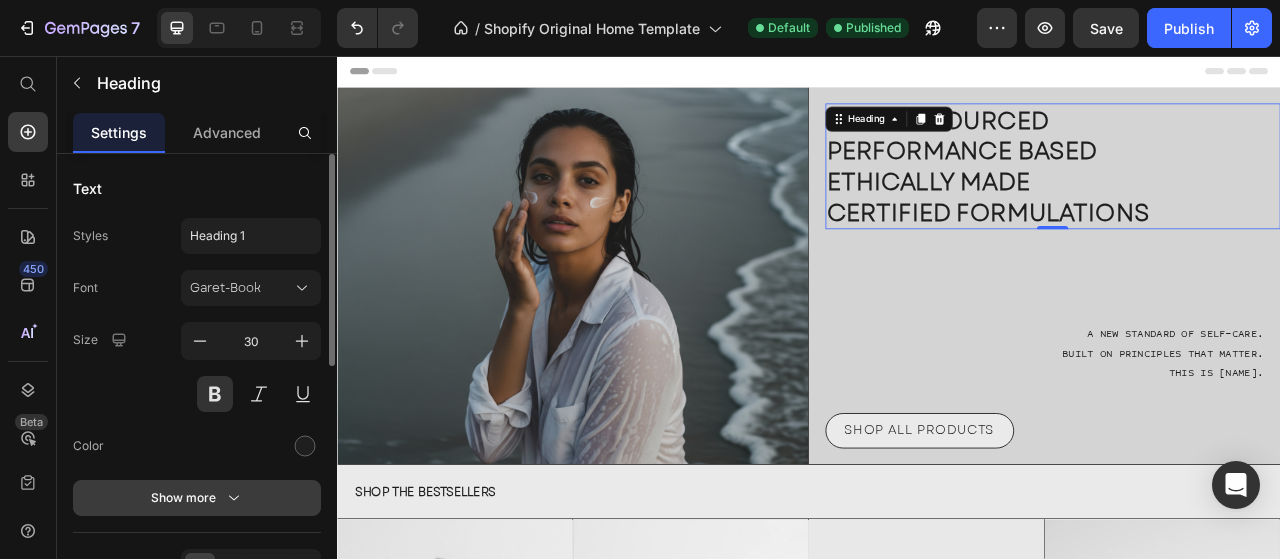 click 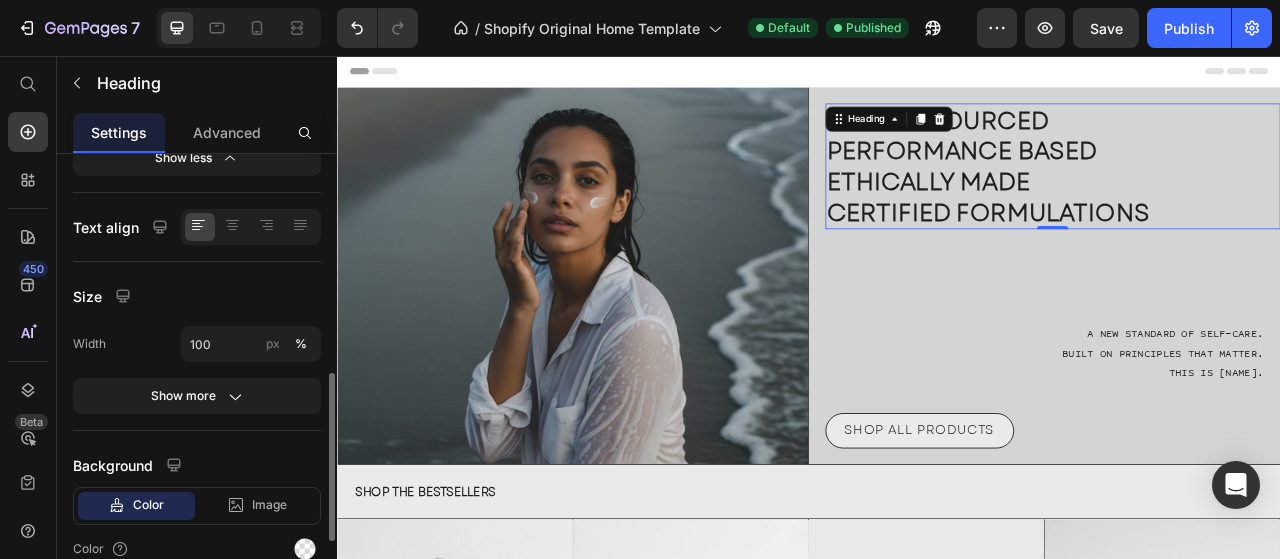 scroll, scrollTop: 300, scrollLeft: 0, axis: vertical 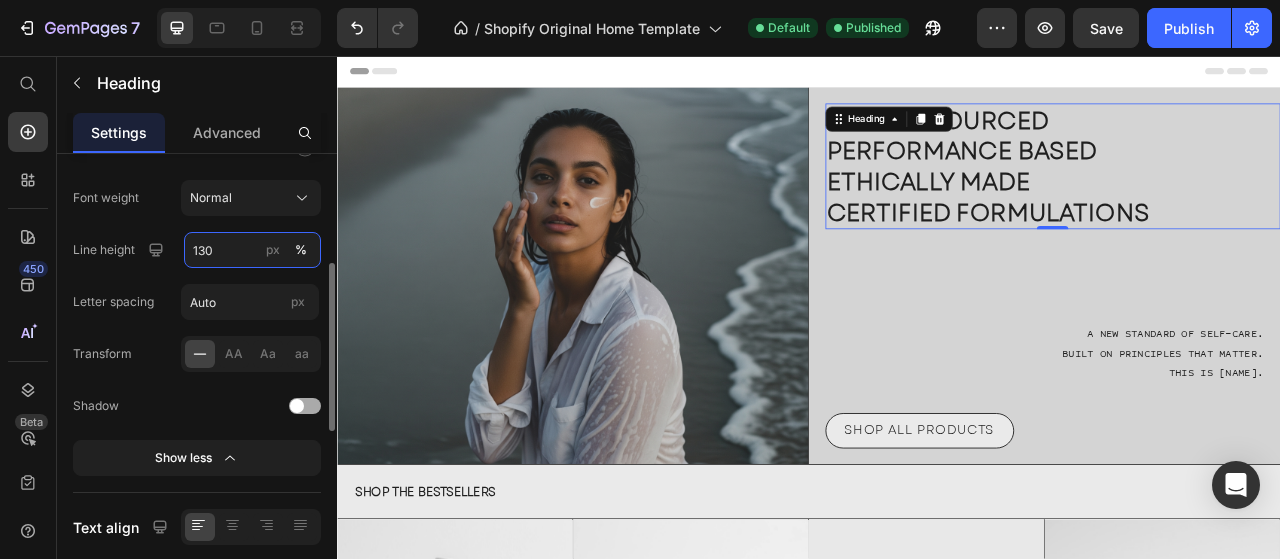 click on "130" at bounding box center (252, 250) 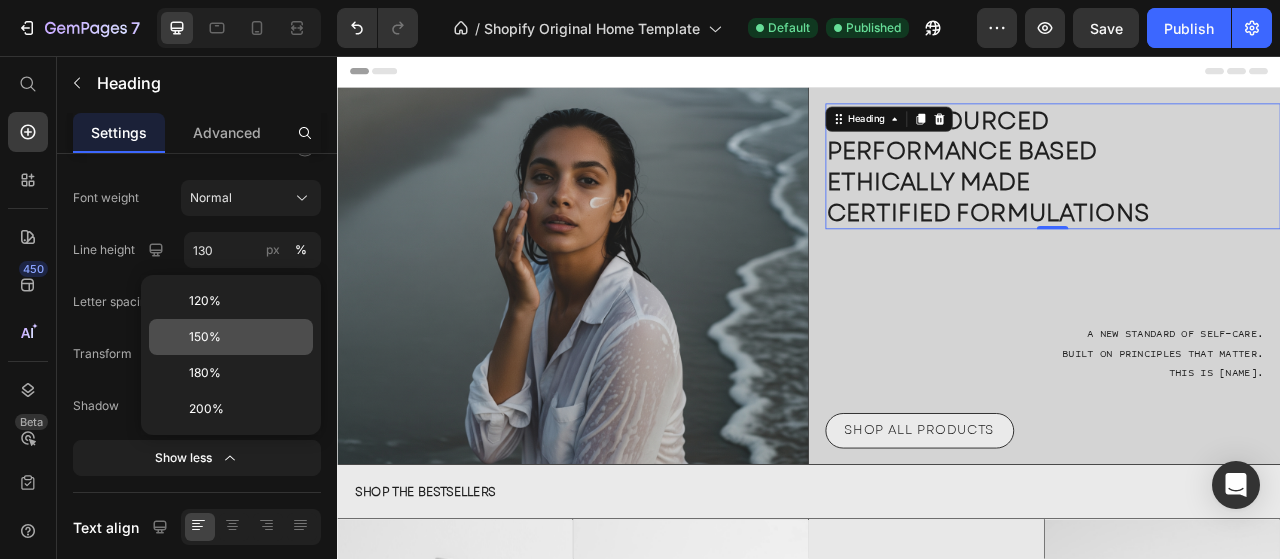 click on "150%" at bounding box center [247, 337] 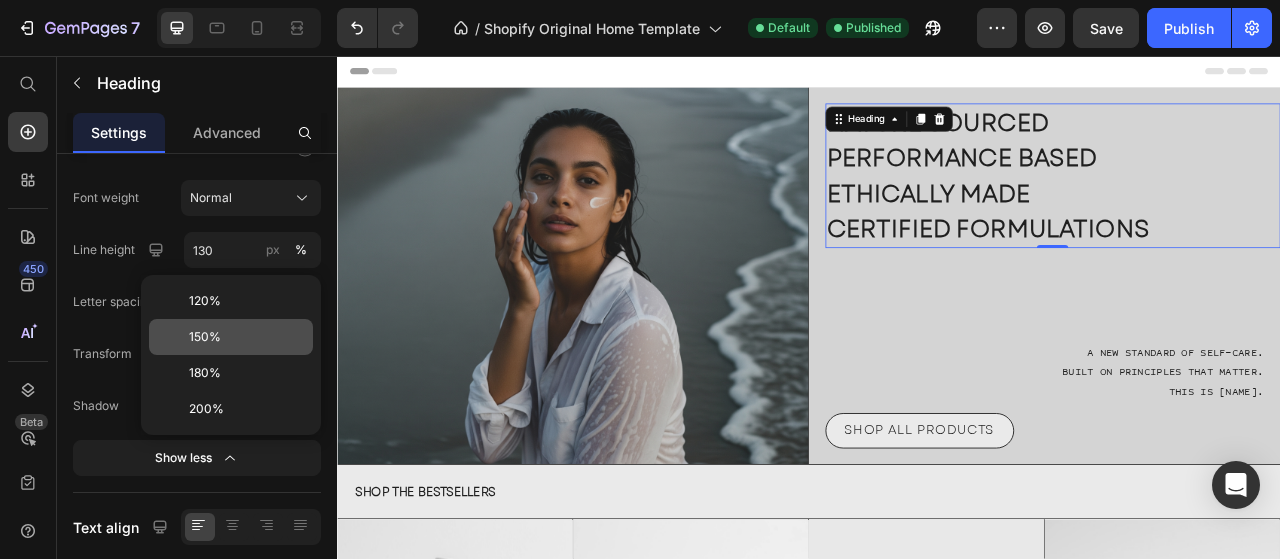 type on "150" 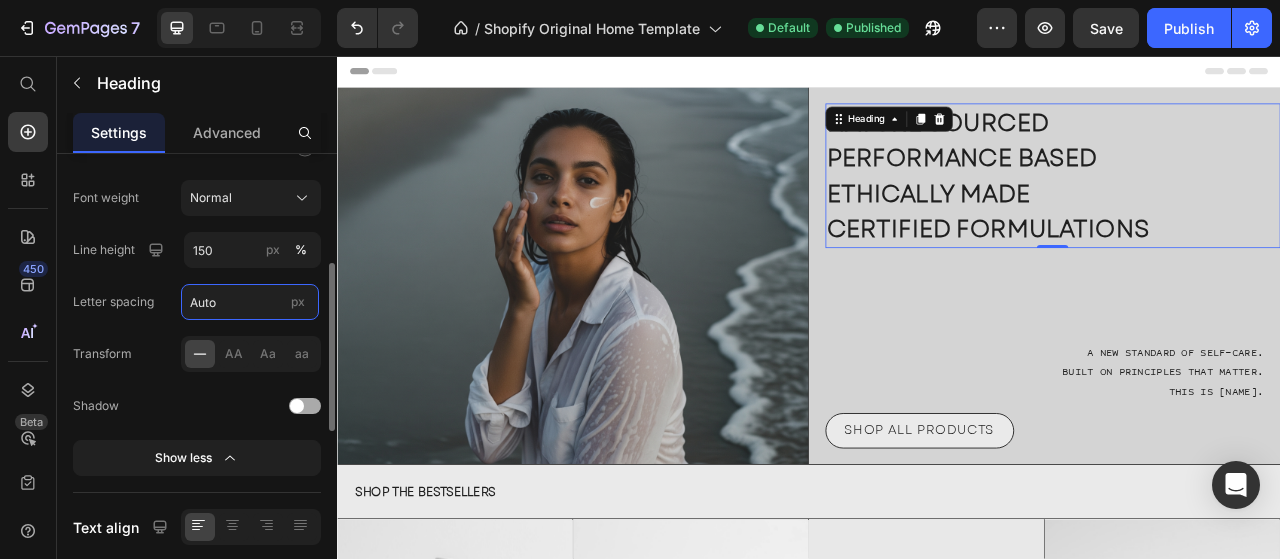 click on "Auto" at bounding box center [250, 302] 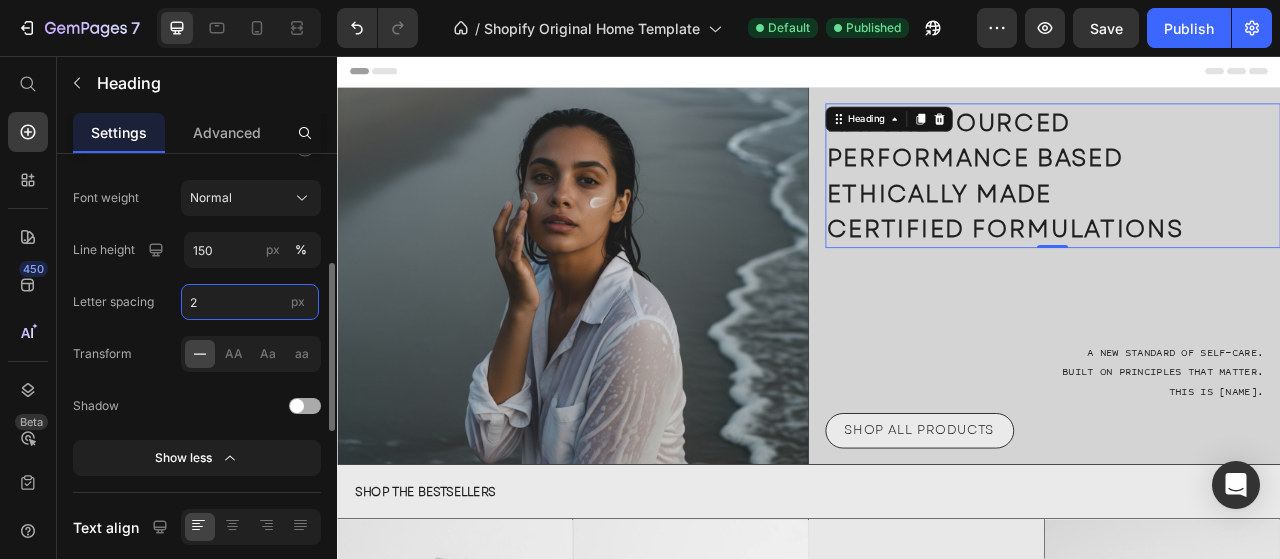 type on "2" 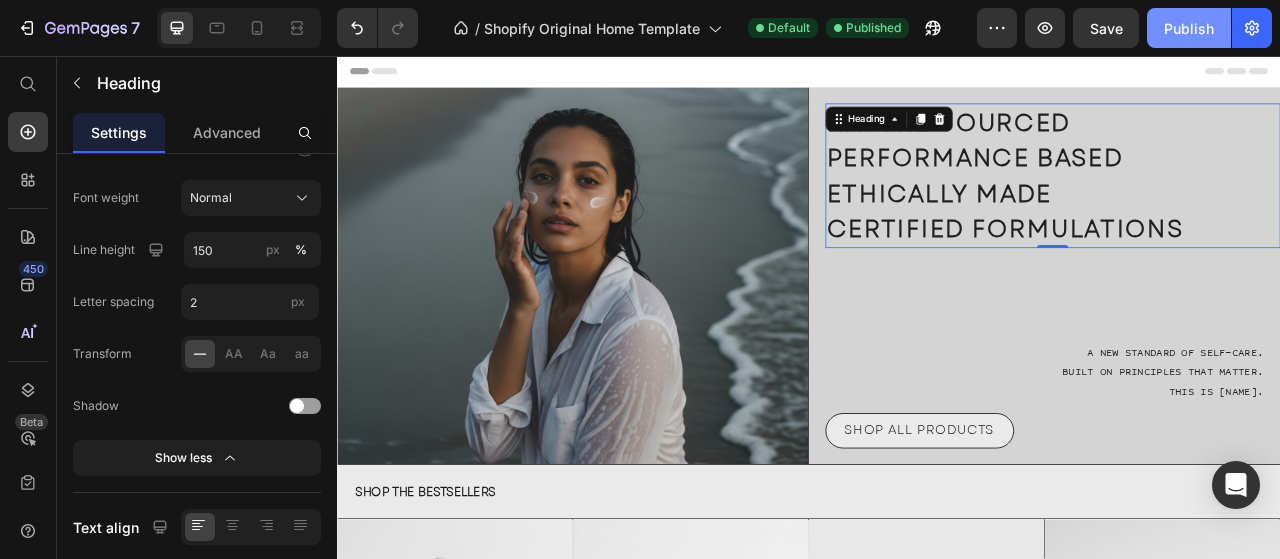 click on "Publish" 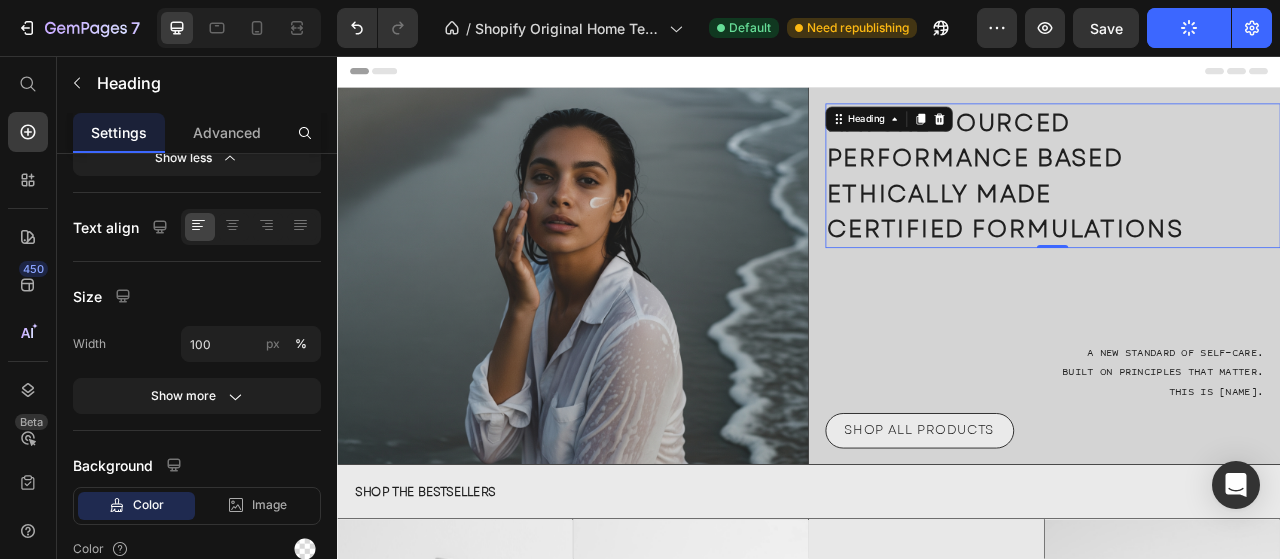 scroll, scrollTop: 806, scrollLeft: 0, axis: vertical 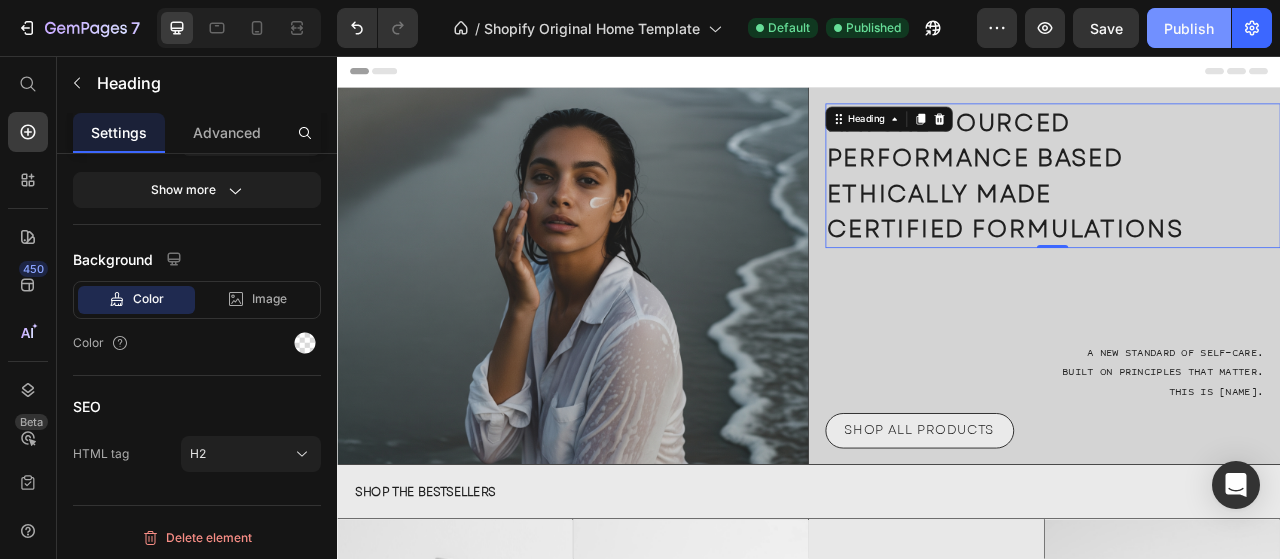 click on "Publish" at bounding box center (1189, 28) 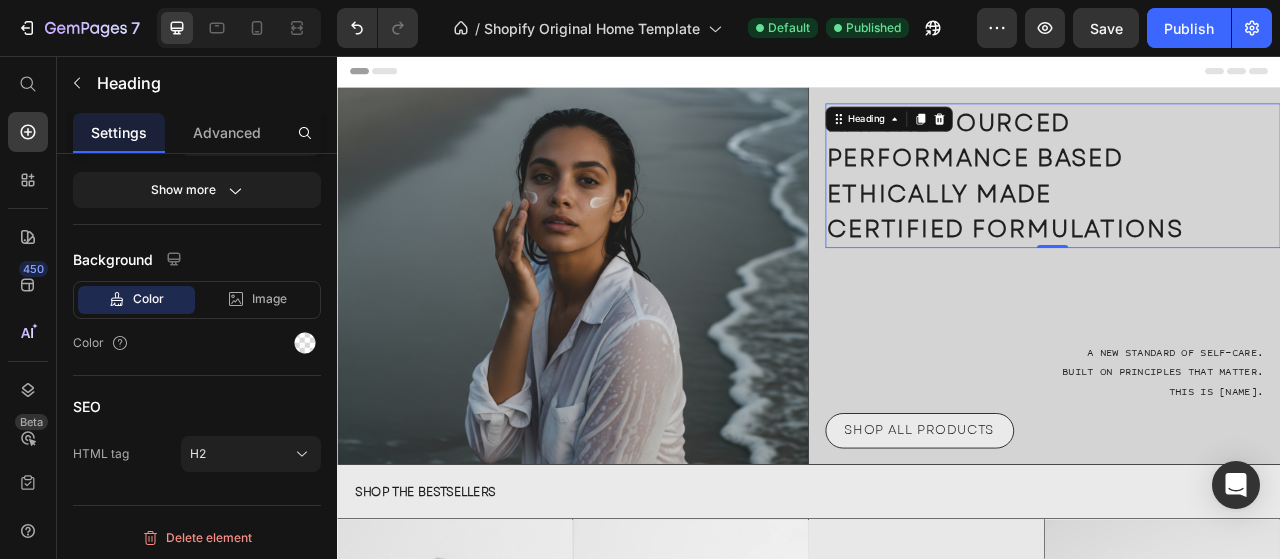 click at bounding box center (636, 336) 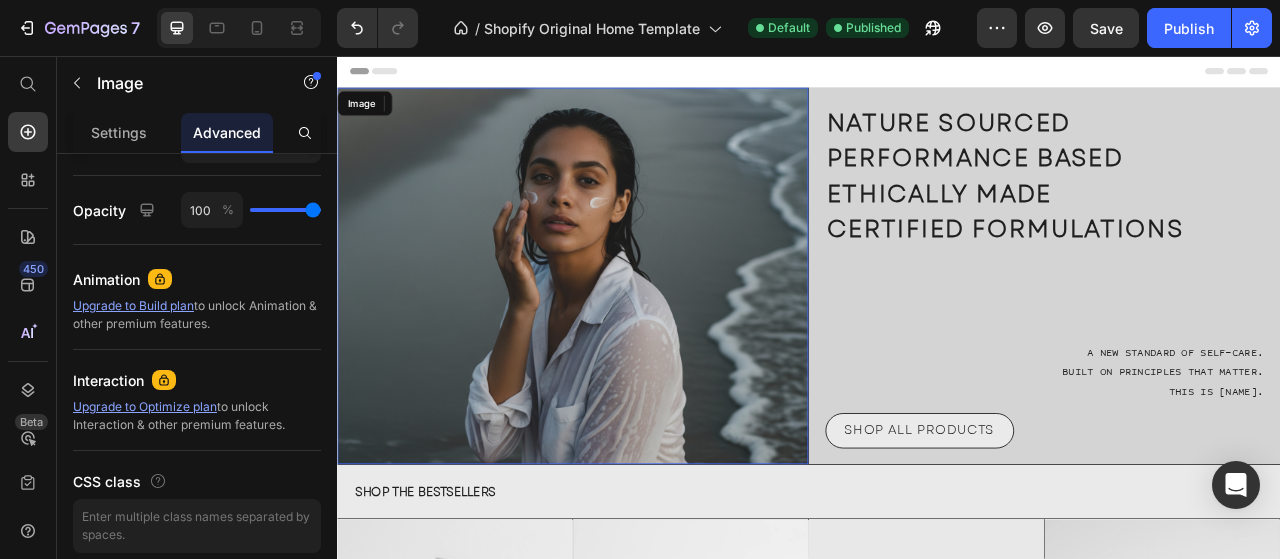 scroll, scrollTop: 0, scrollLeft: 0, axis: both 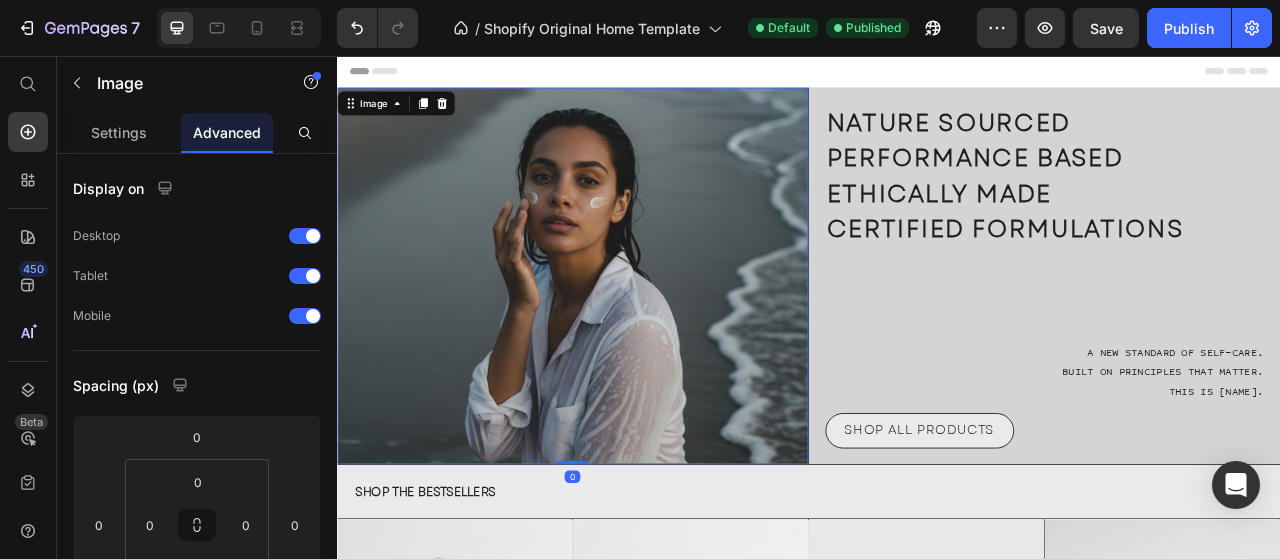 click at bounding box center (636, 336) 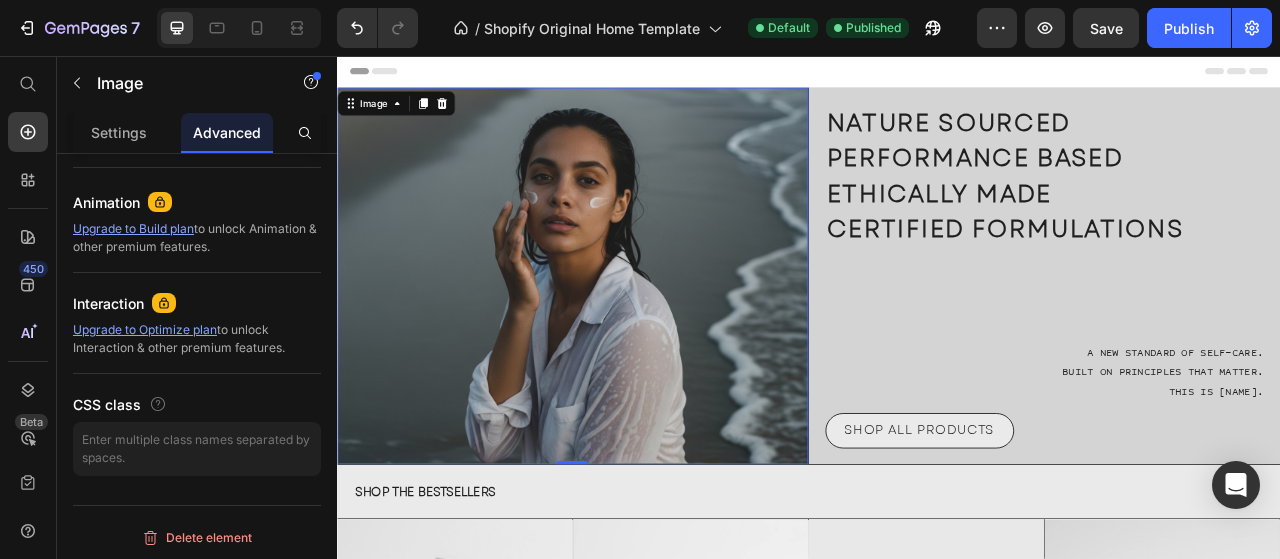 scroll, scrollTop: 0, scrollLeft: 0, axis: both 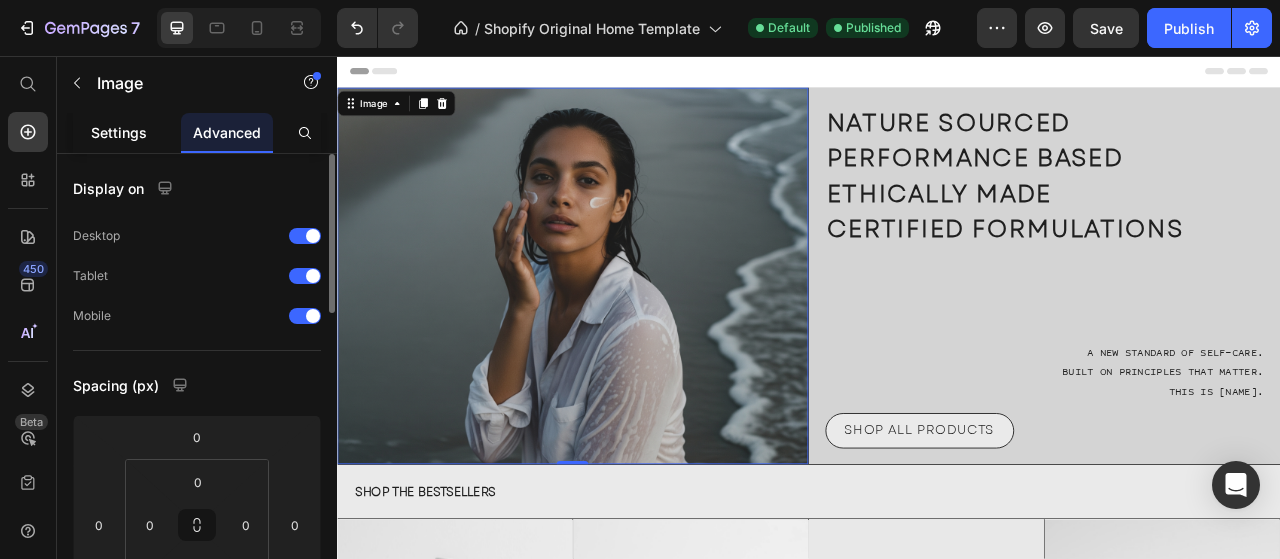 click on "Settings" at bounding box center [119, 132] 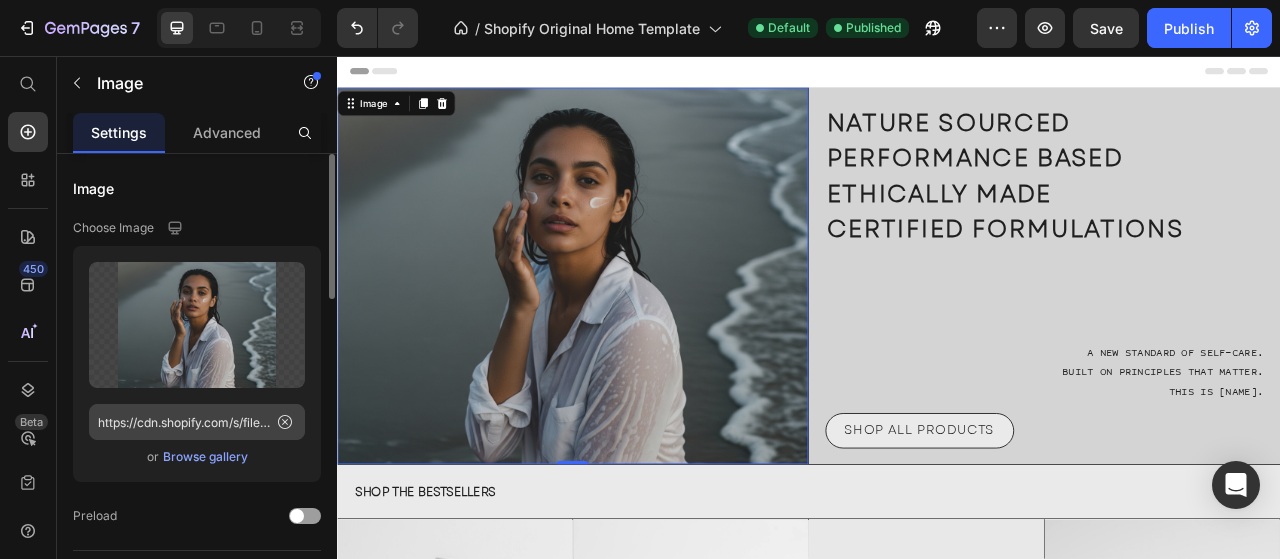 click 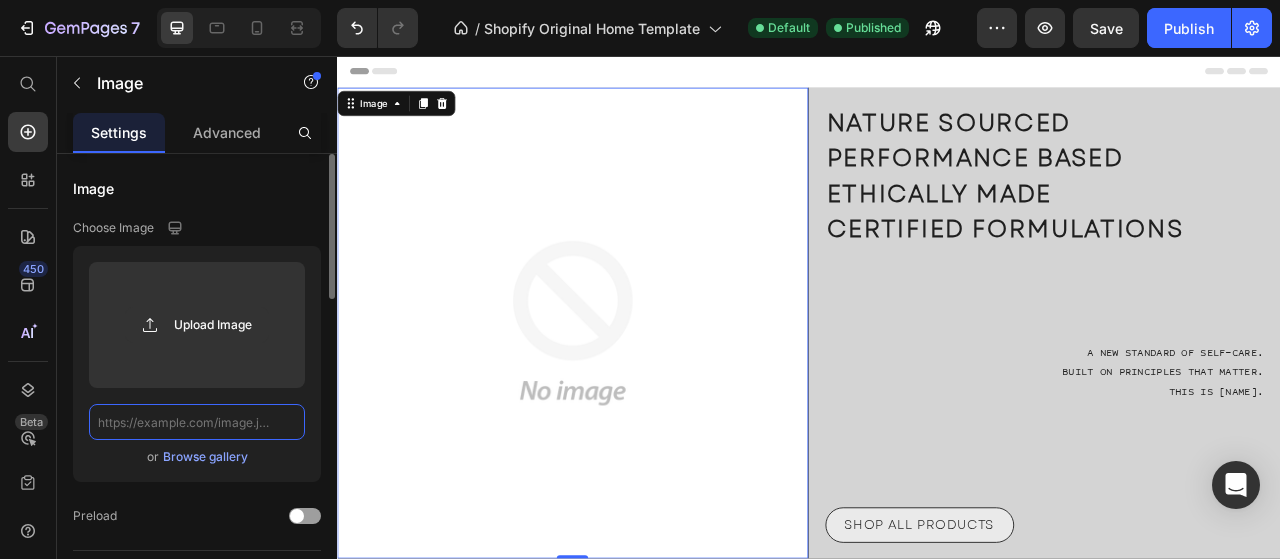 scroll, scrollTop: 0, scrollLeft: 0, axis: both 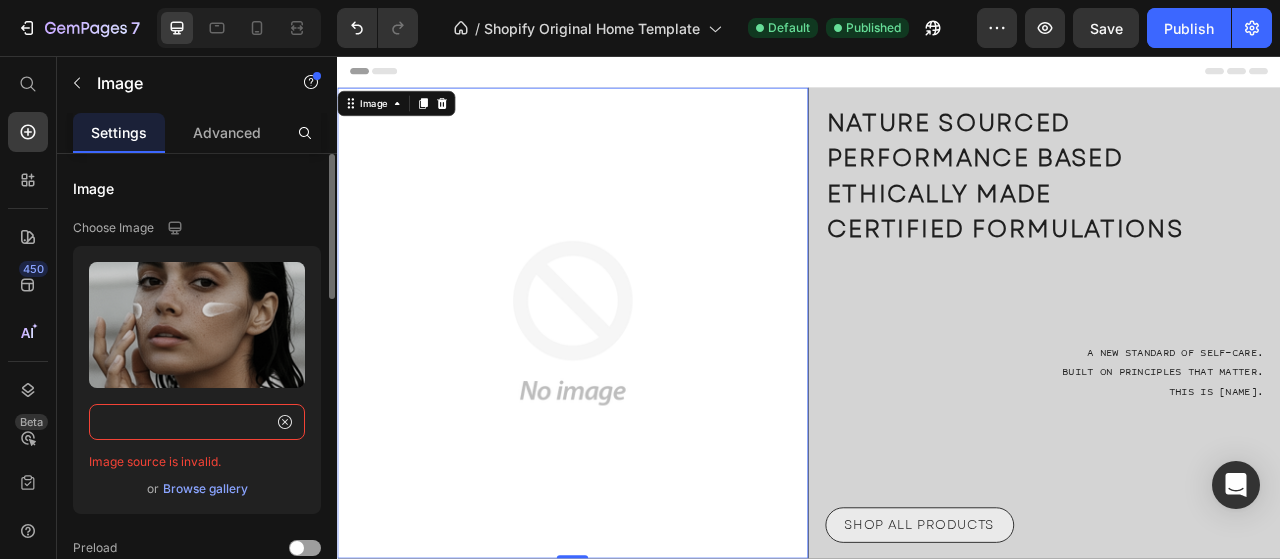 type on "https://cdn.shopify.com/s/files/1/0904/6943/3677/files/face.png?v=1752248485" 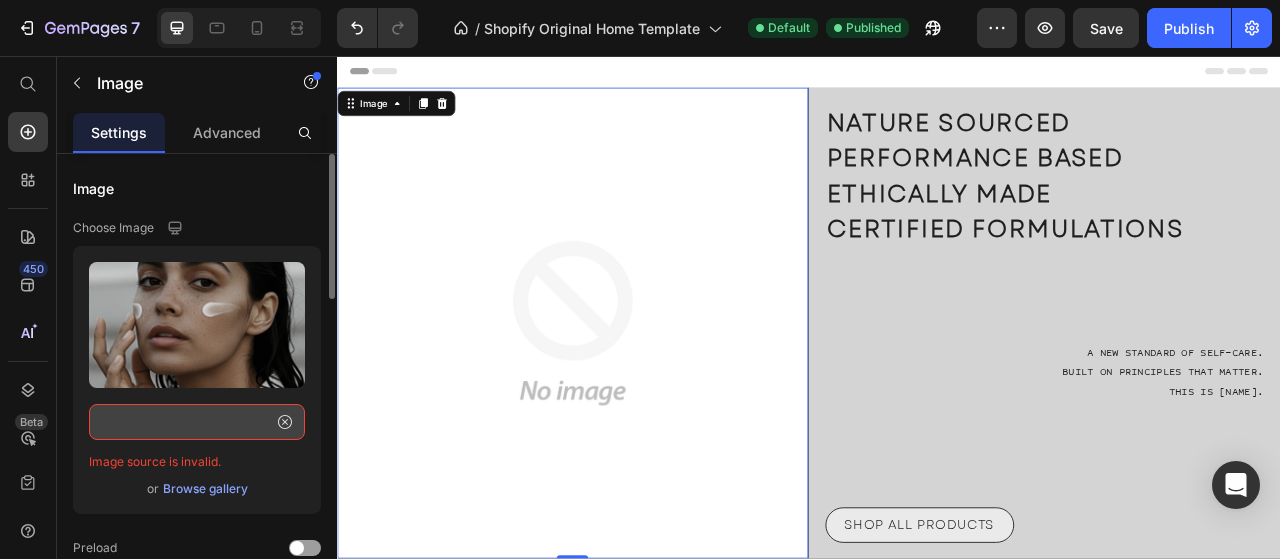 click 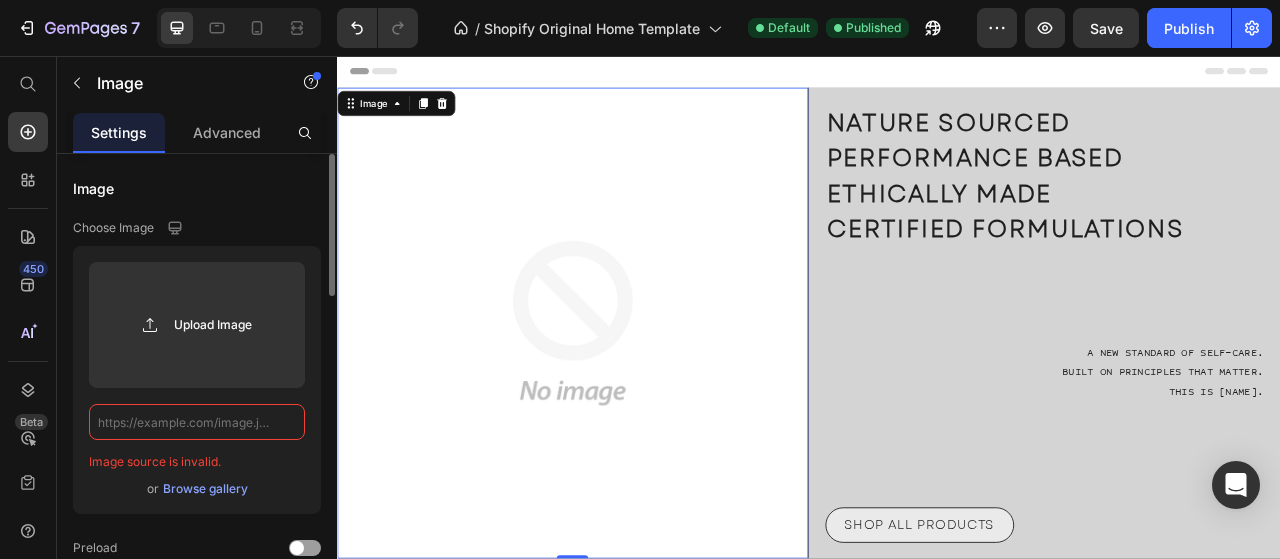 scroll, scrollTop: 0, scrollLeft: 0, axis: both 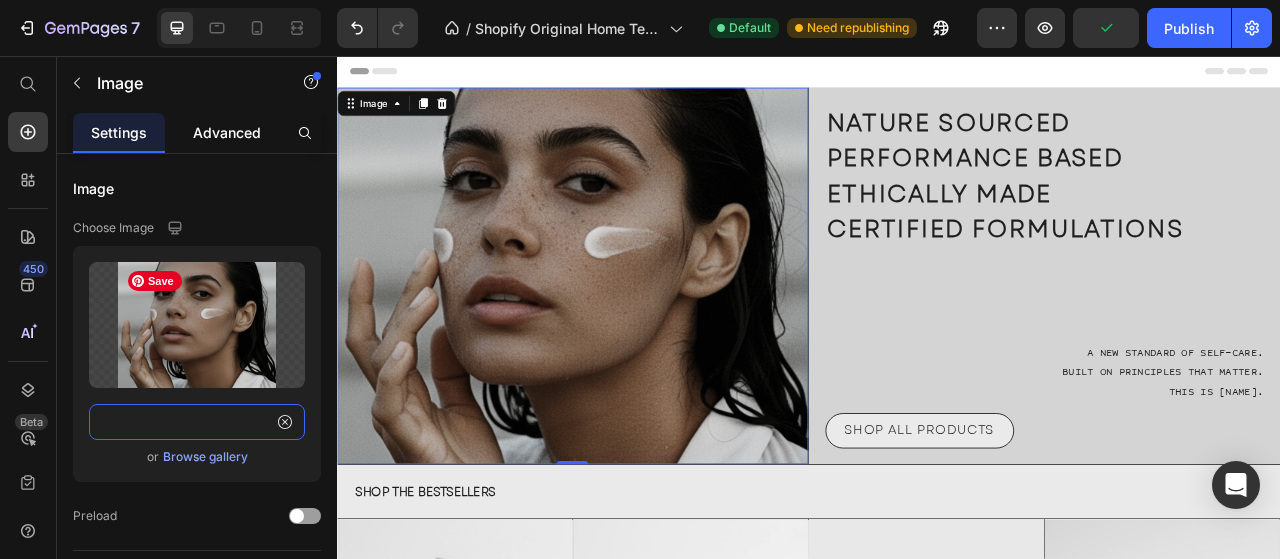 type on "https://cdn.shopify.com/s/files/1/0904/6943/3677/files/face.png?v=1752248485" 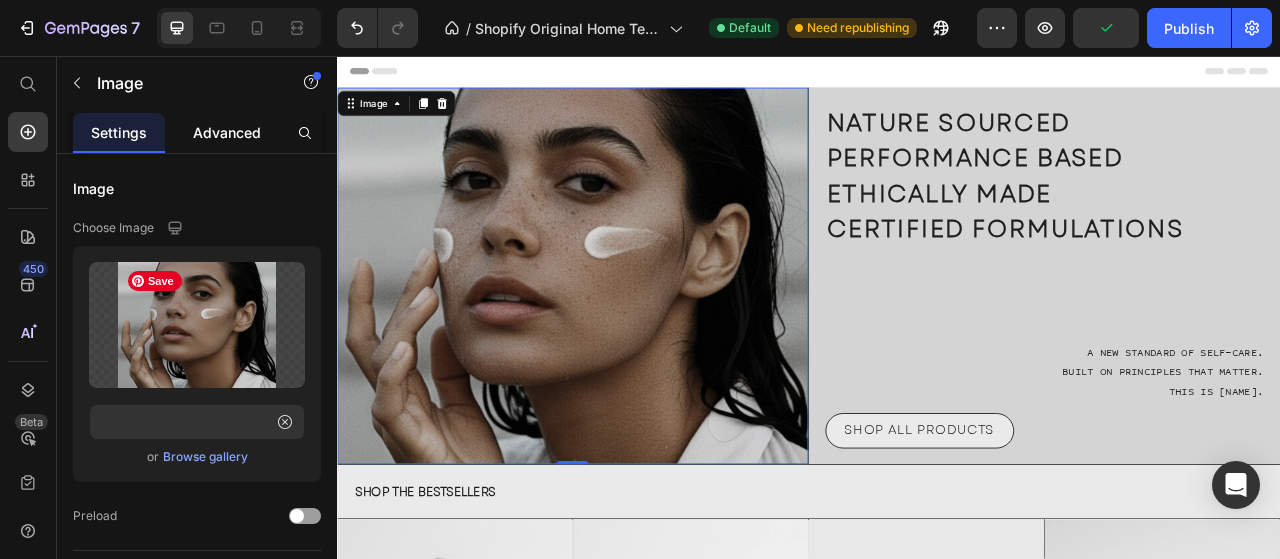 click on "Advanced" at bounding box center [227, 132] 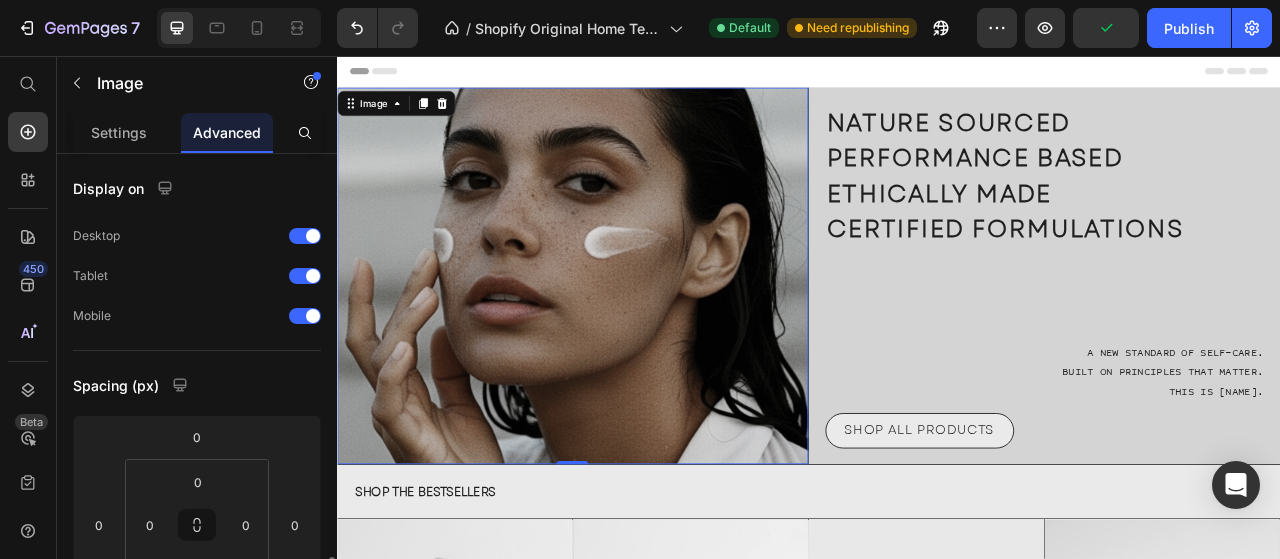 scroll, scrollTop: 300, scrollLeft: 0, axis: vertical 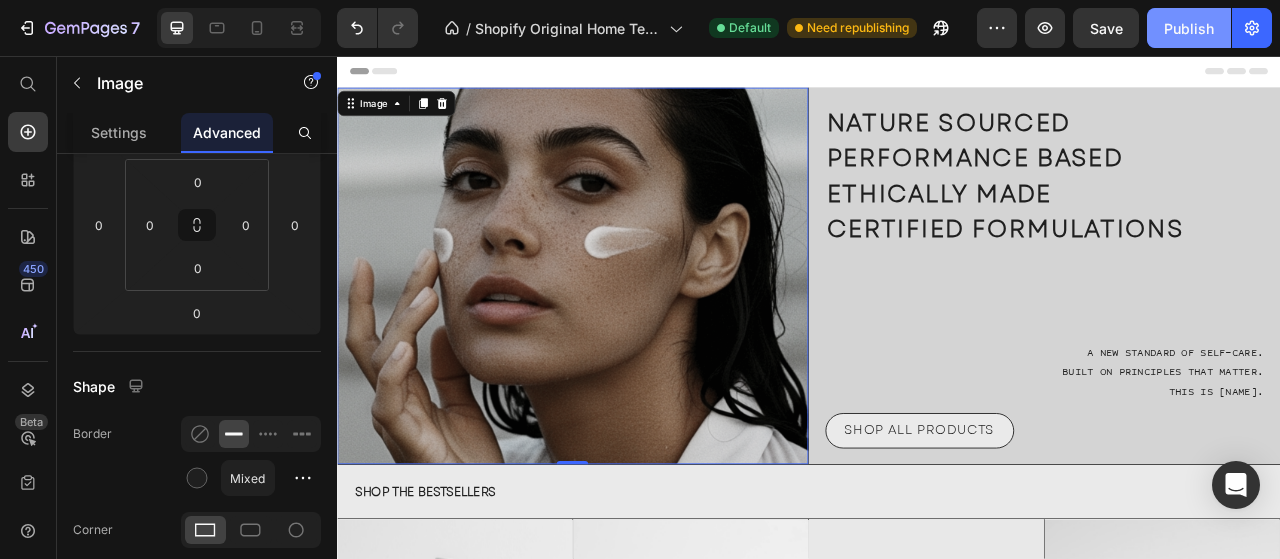 click on "Publish" at bounding box center [1189, 28] 